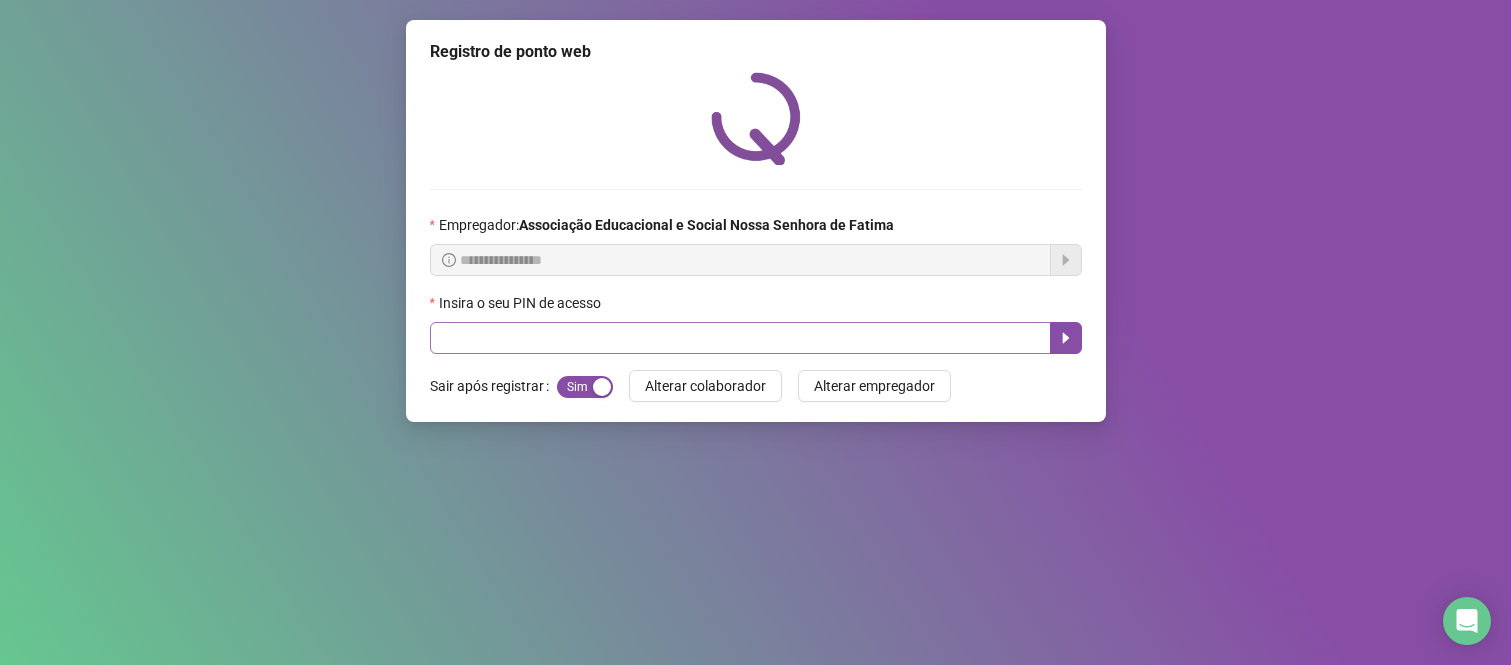 scroll, scrollTop: 0, scrollLeft: 0, axis: both 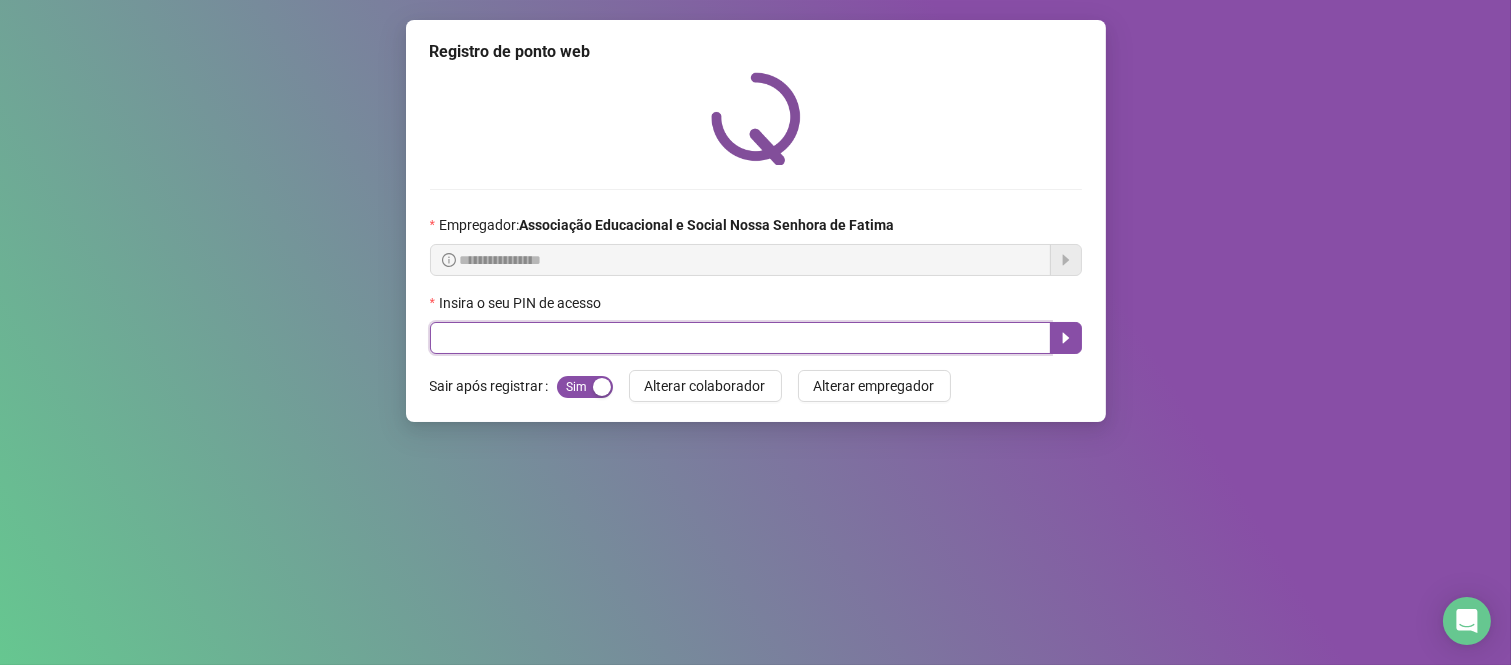 click at bounding box center (740, 338) 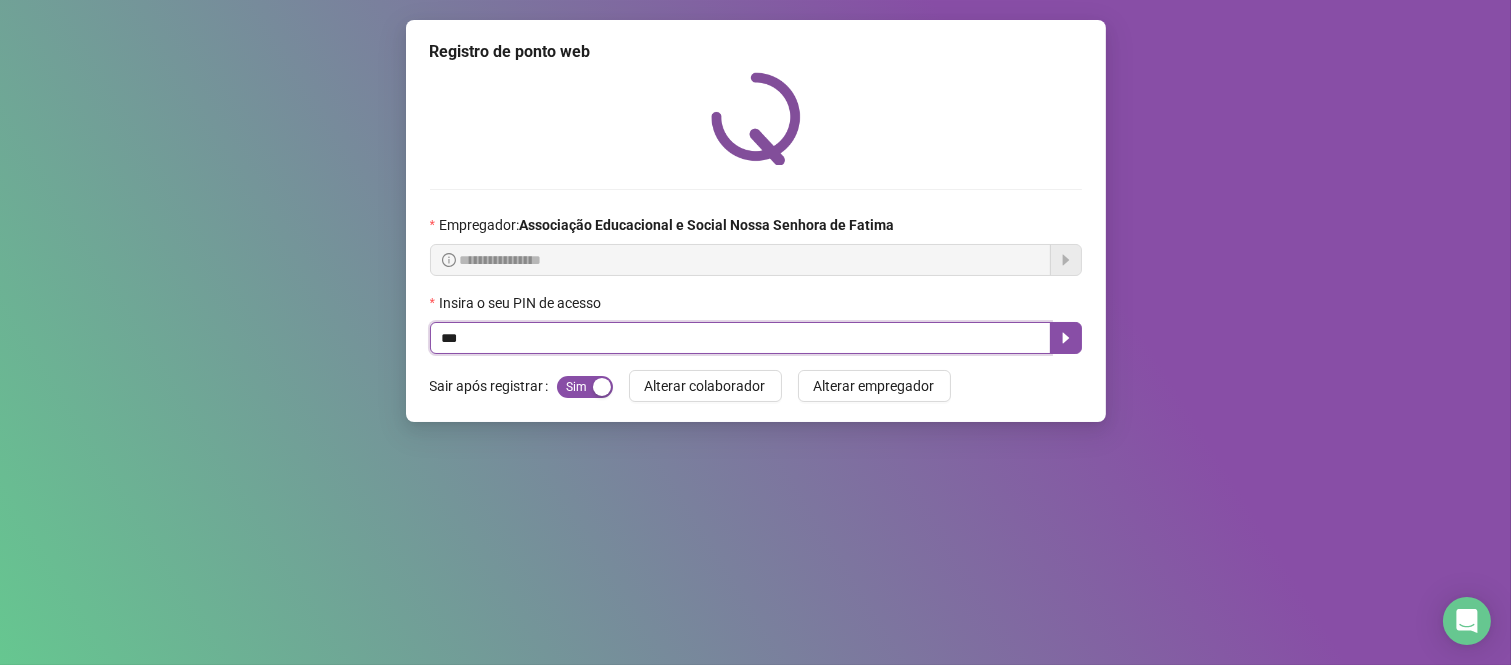 type on "***" 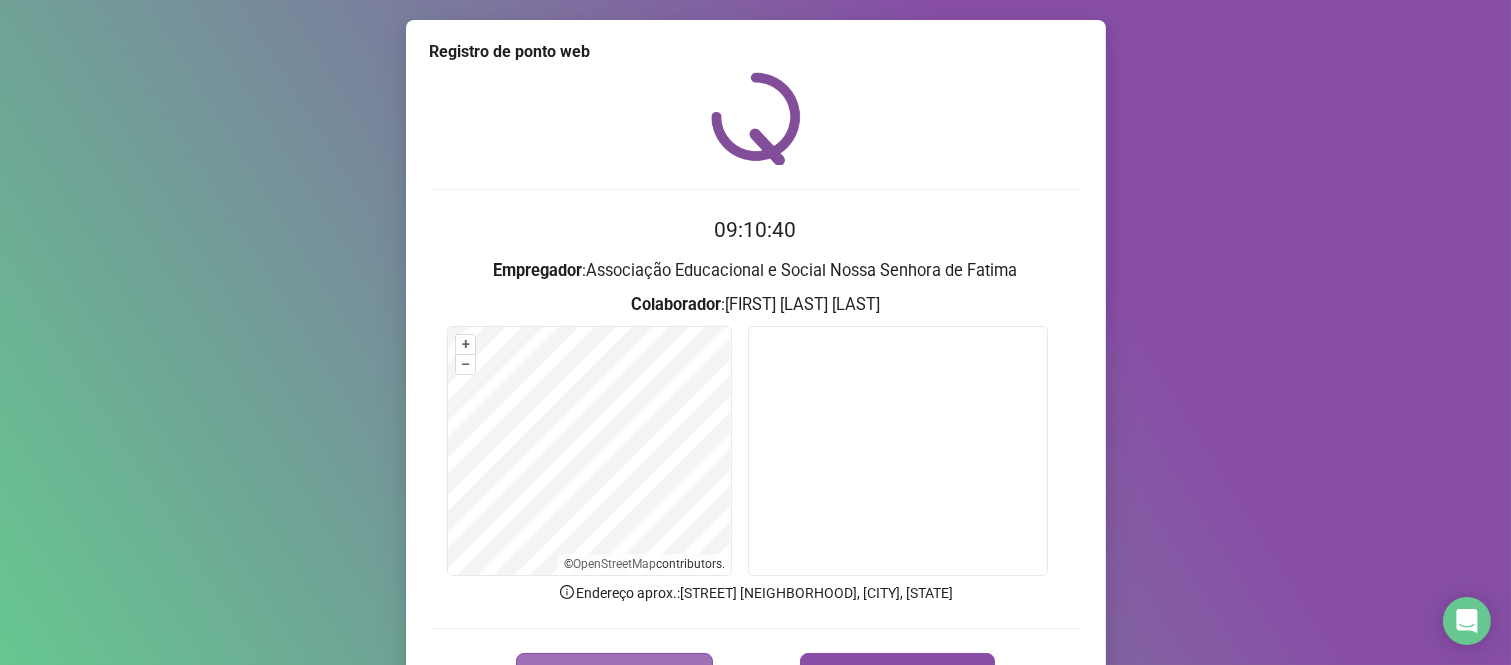 click on "REGISTRAR PONTO" at bounding box center [626, 673] 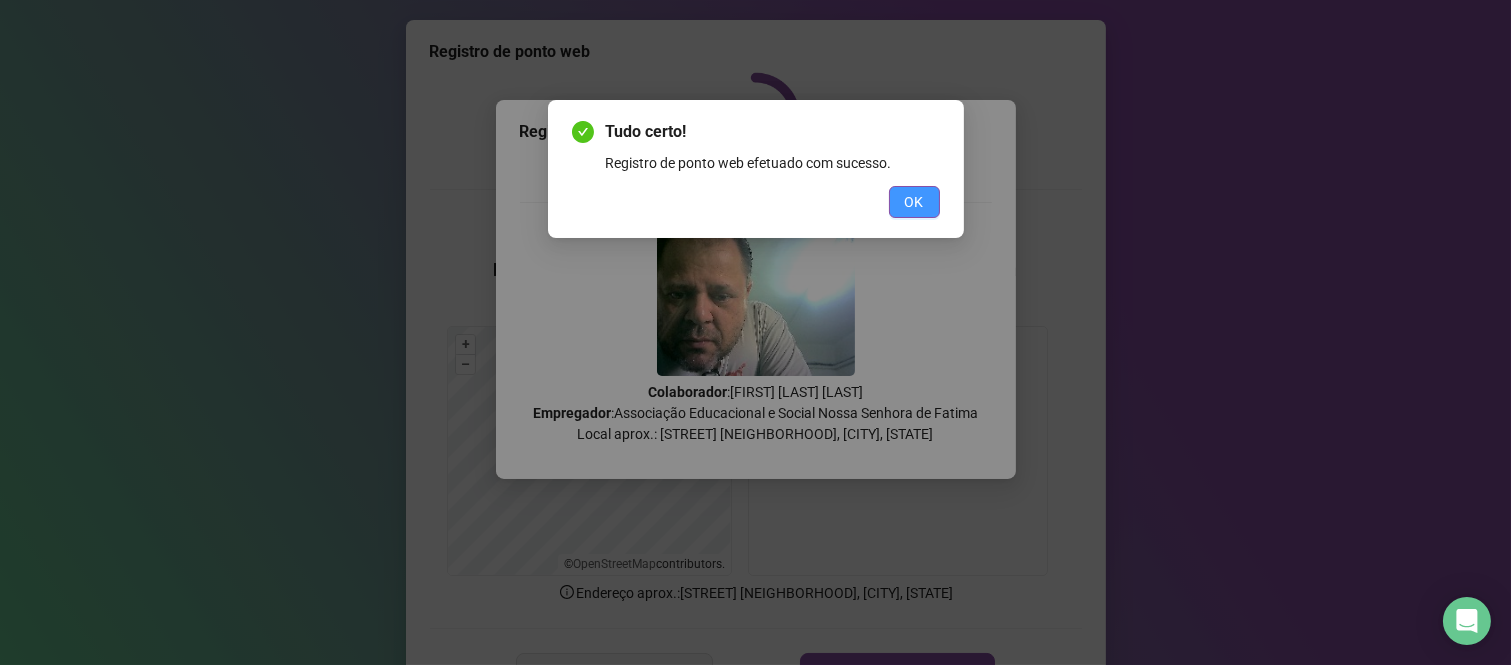 click on "OK" at bounding box center [914, 202] 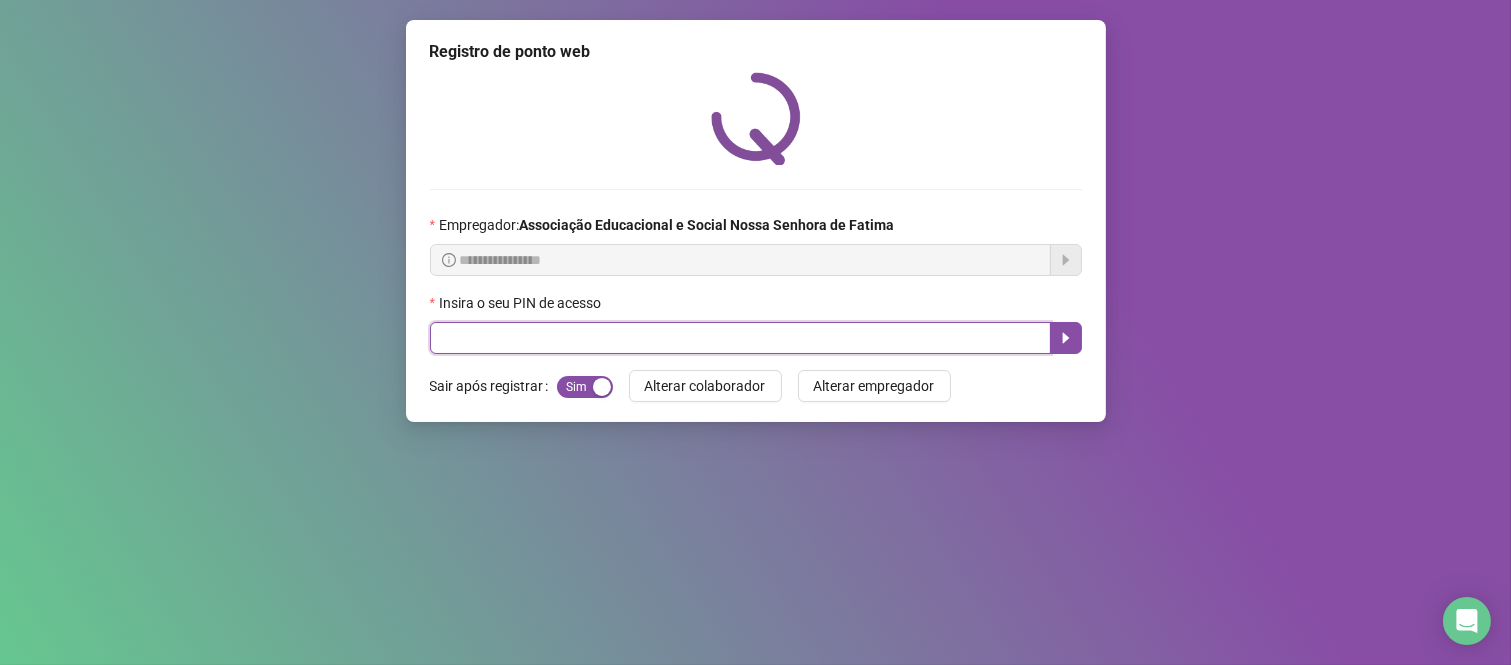 click at bounding box center [740, 338] 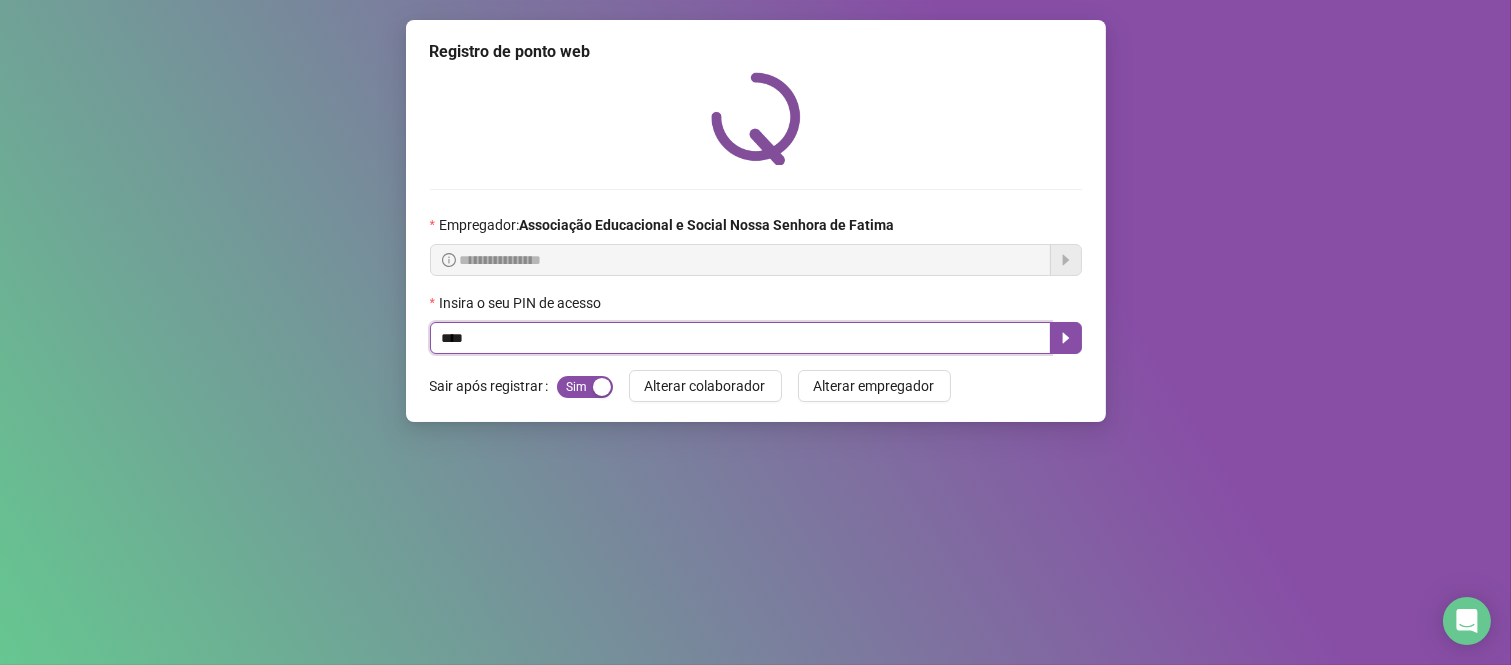 type on "****" 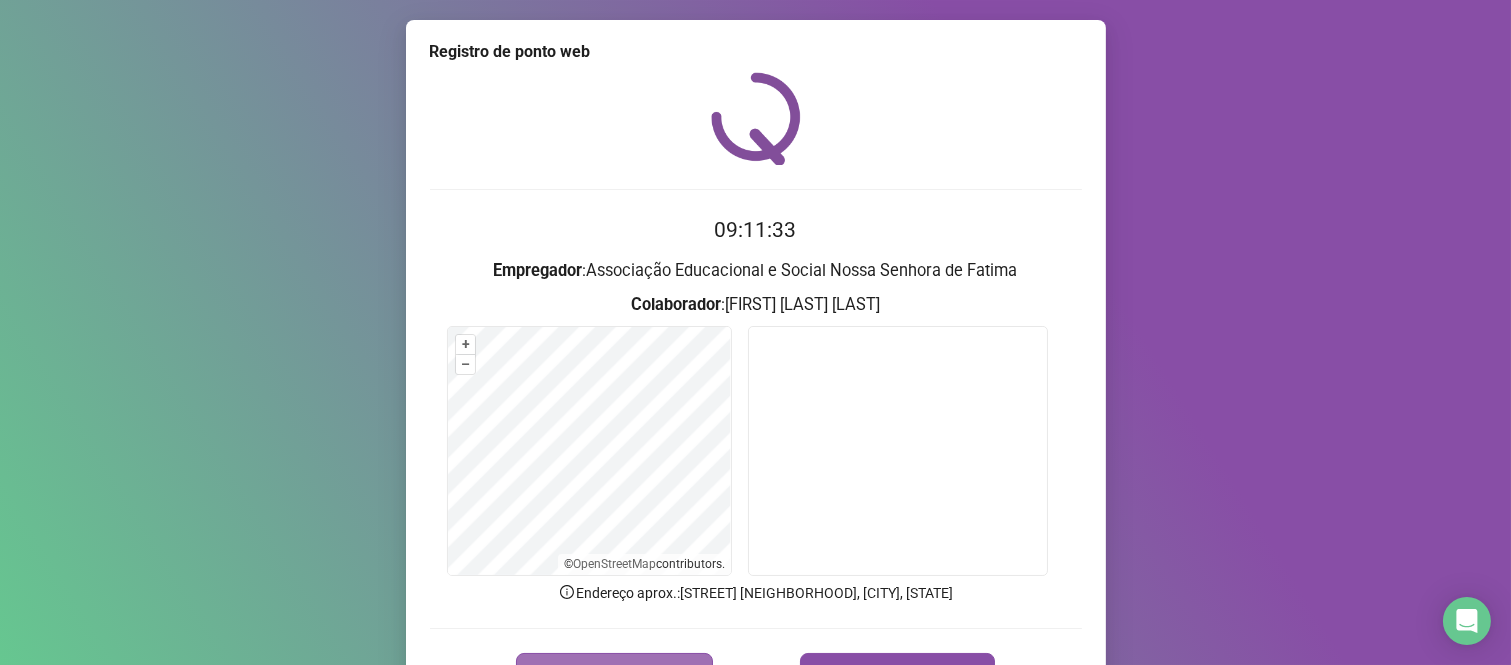 click on "REGISTRAR PONTO" at bounding box center [614, 673] 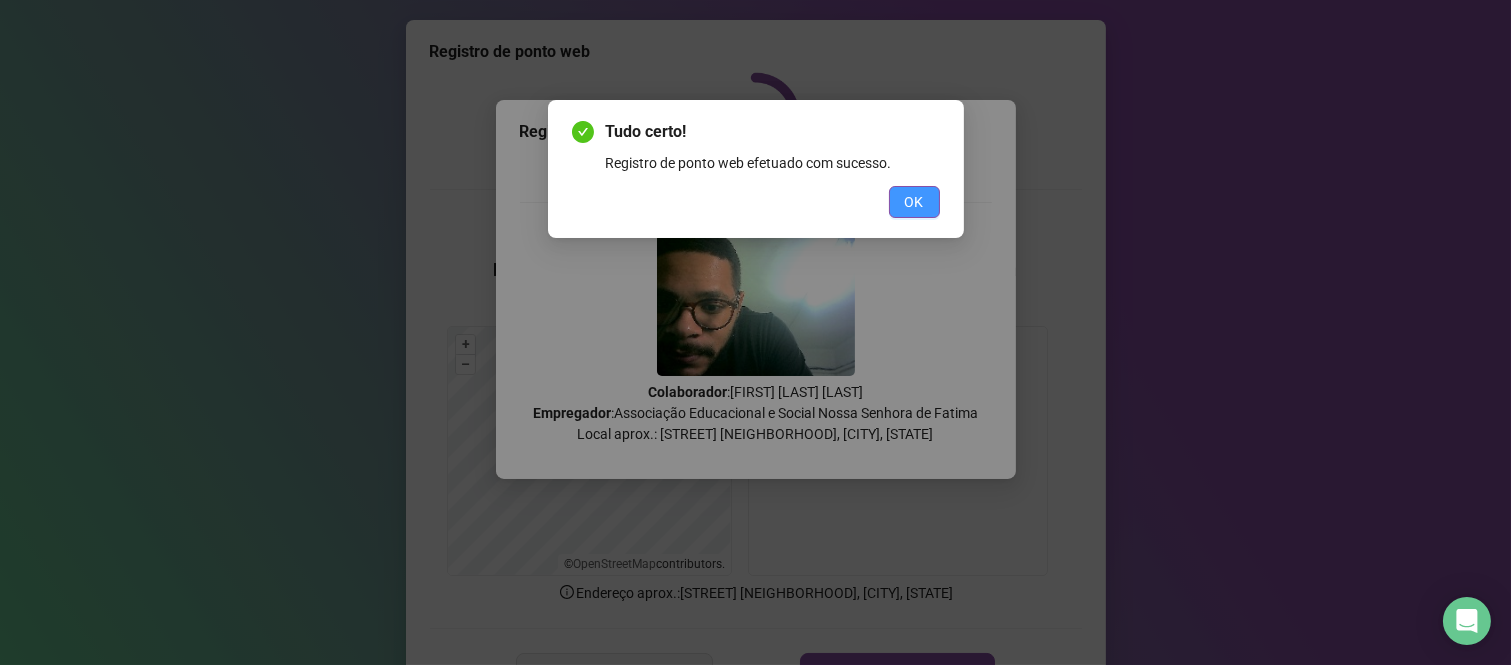 click on "OK" at bounding box center [914, 202] 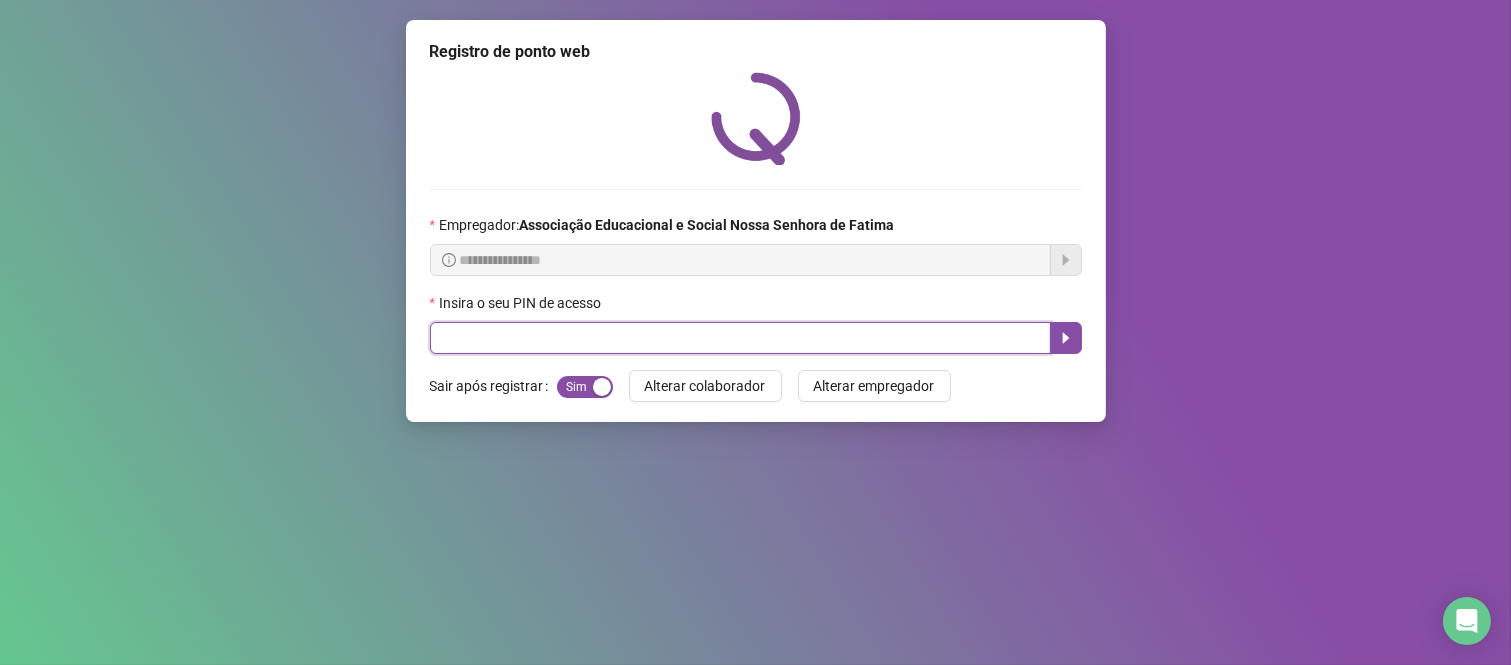 click at bounding box center [740, 338] 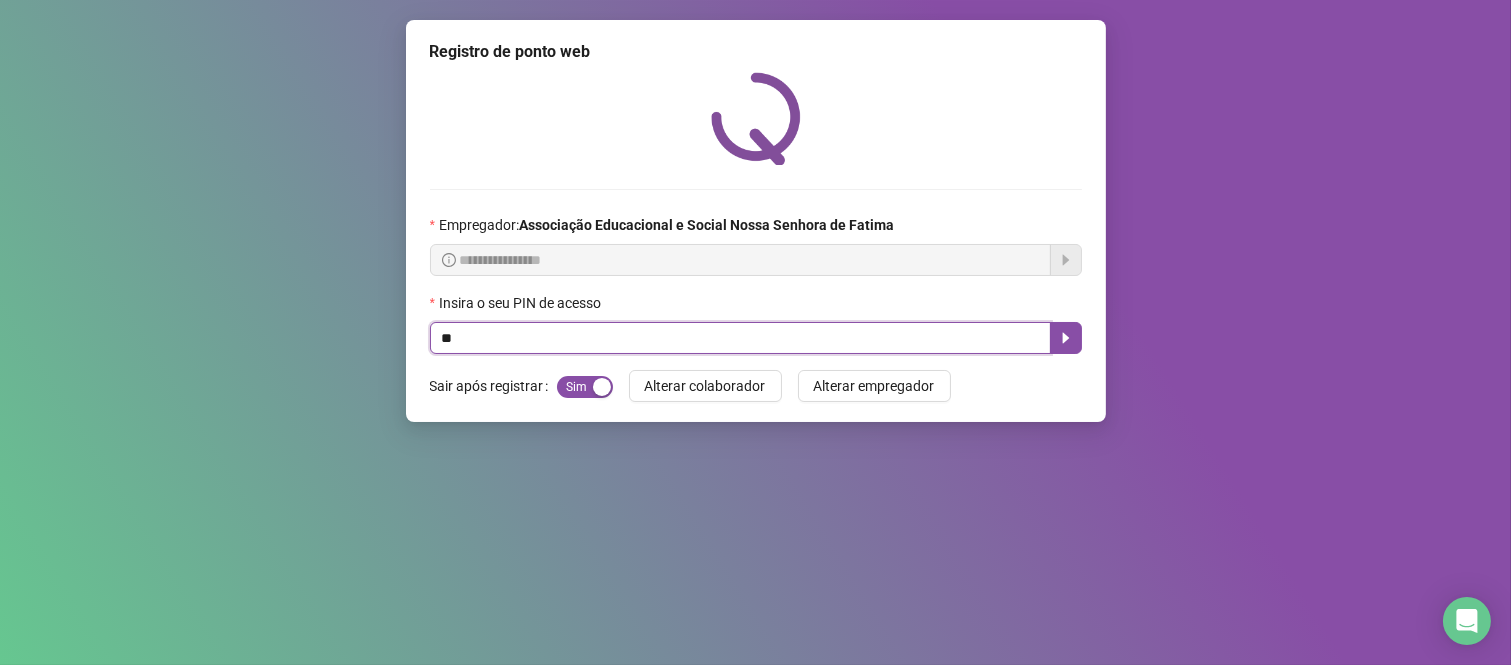 type on "***" 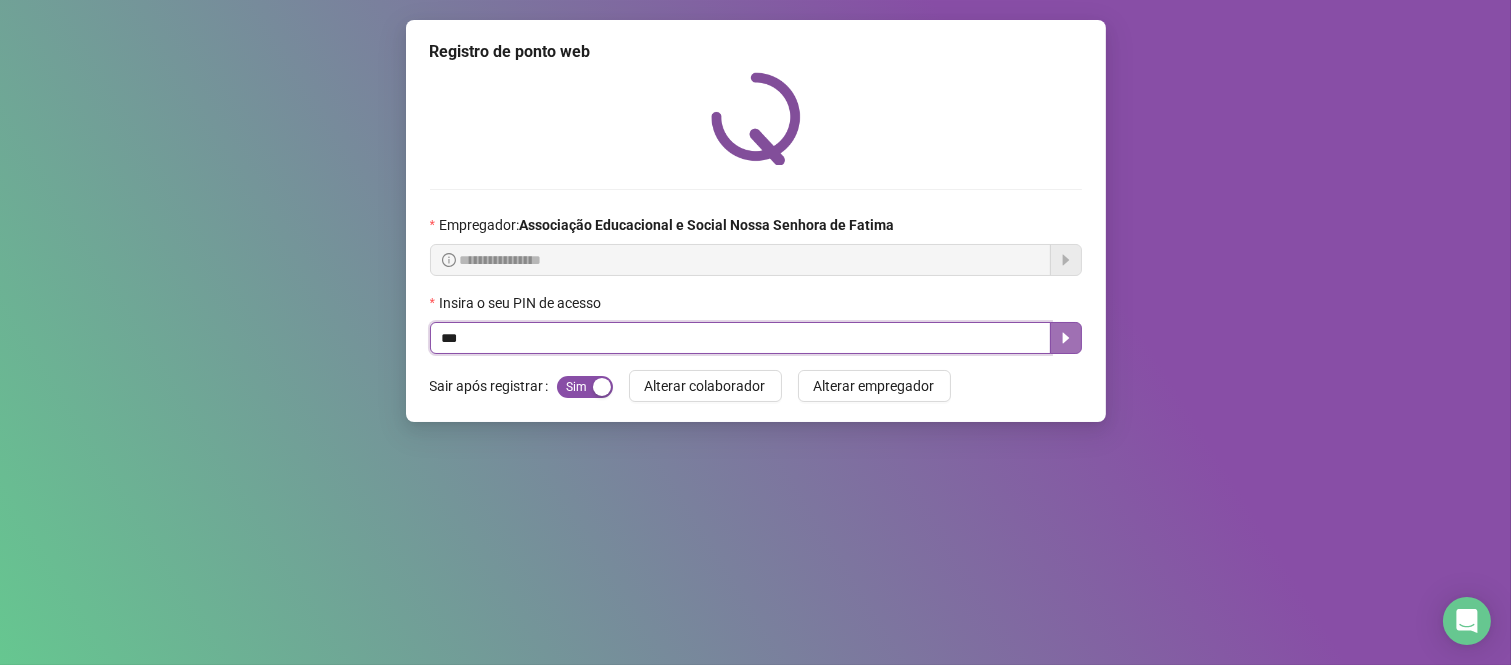 click at bounding box center [1066, 338] 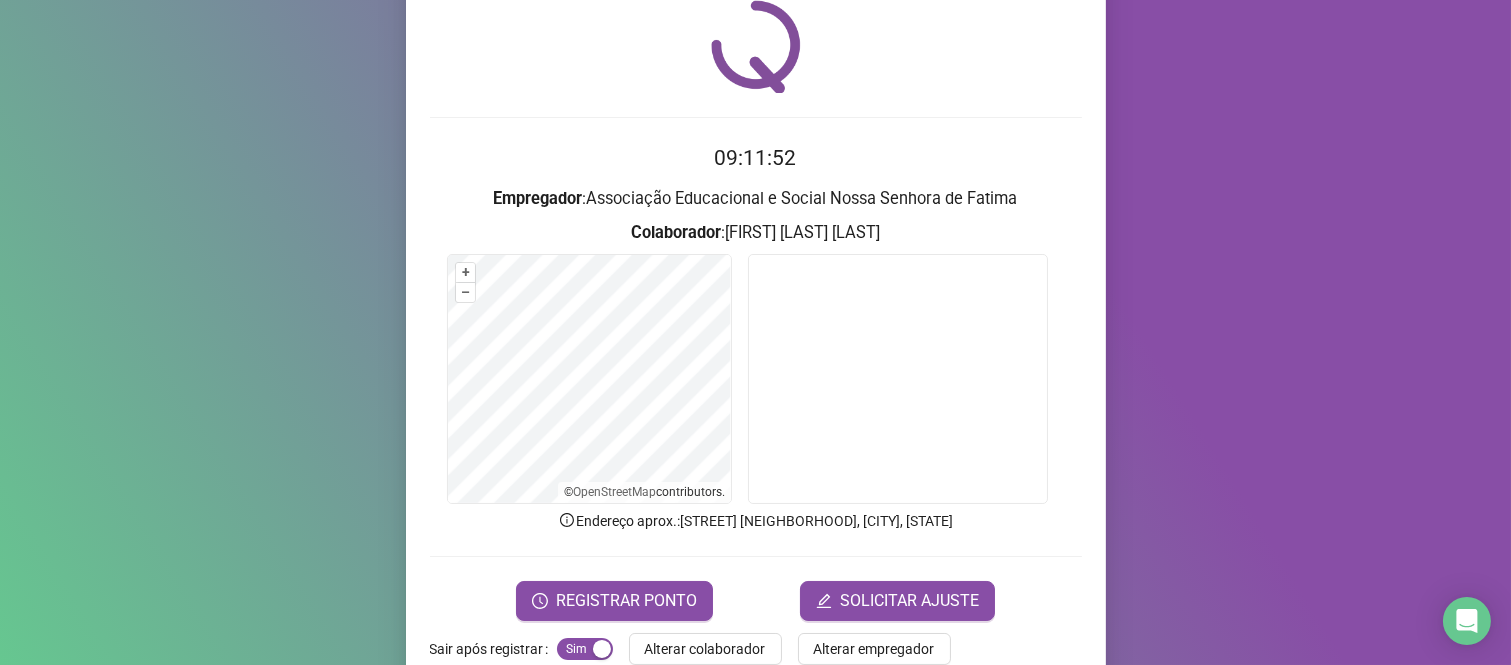 scroll, scrollTop: 114, scrollLeft: 0, axis: vertical 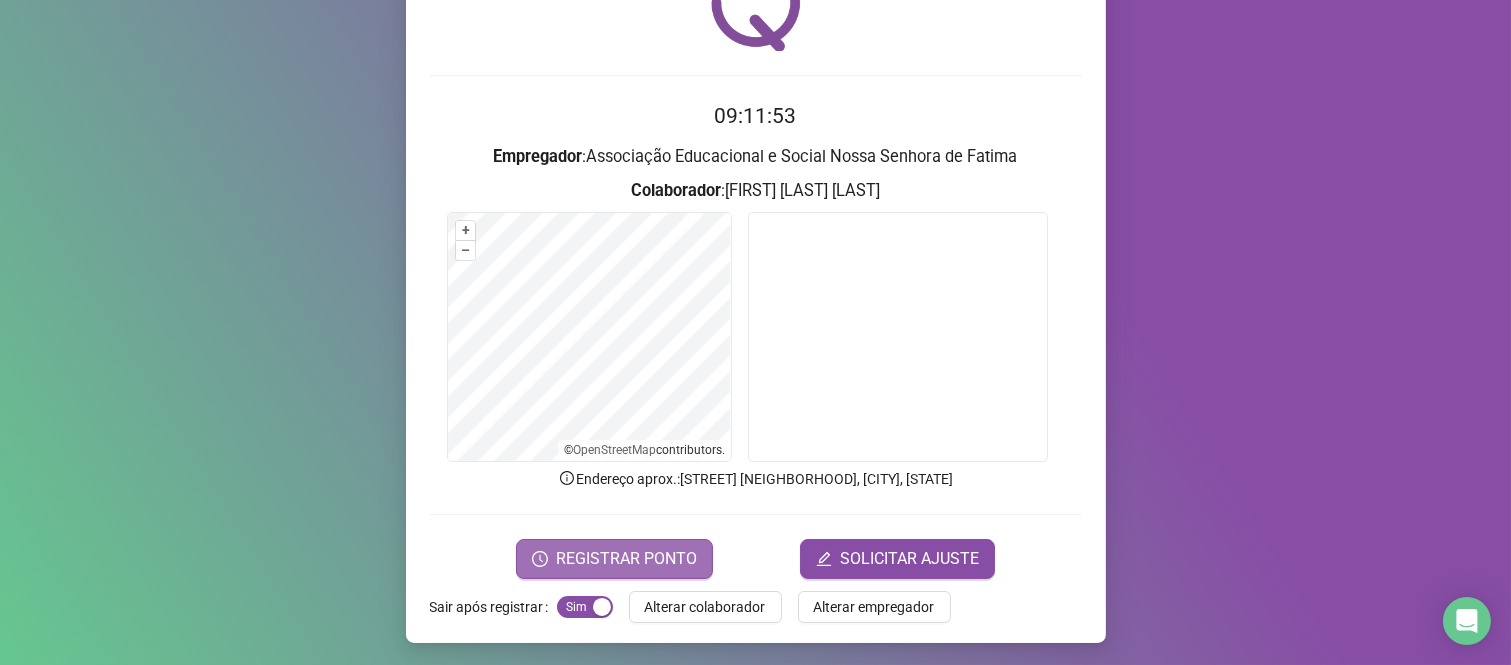 click on "REGISTRAR PONTO" at bounding box center [626, 559] 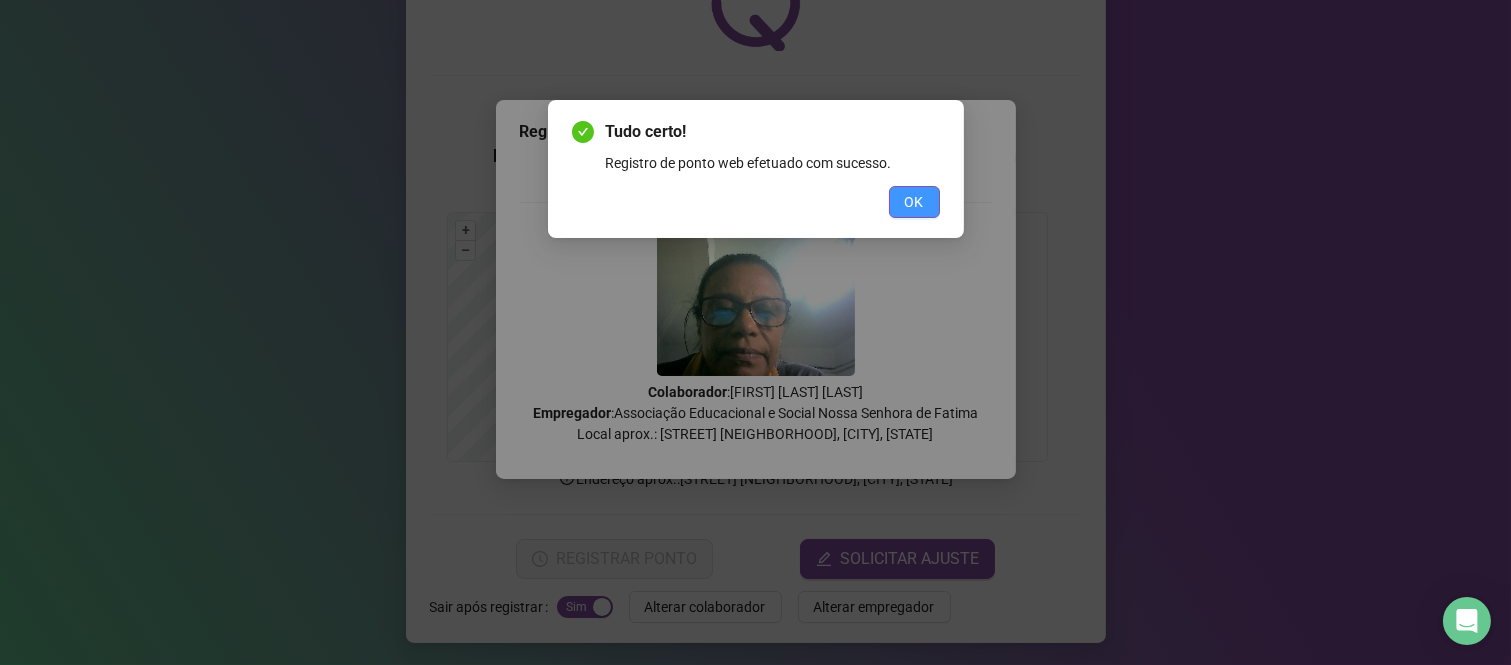 click on "OK" at bounding box center [914, 202] 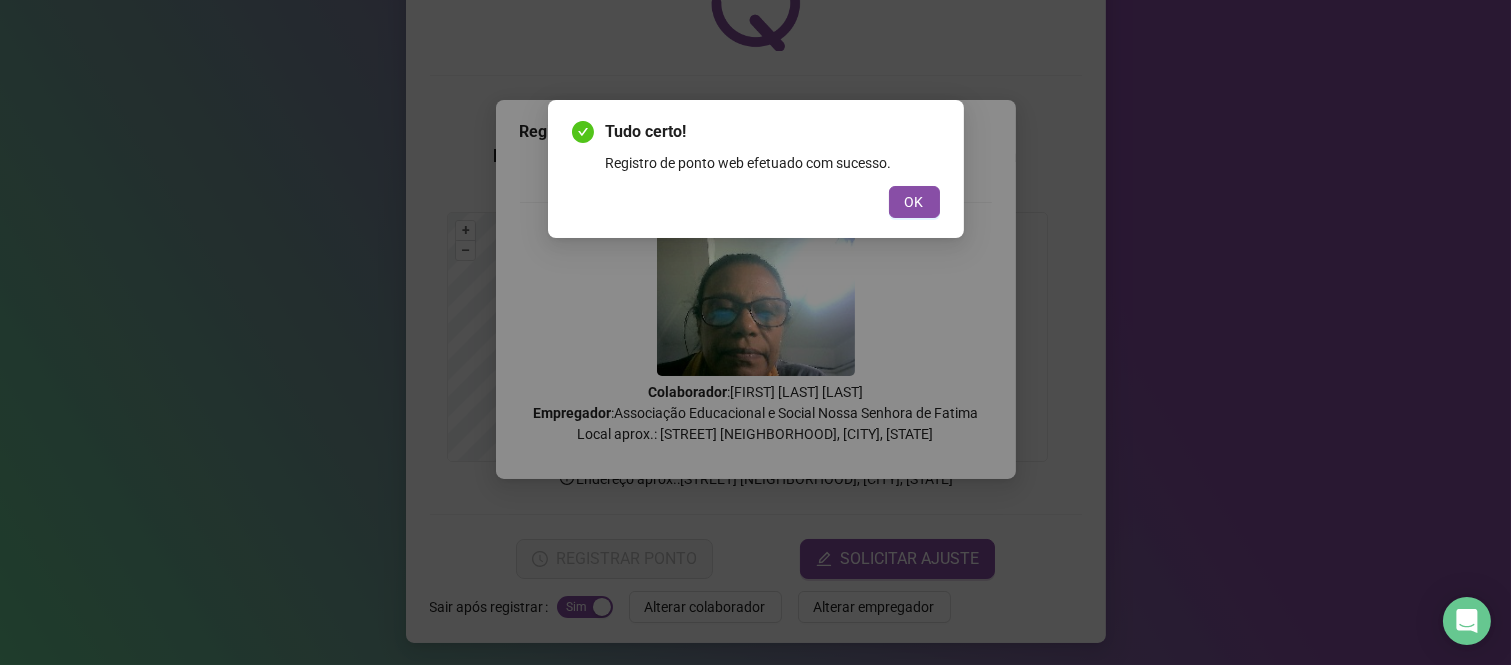 scroll, scrollTop: 0, scrollLeft: 0, axis: both 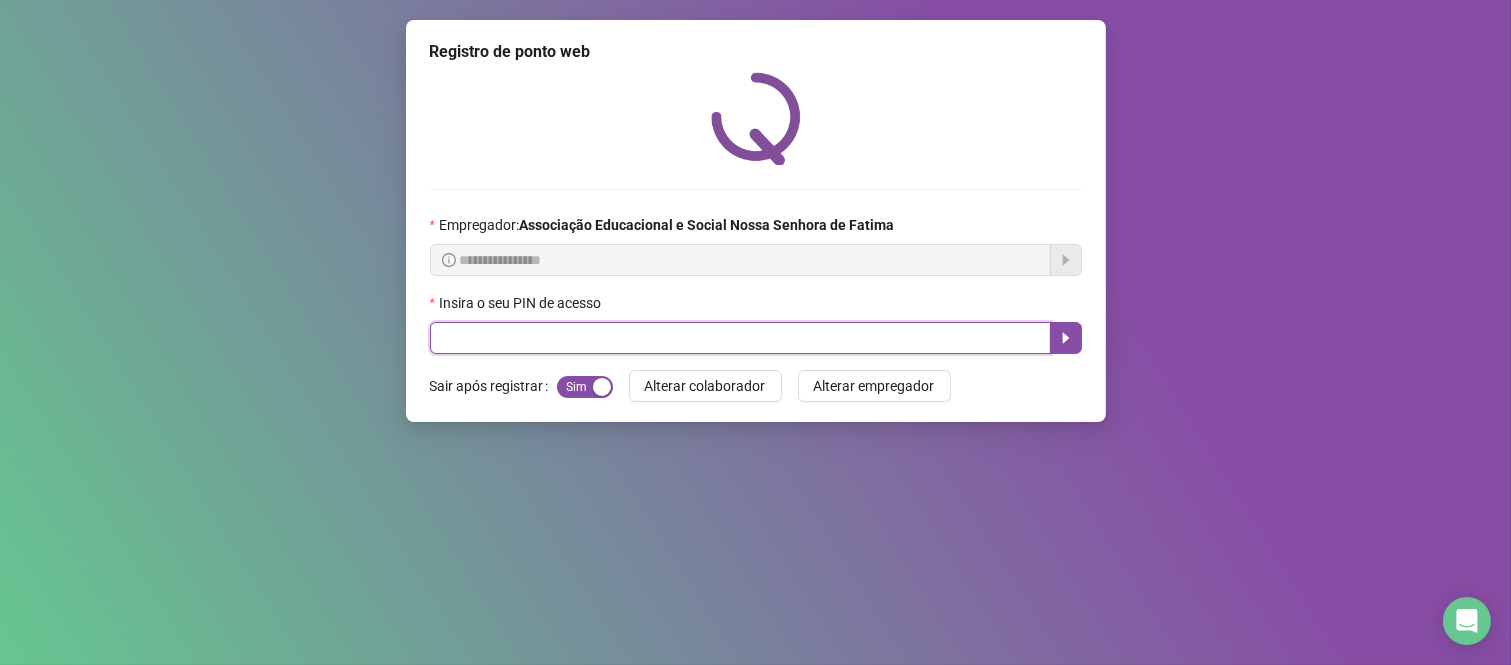 click at bounding box center [740, 338] 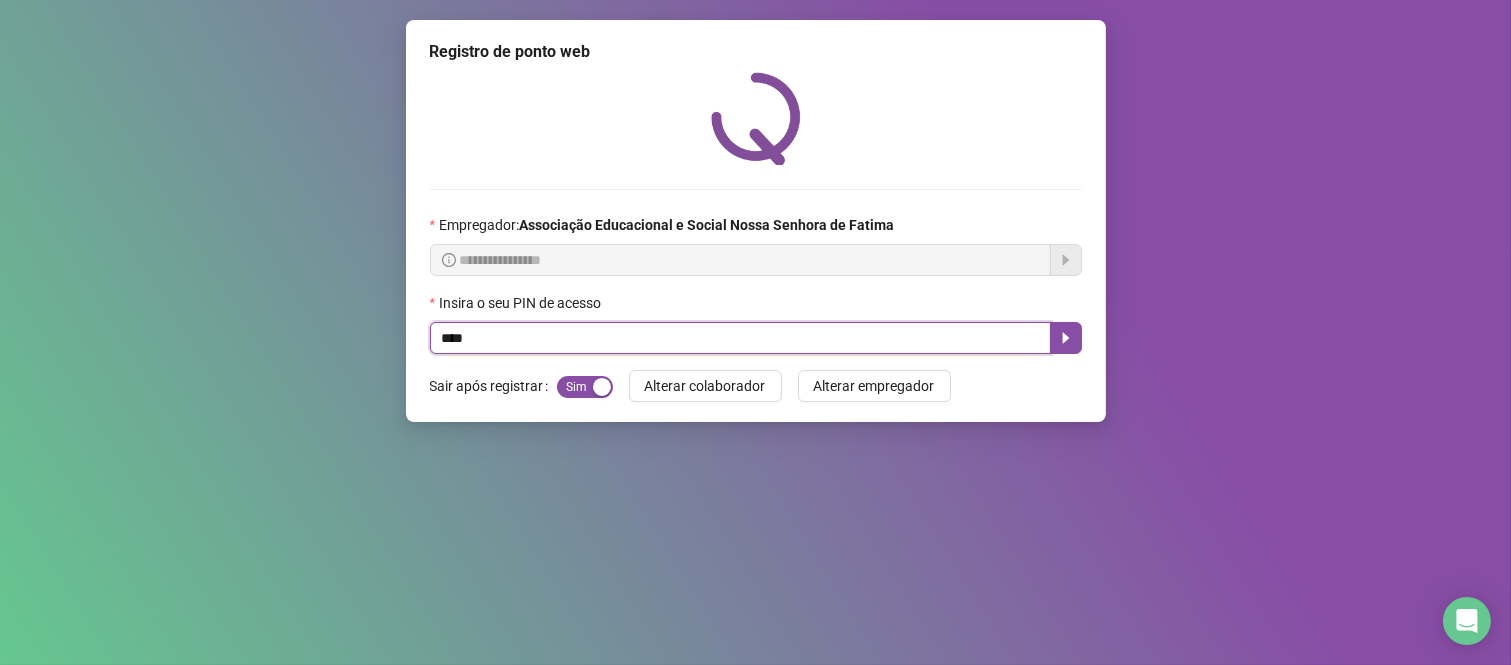 type on "*****" 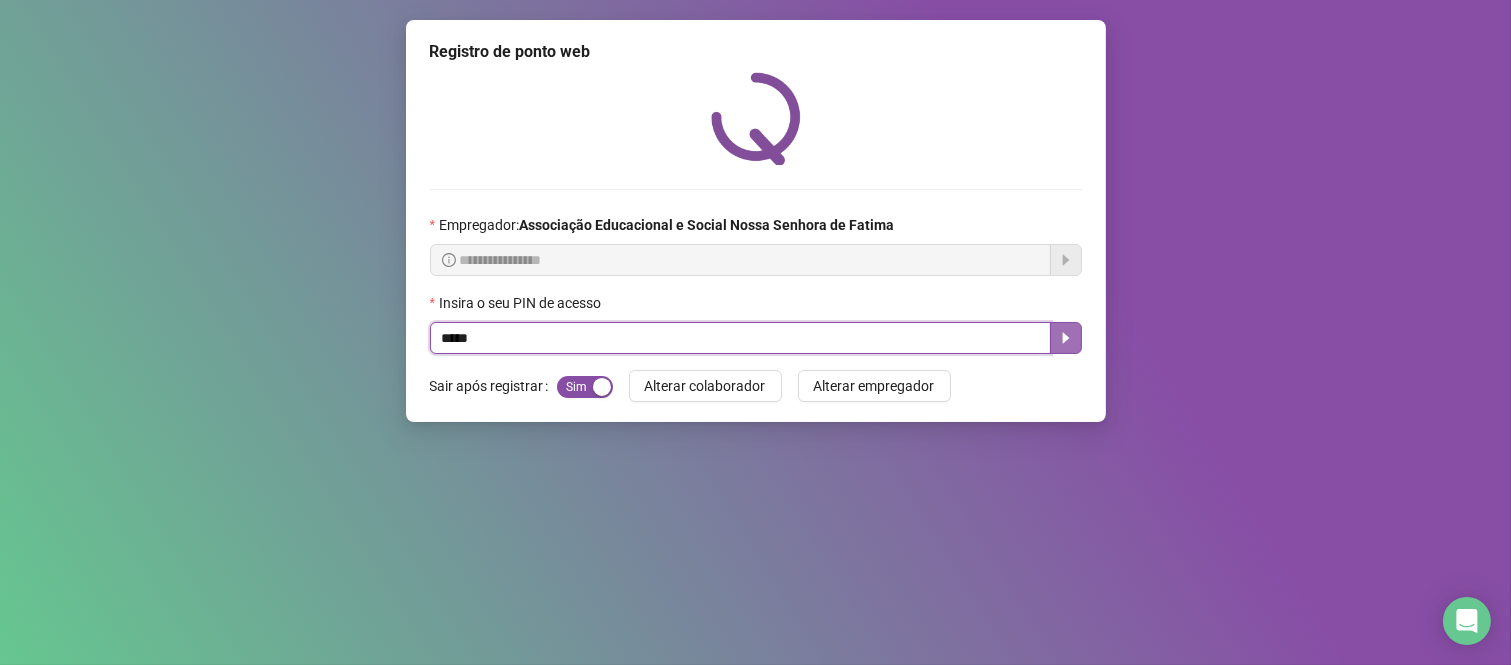 click 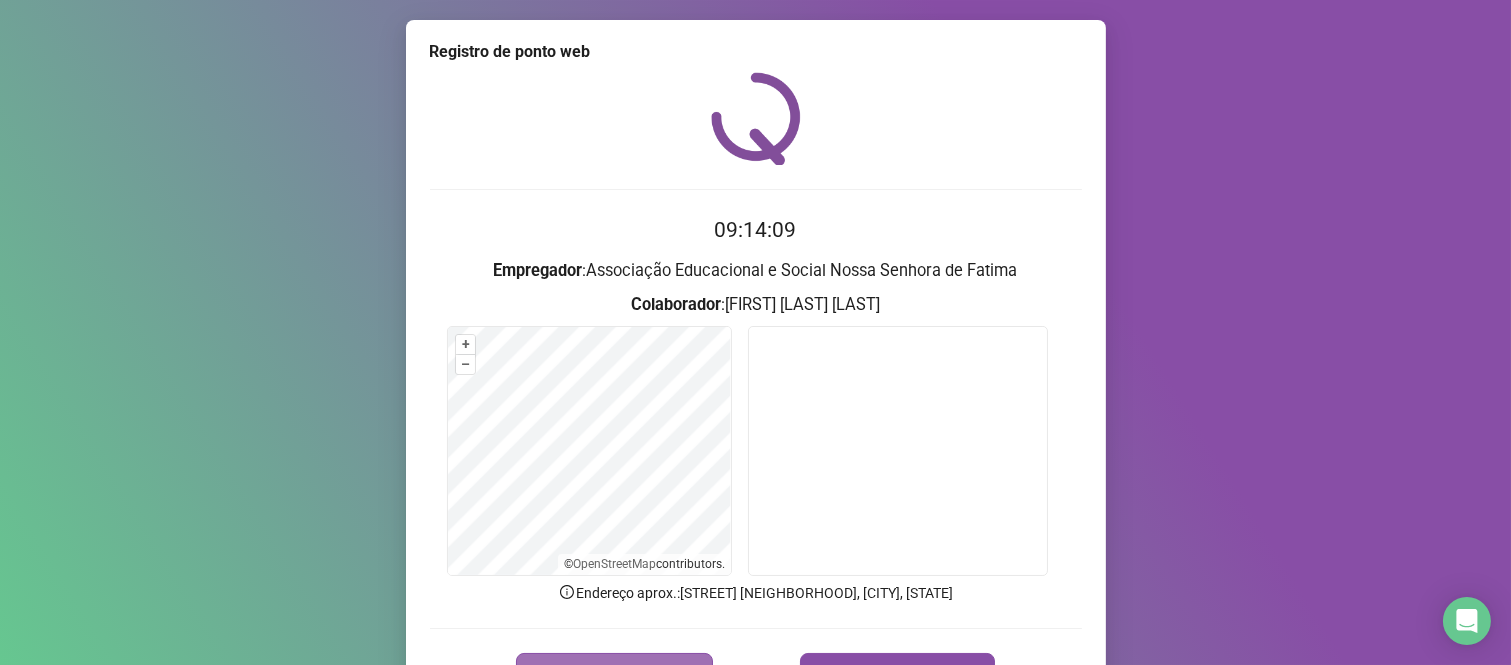 click on "REGISTRAR PONTO" at bounding box center (626, 673) 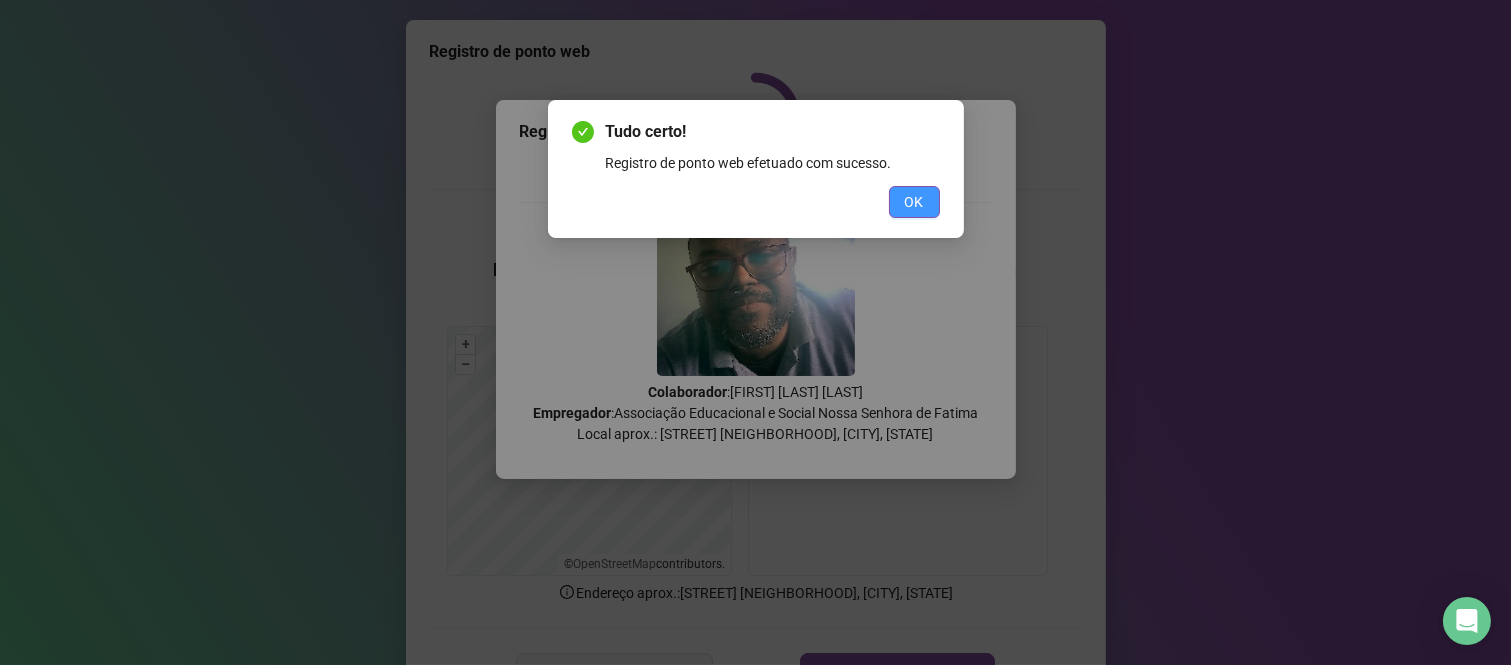 click on "OK" at bounding box center (914, 202) 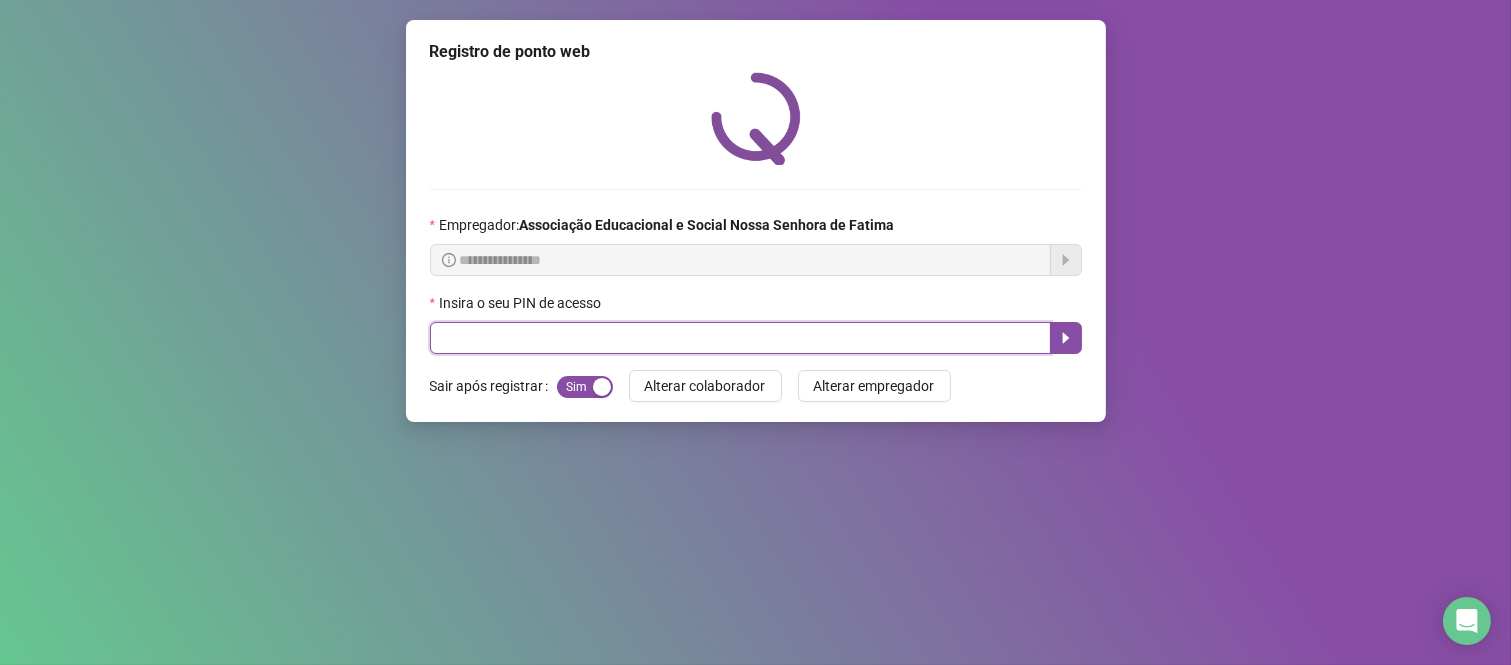 click at bounding box center (740, 338) 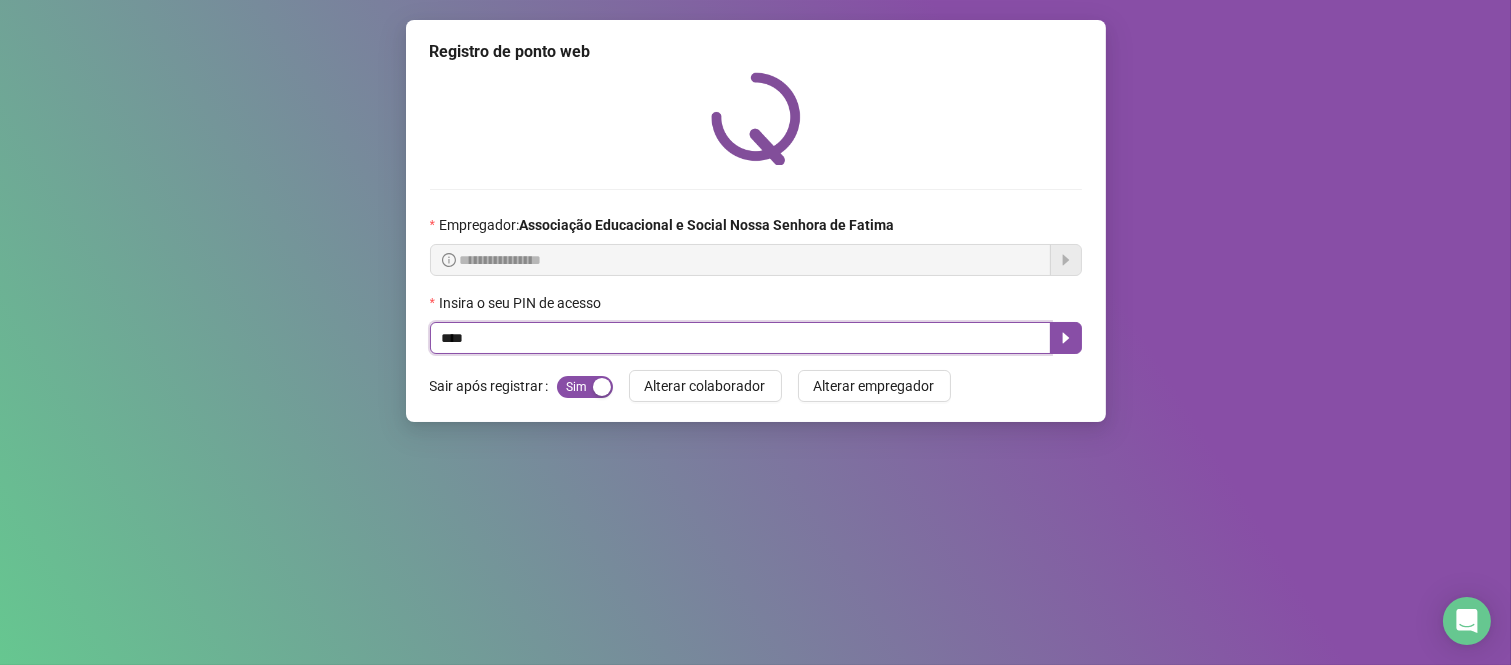 type on "****" 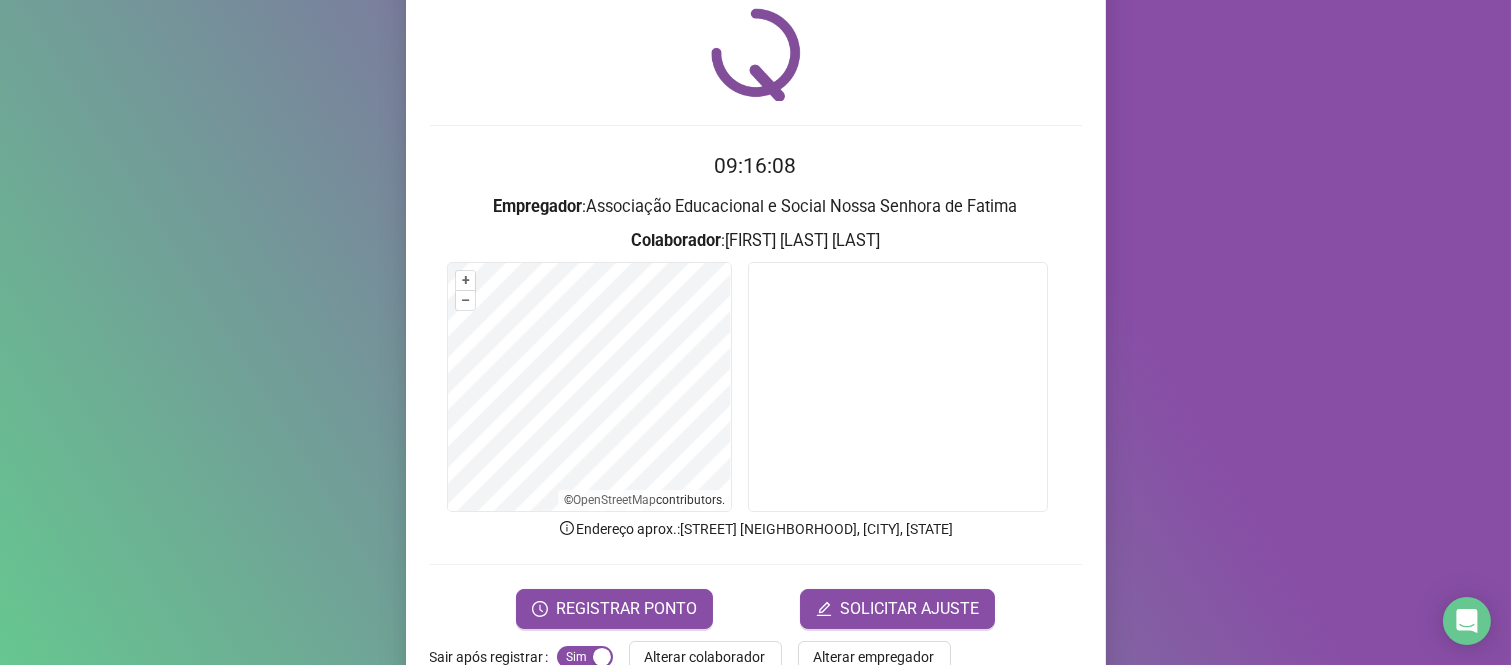 scroll, scrollTop: 114, scrollLeft: 0, axis: vertical 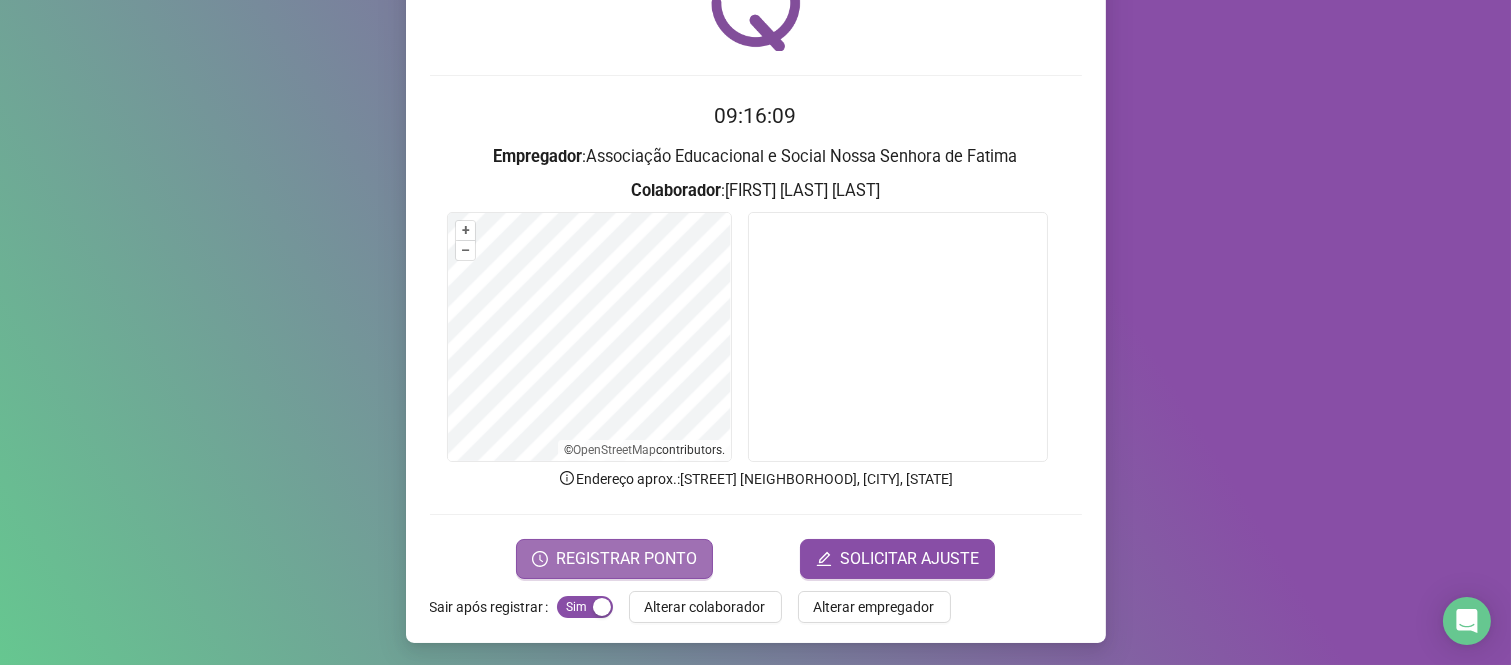 click on "REGISTRAR PONTO" at bounding box center [626, 559] 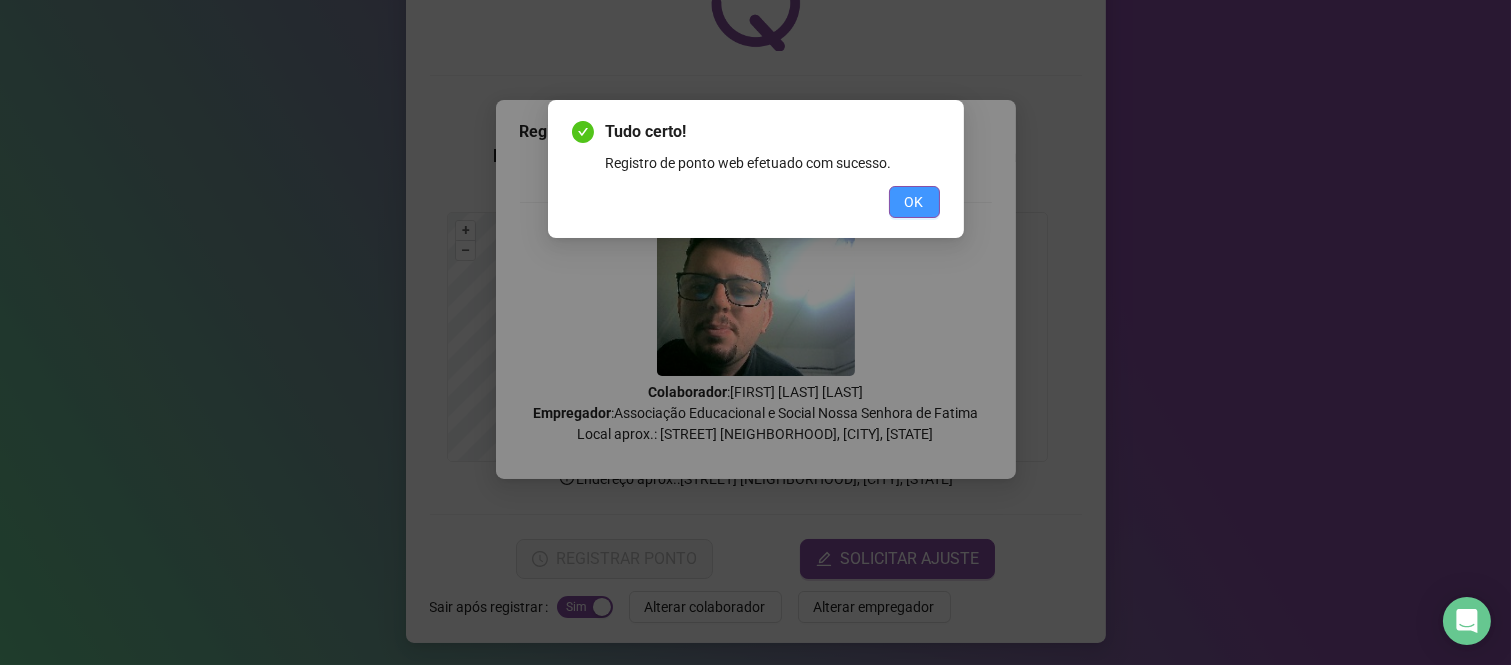 click on "OK" at bounding box center (914, 202) 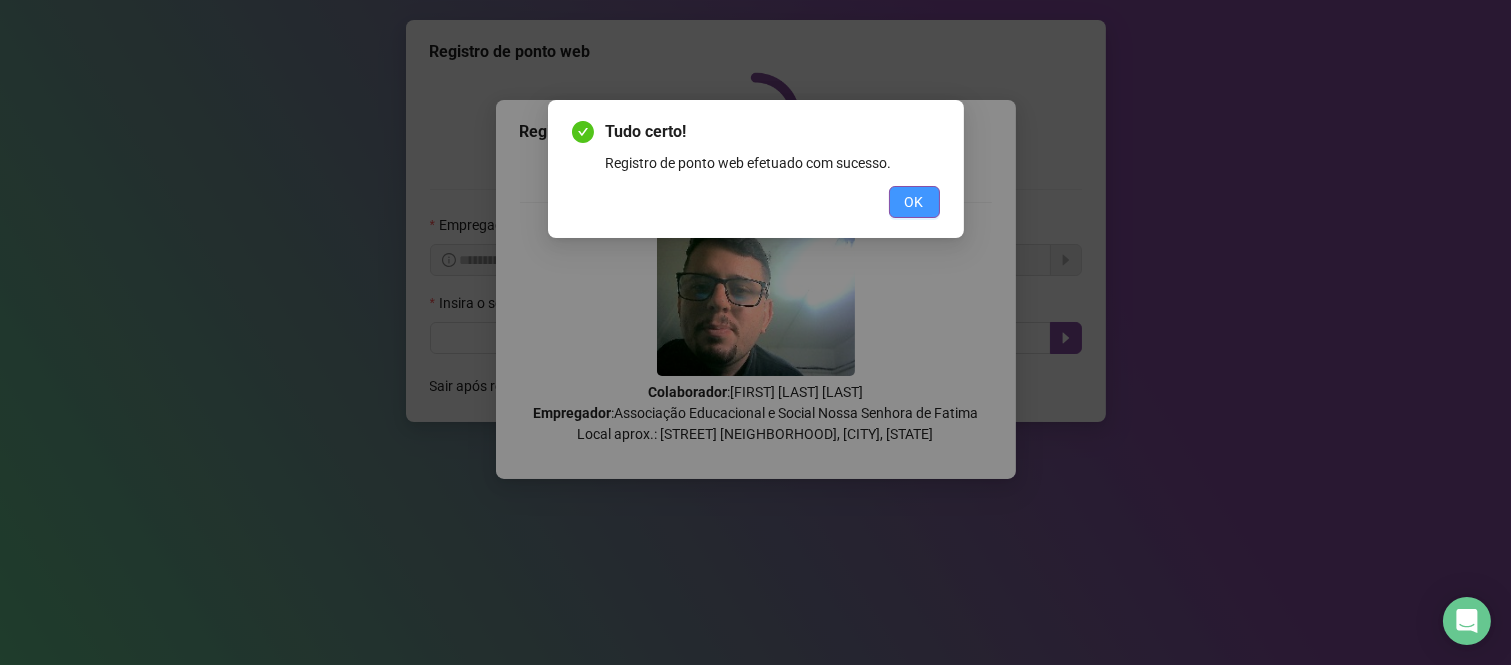 scroll, scrollTop: 0, scrollLeft: 0, axis: both 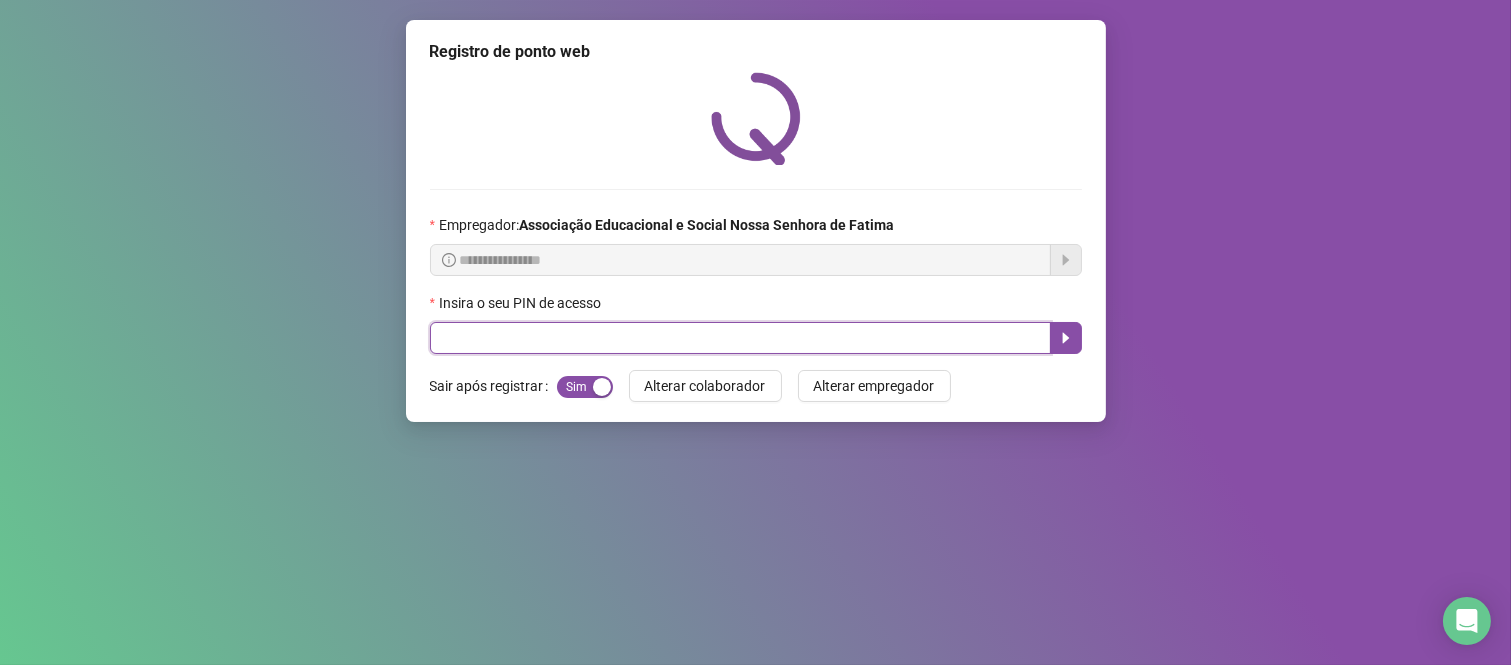 click at bounding box center (740, 338) 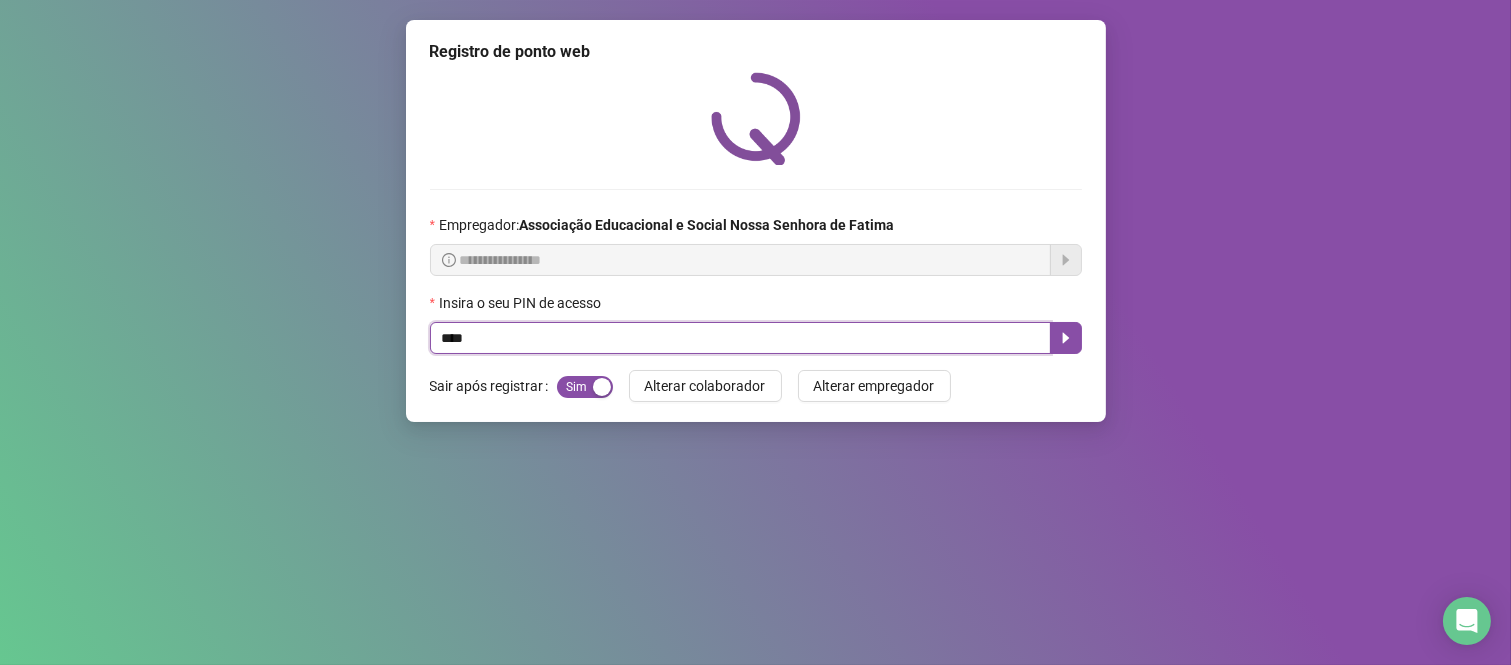 type on "****" 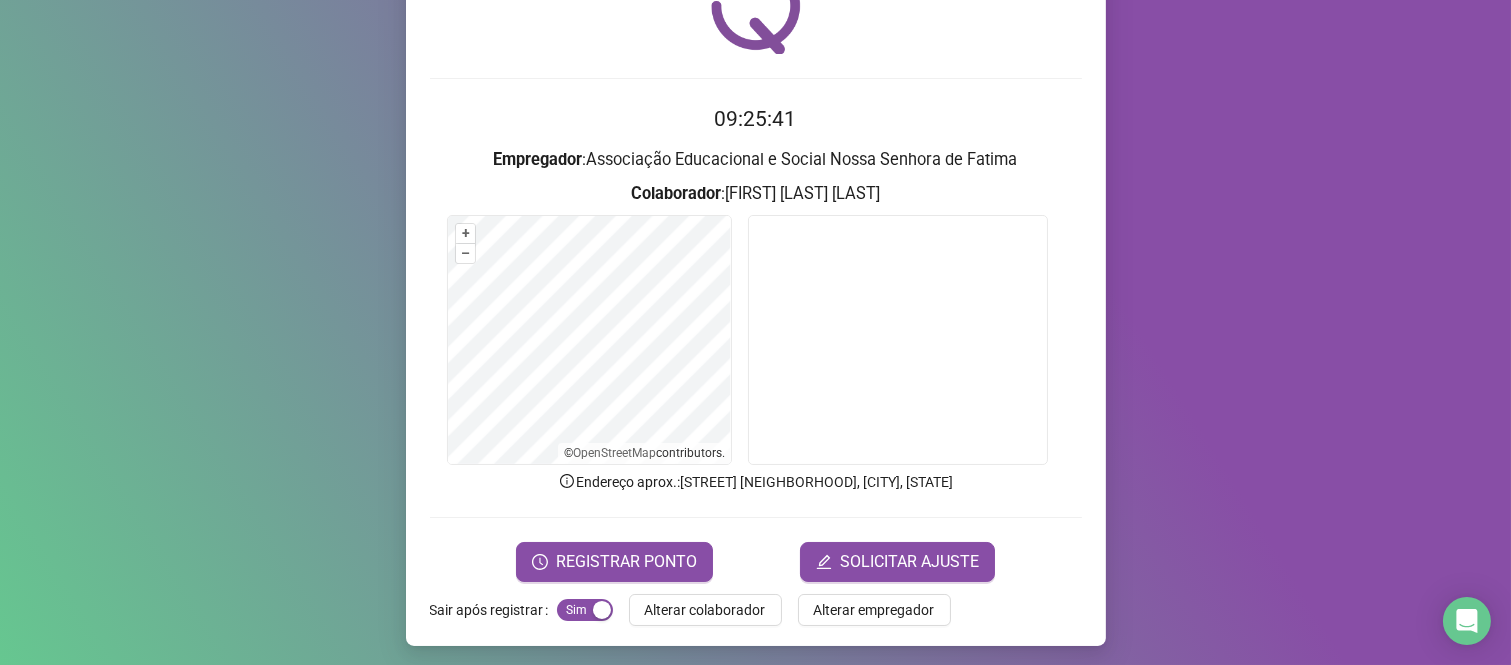 scroll, scrollTop: 114, scrollLeft: 0, axis: vertical 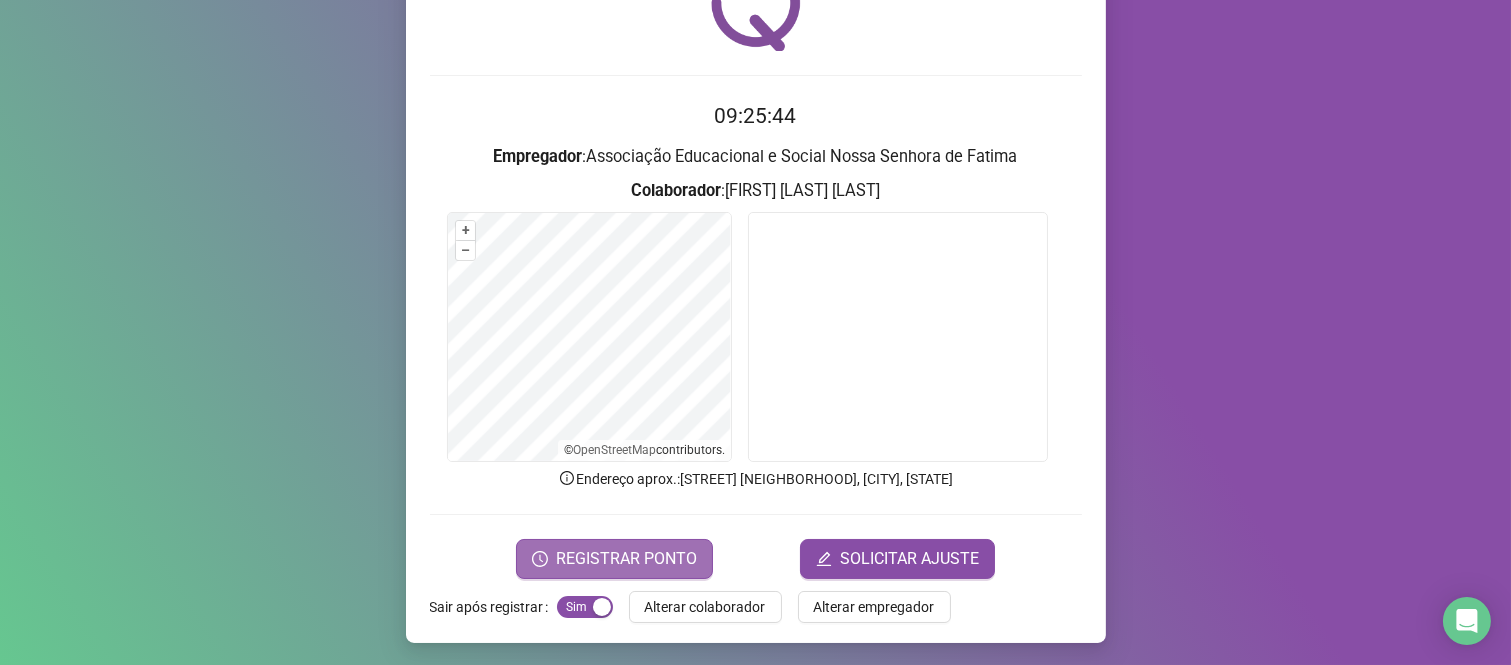 click on "REGISTRAR PONTO" at bounding box center [626, 559] 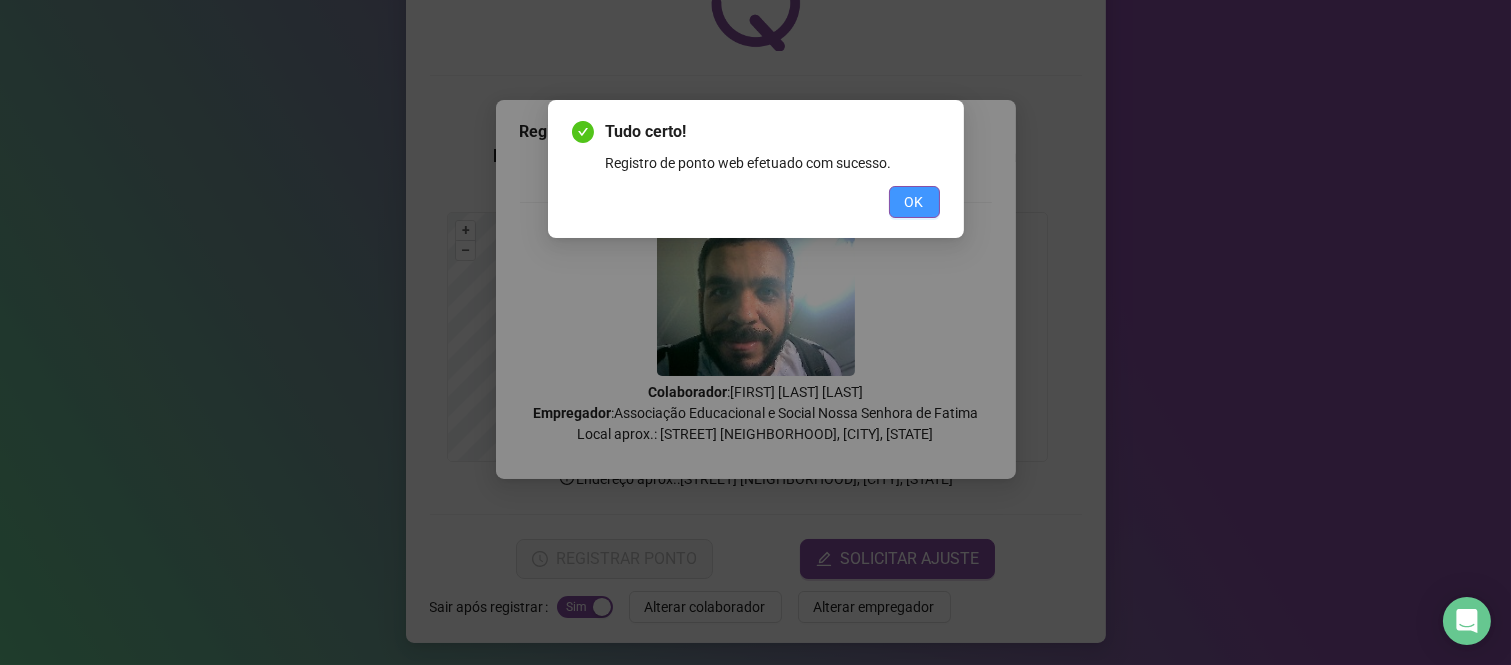 click on "OK" at bounding box center [914, 202] 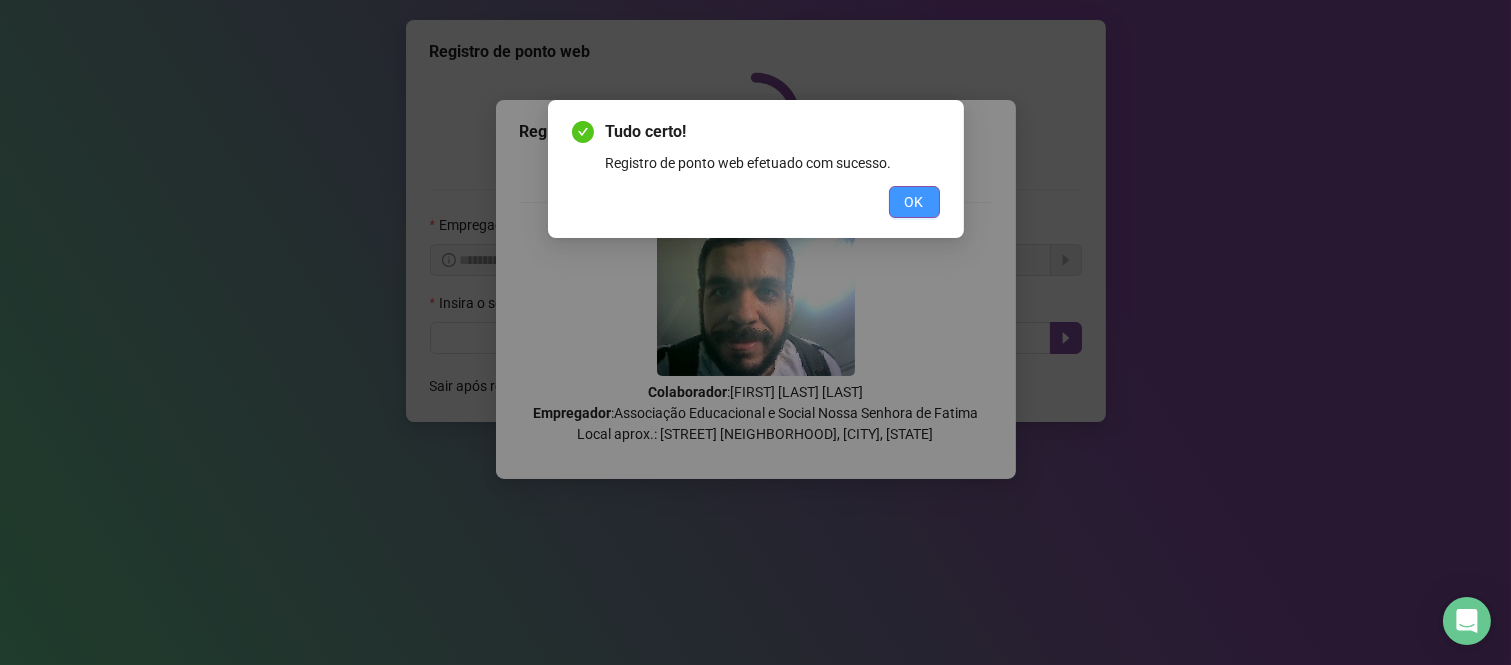 scroll, scrollTop: 0, scrollLeft: 0, axis: both 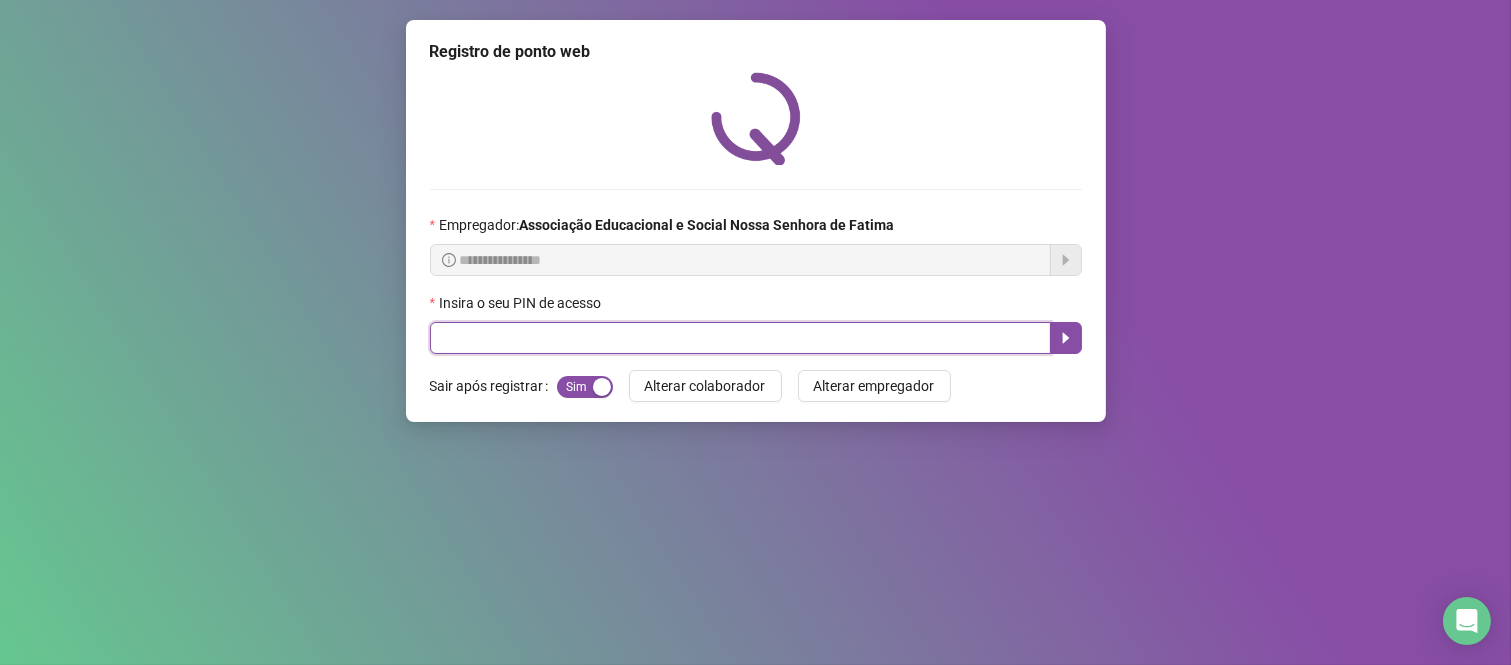 click at bounding box center [740, 338] 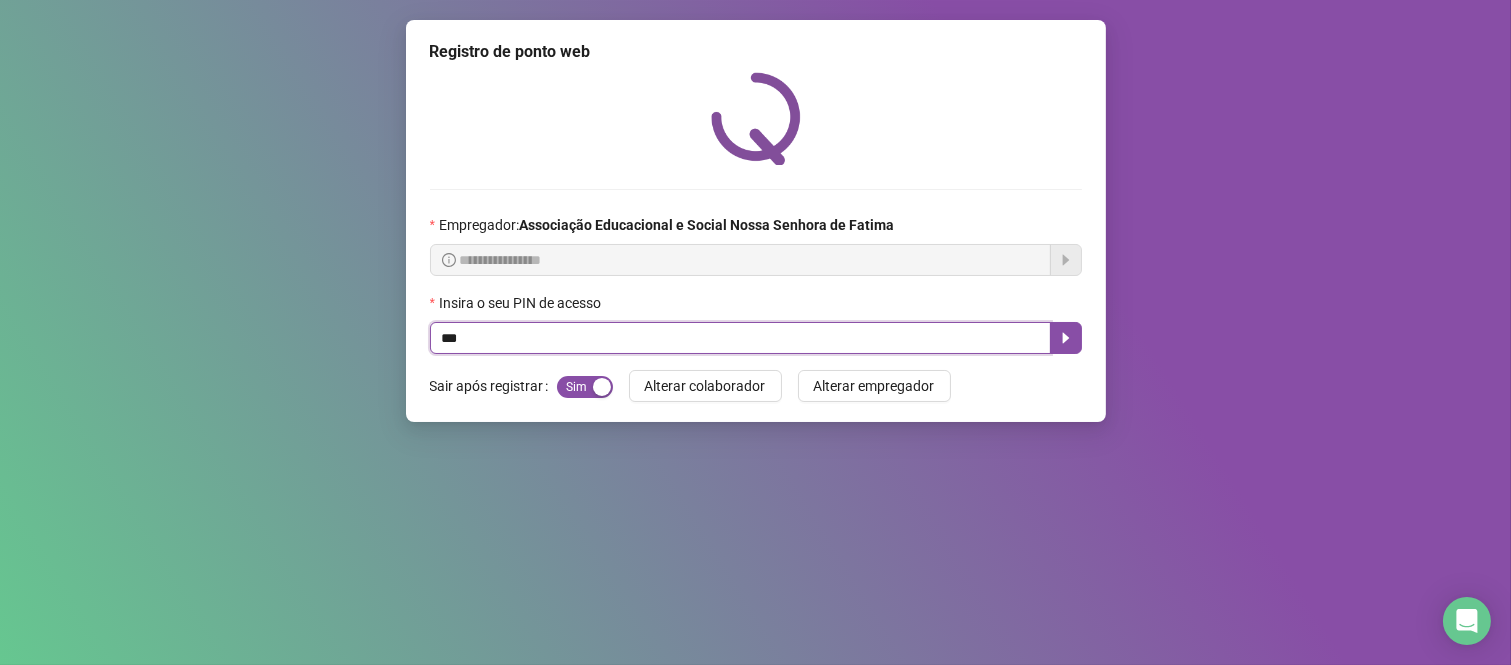 type on "***" 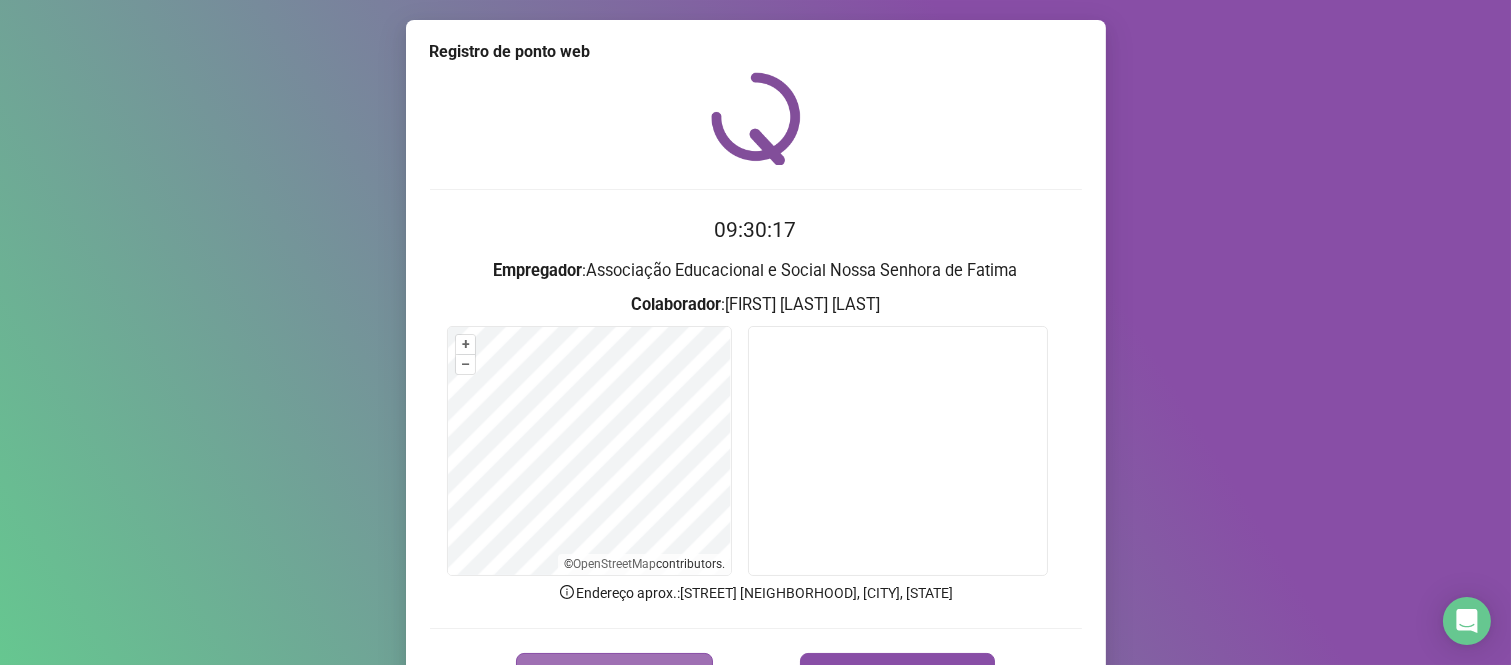 click on "REGISTRAR PONTO" at bounding box center [614, 673] 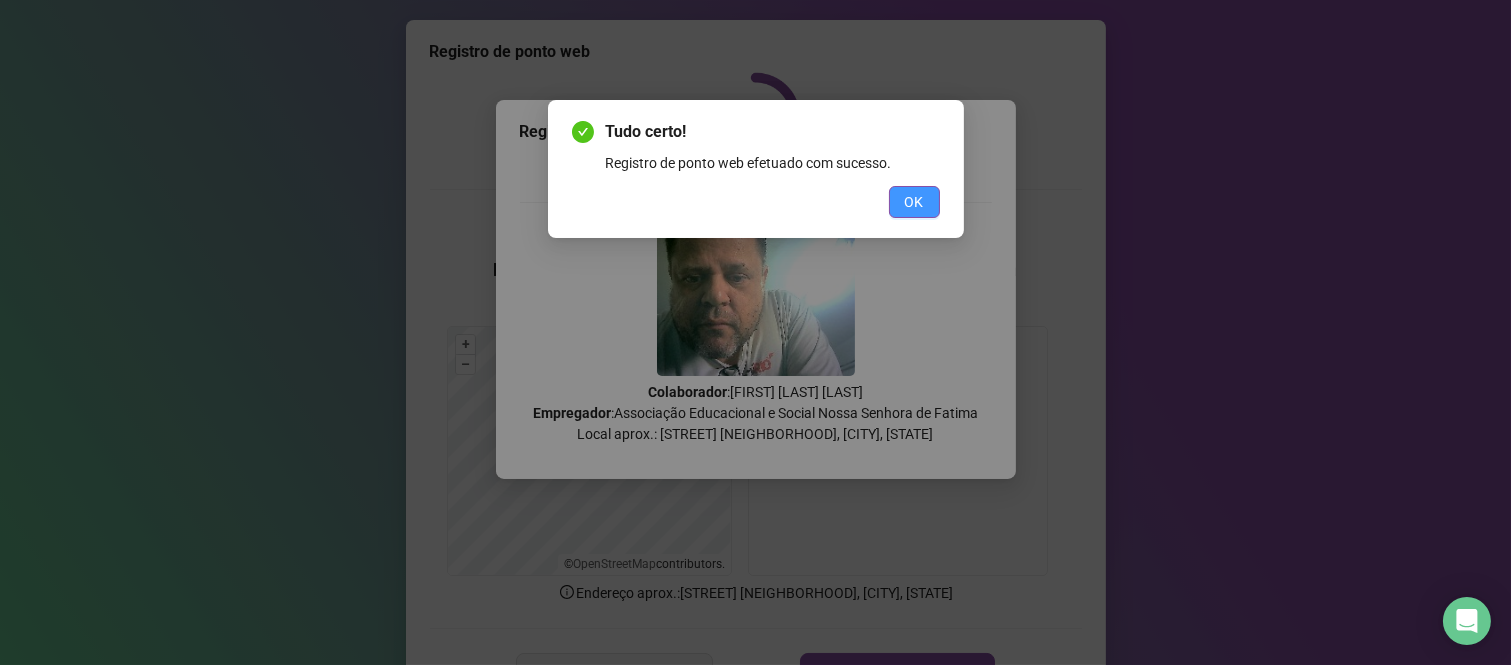 click on "OK" at bounding box center [914, 202] 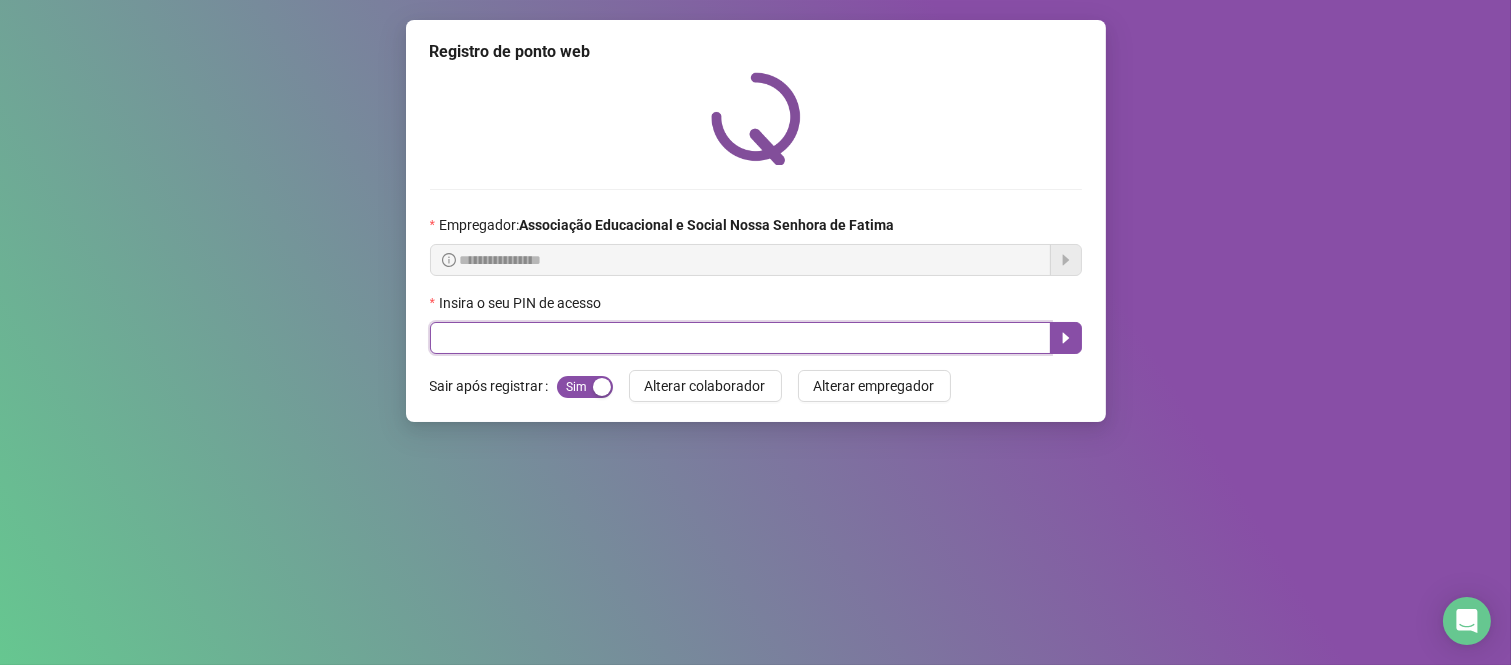 click at bounding box center [740, 338] 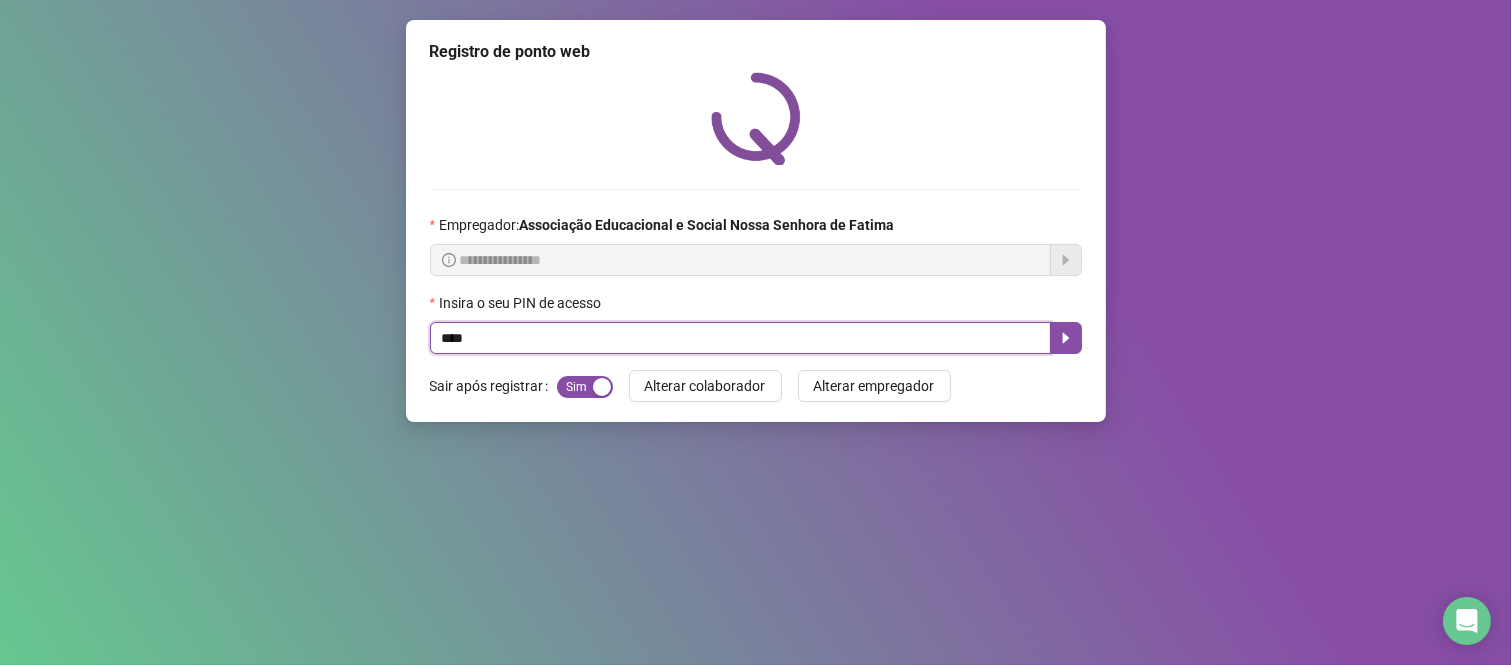 type on "*****" 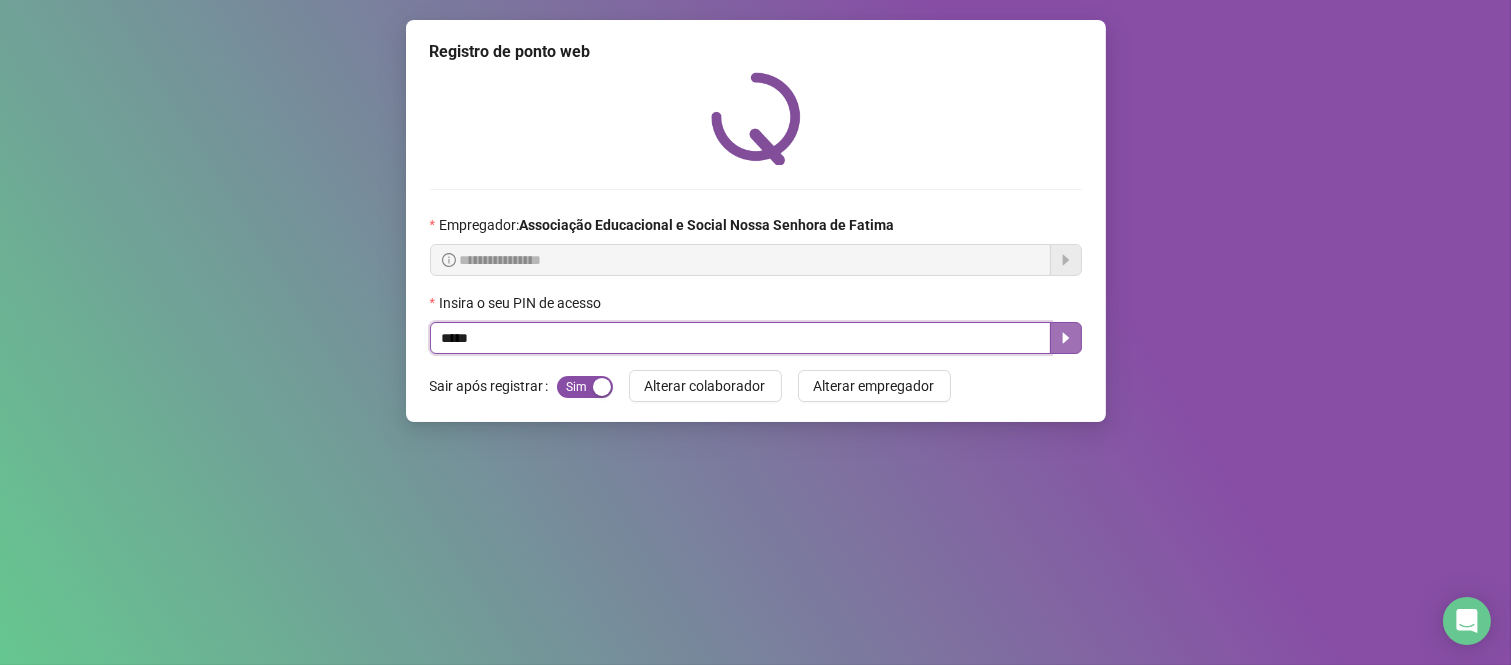 click 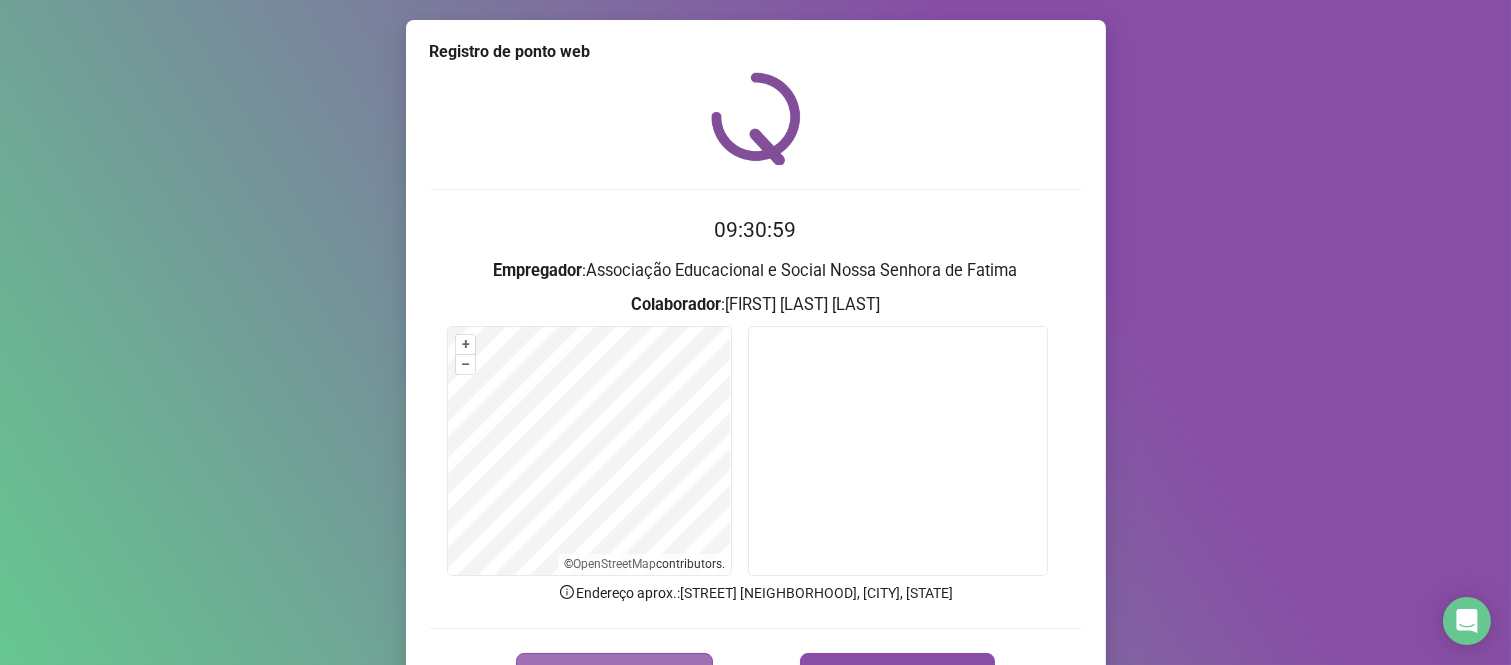 click on "REGISTRAR PONTO" at bounding box center (614, 673) 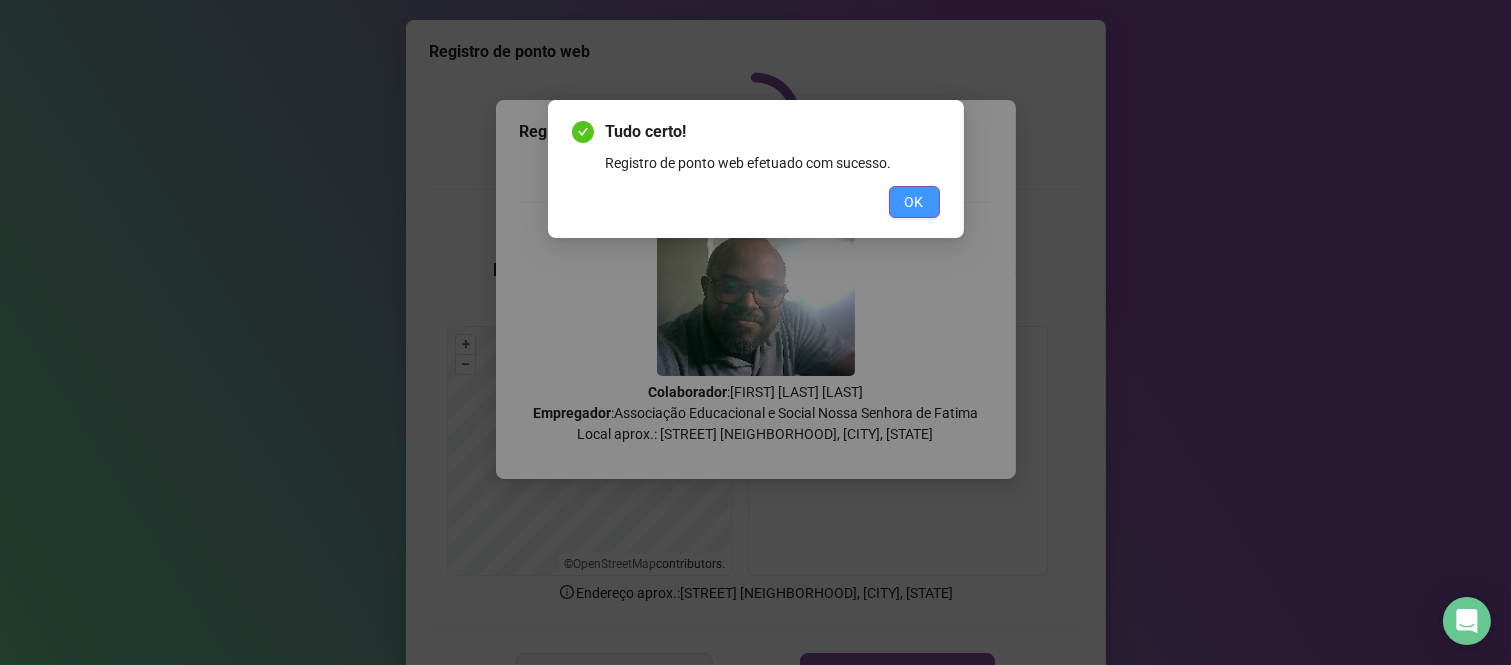 click on "OK" at bounding box center [914, 202] 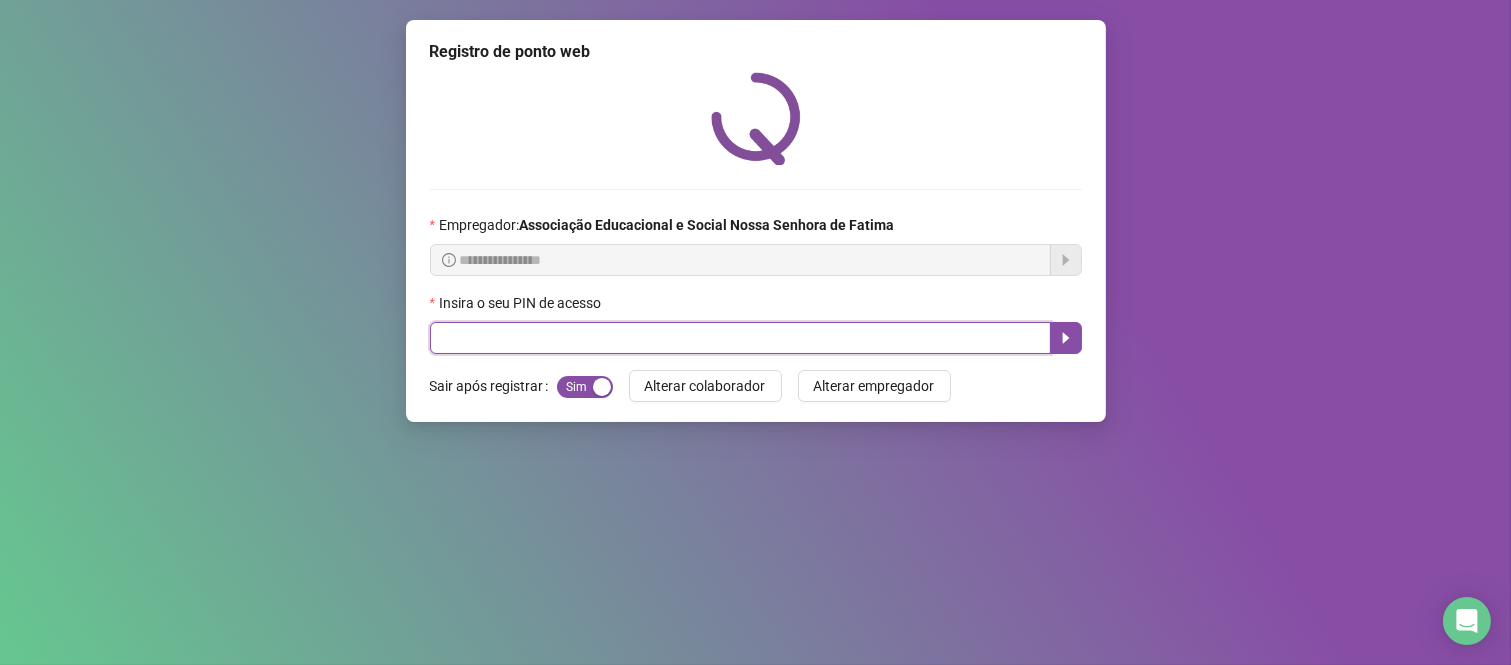 click at bounding box center [740, 338] 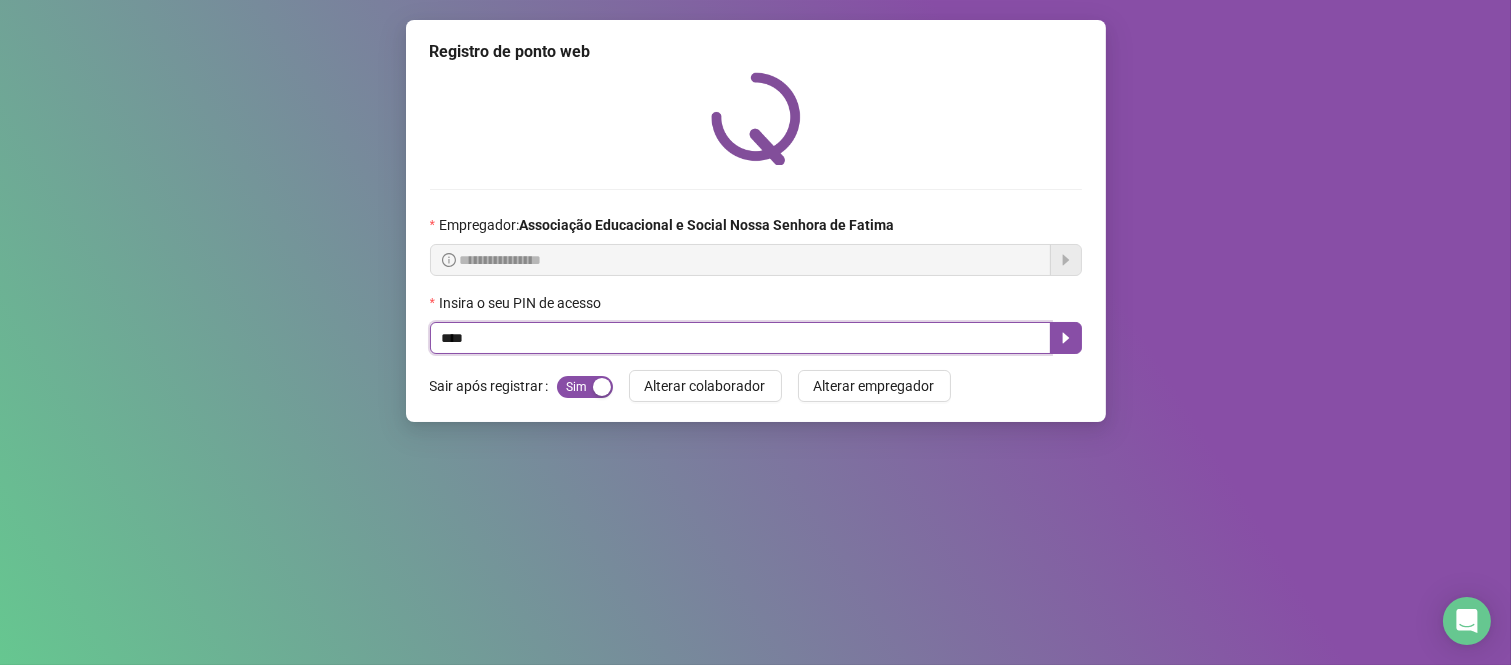 type on "****" 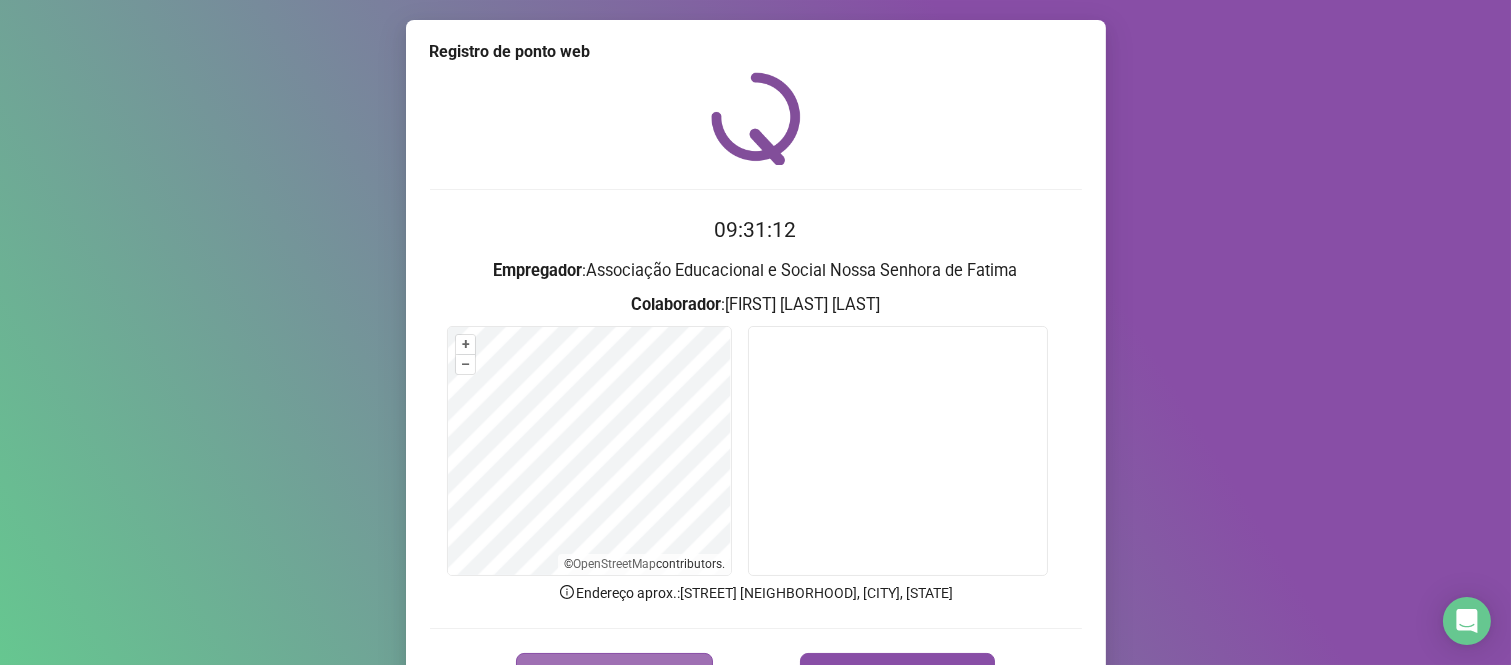 click on "REGISTRAR PONTO" at bounding box center (614, 673) 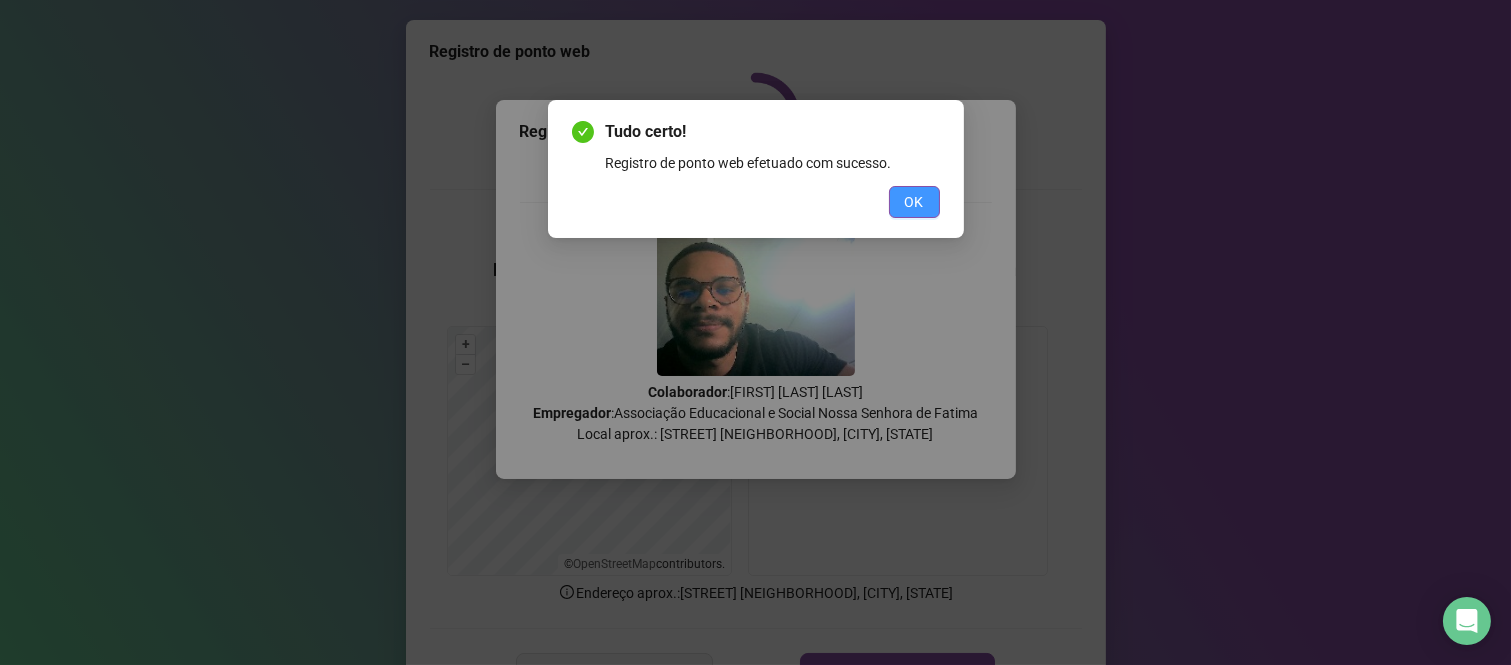 click on "OK" at bounding box center [914, 202] 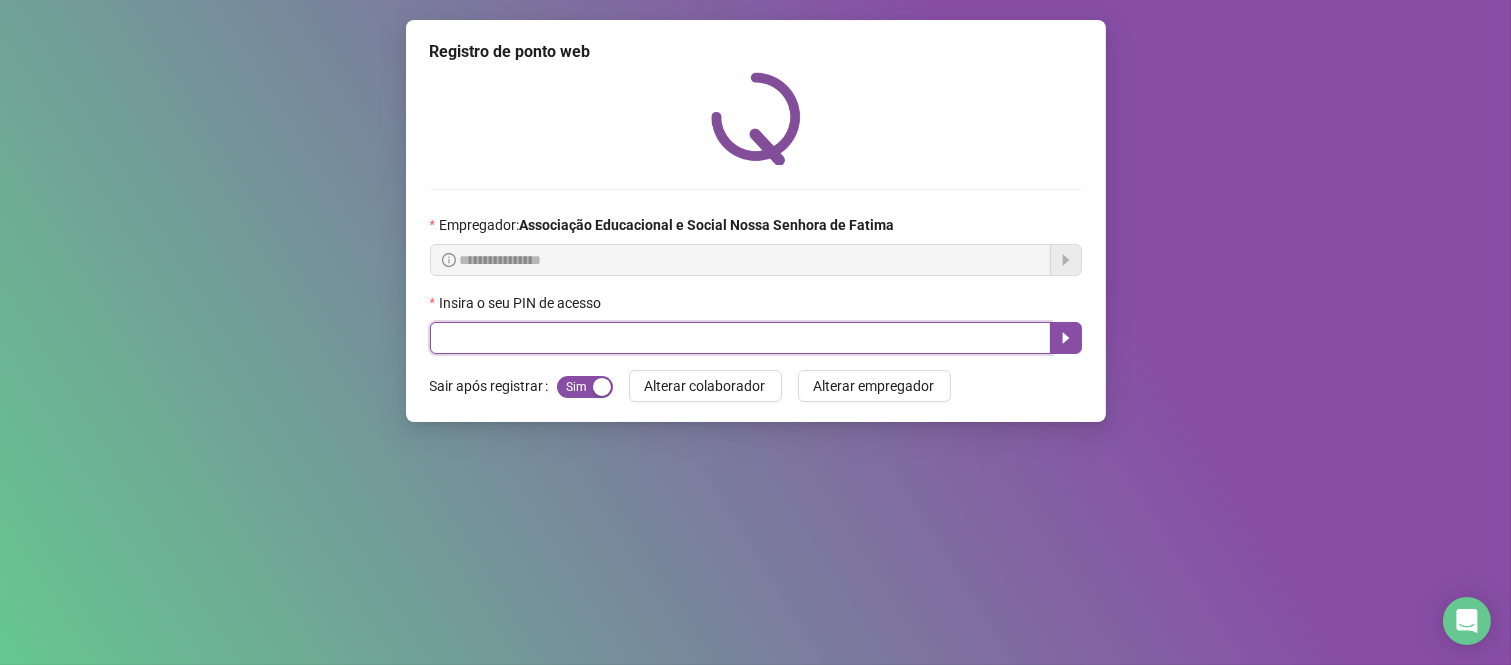 click at bounding box center (740, 338) 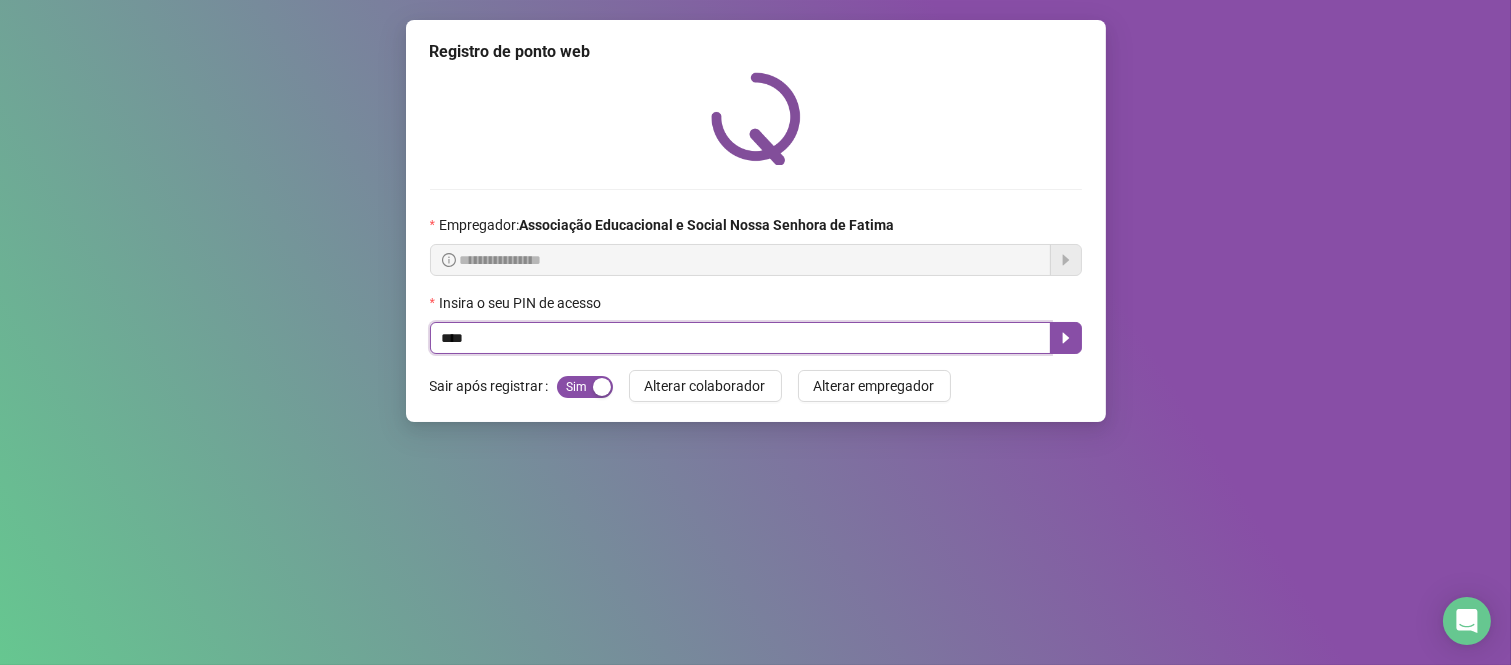 type on "****" 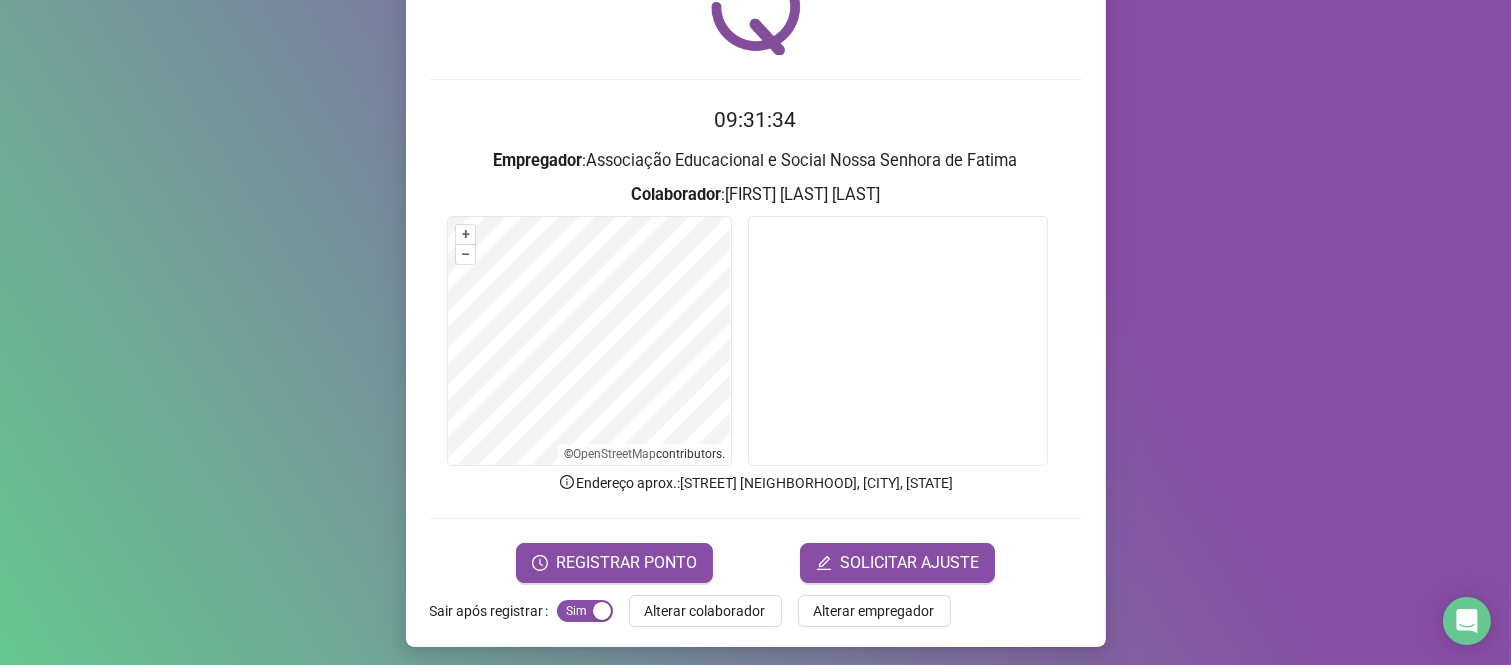 scroll, scrollTop: 114, scrollLeft: 0, axis: vertical 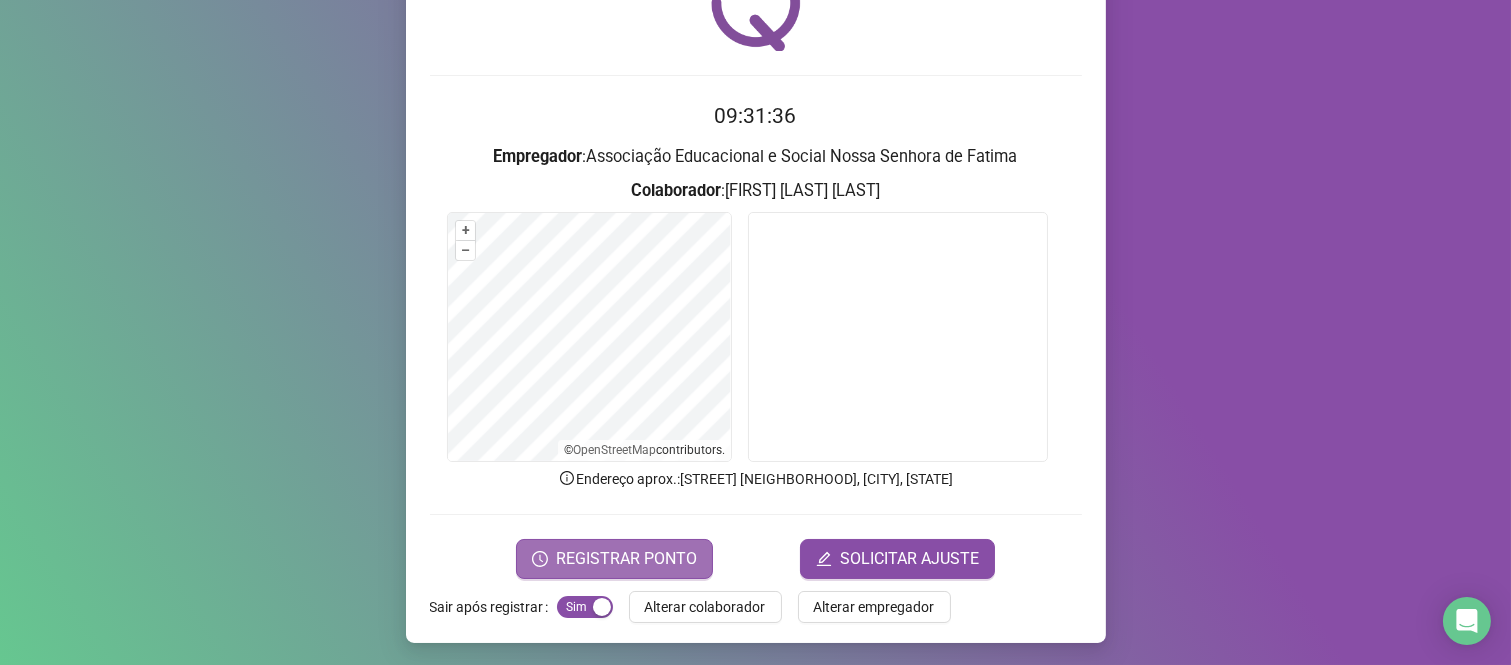 click on "REGISTRAR PONTO" at bounding box center (626, 559) 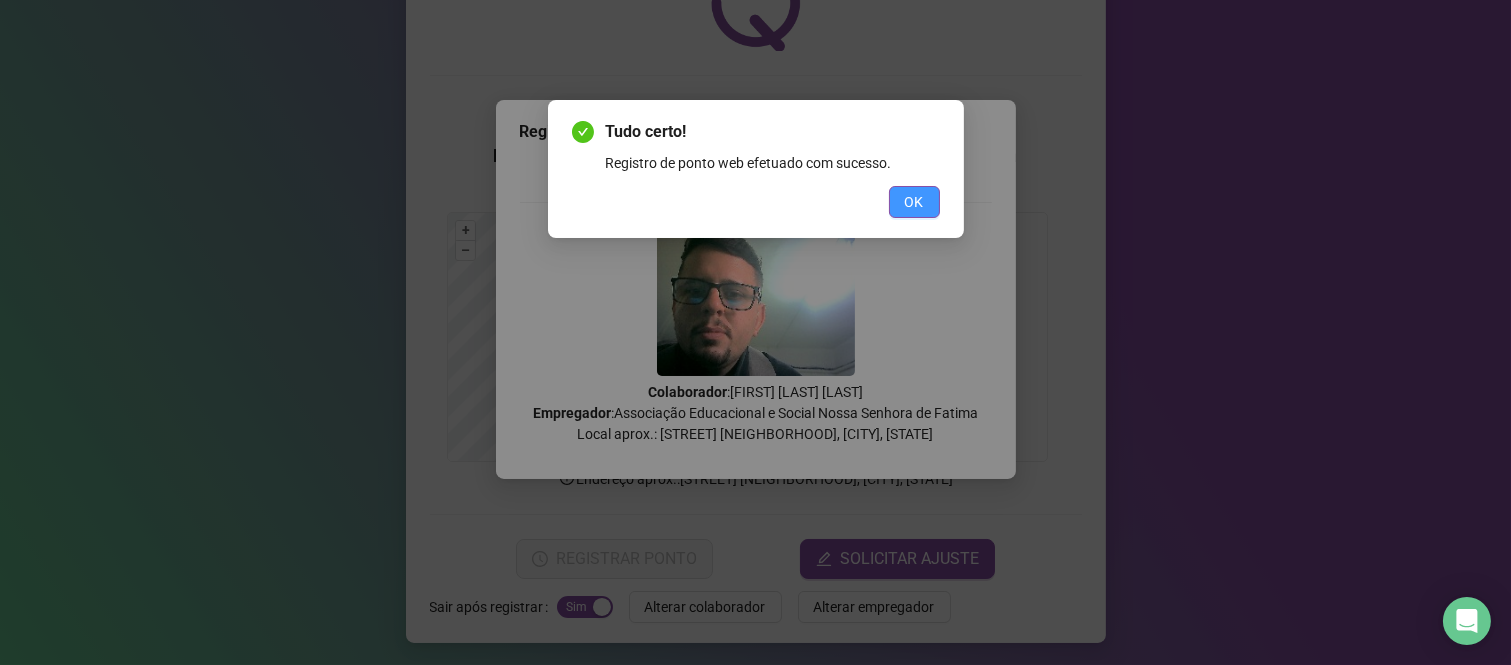 click on "OK" at bounding box center [914, 202] 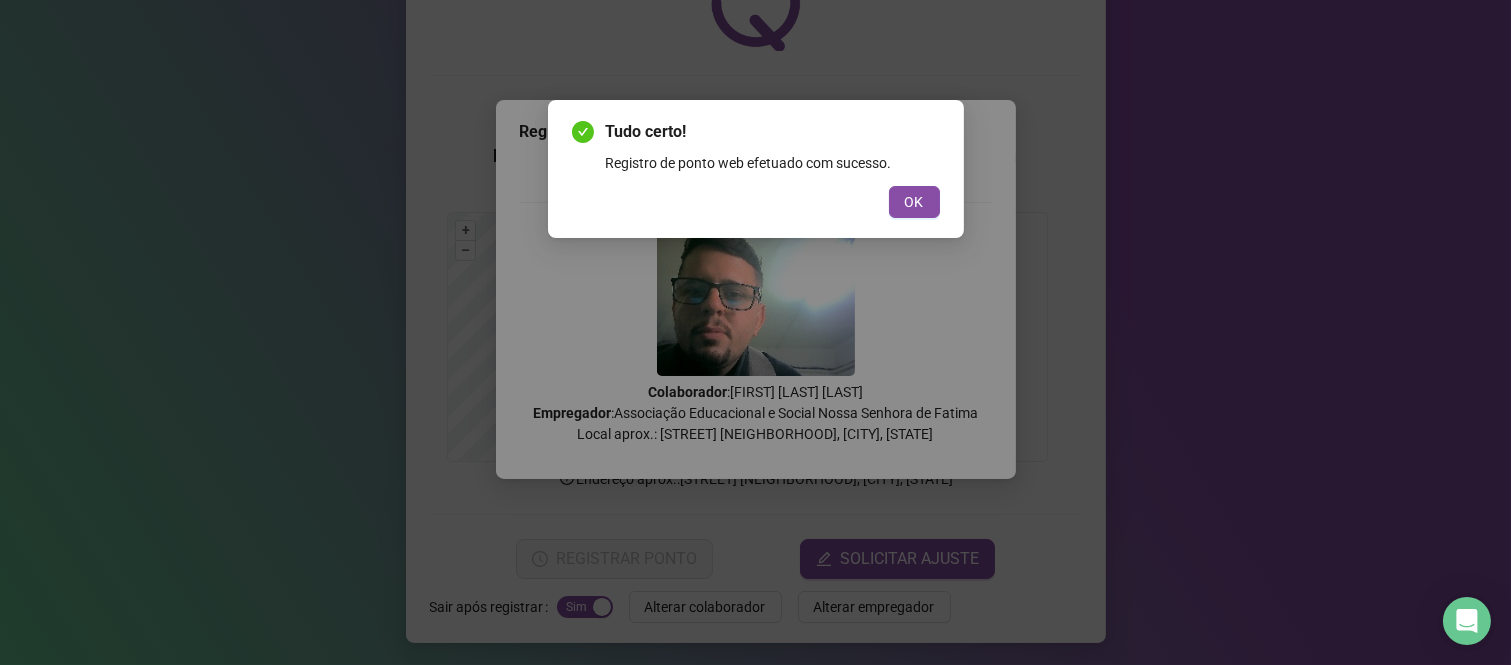 scroll, scrollTop: 0, scrollLeft: 0, axis: both 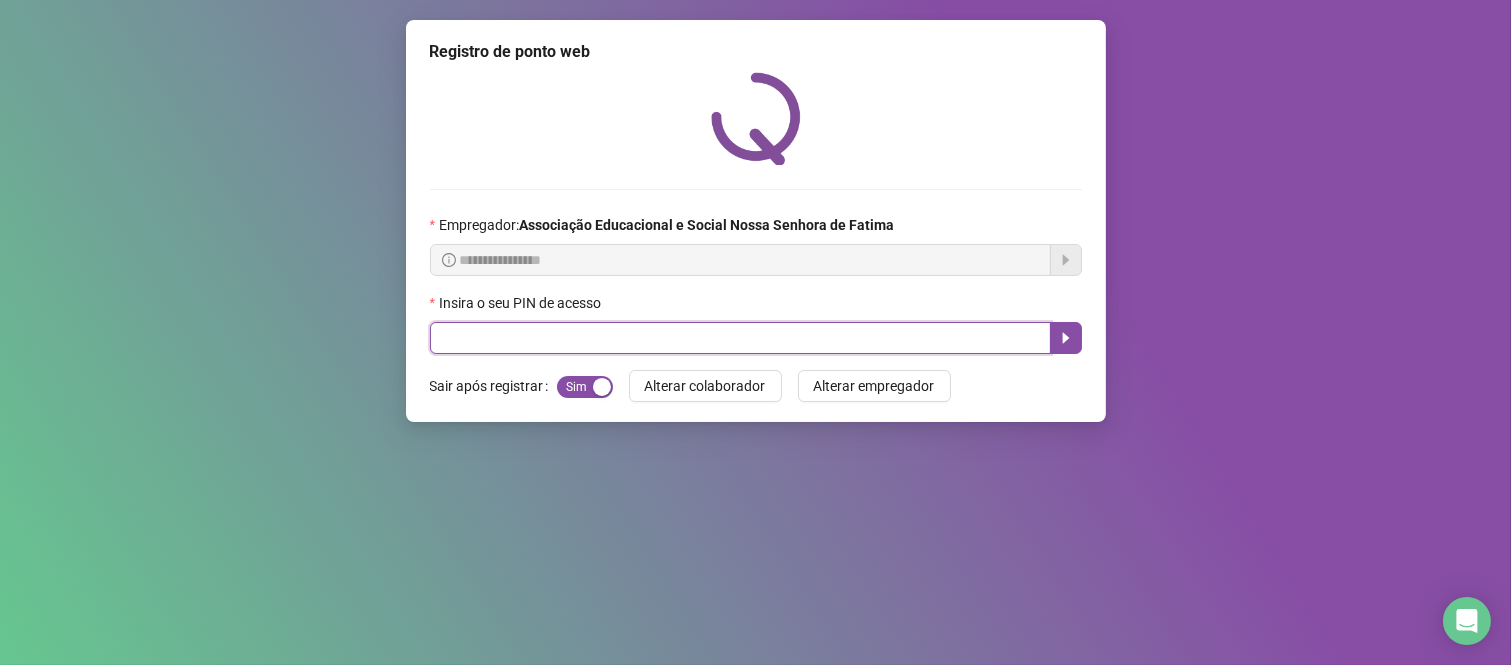 click at bounding box center [740, 338] 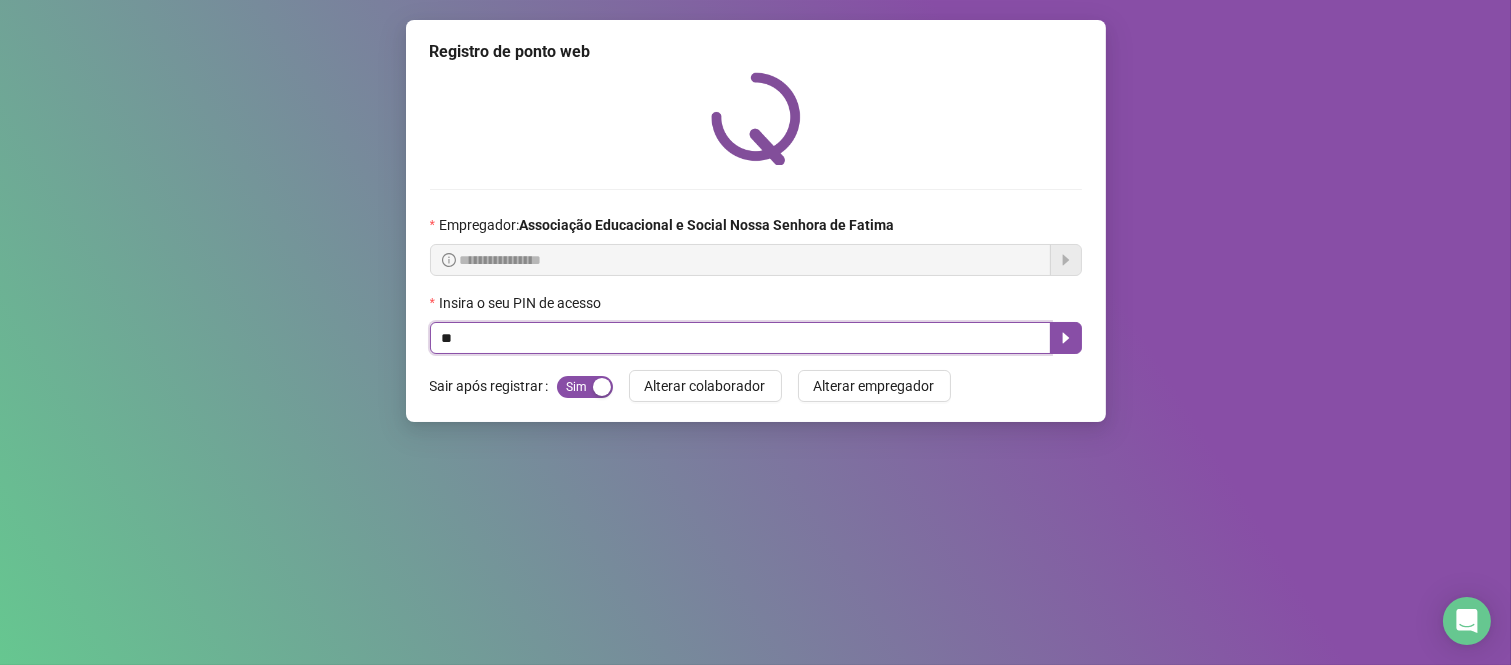 type on "***" 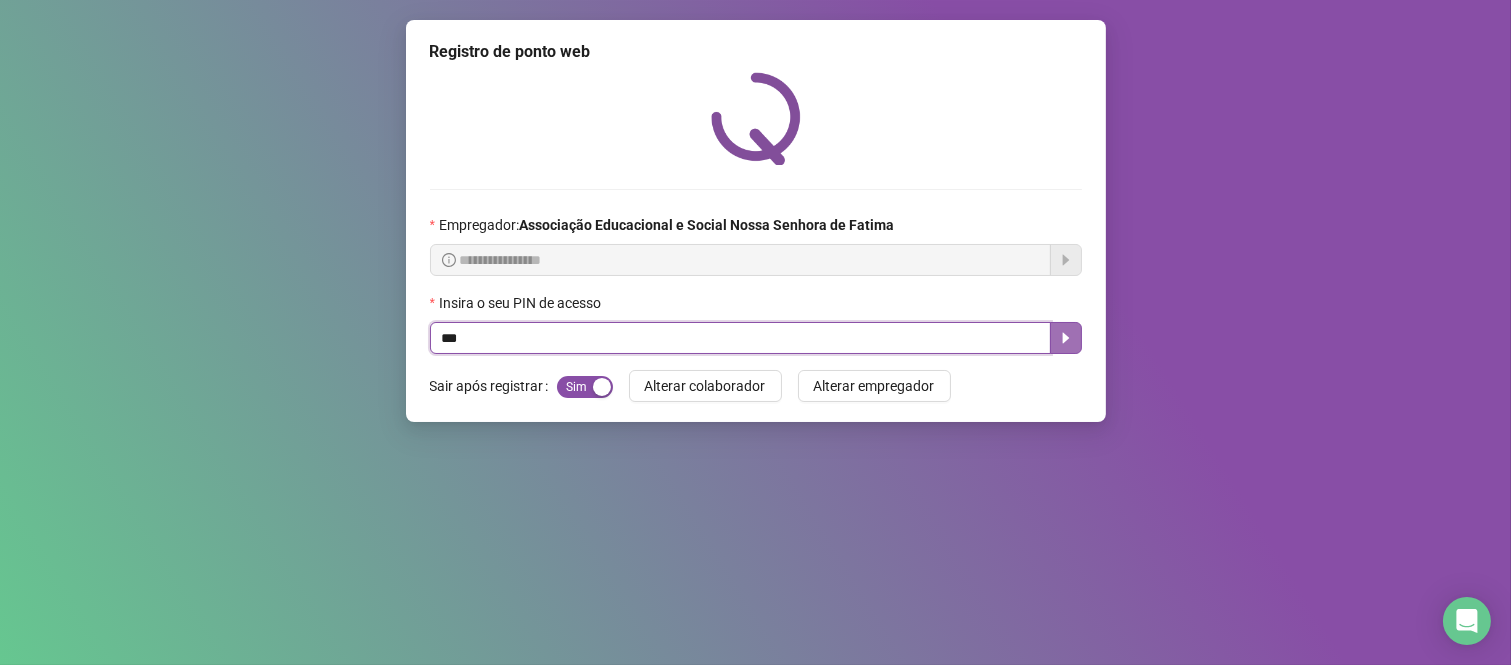 click 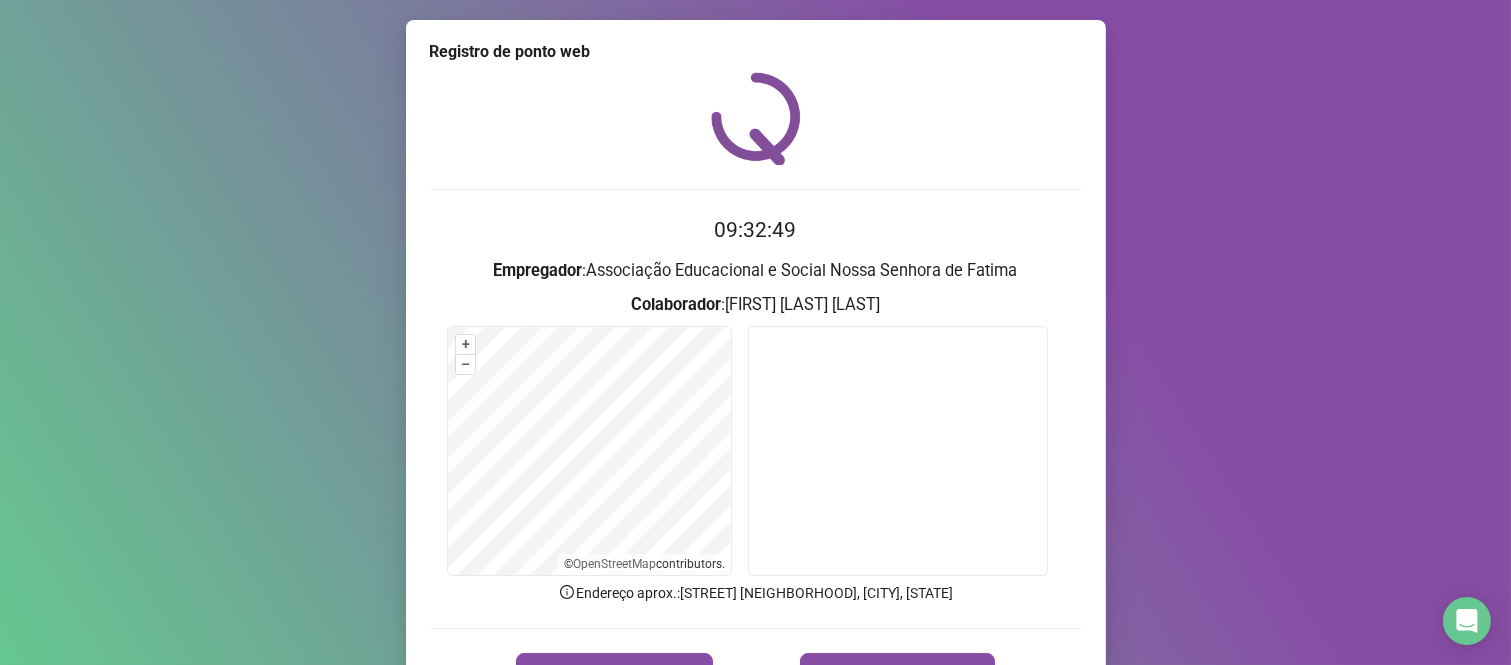 scroll, scrollTop: 111, scrollLeft: 0, axis: vertical 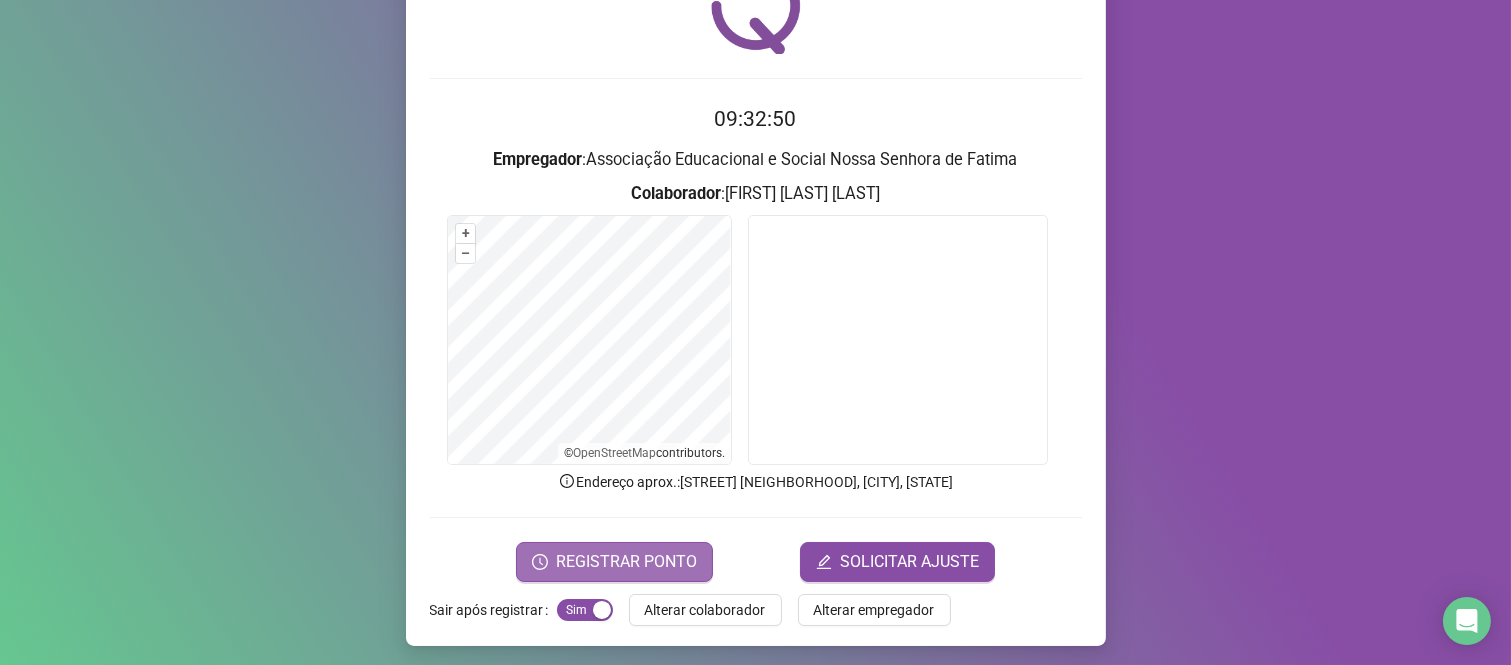 click on "REGISTRAR PONTO" at bounding box center [626, 562] 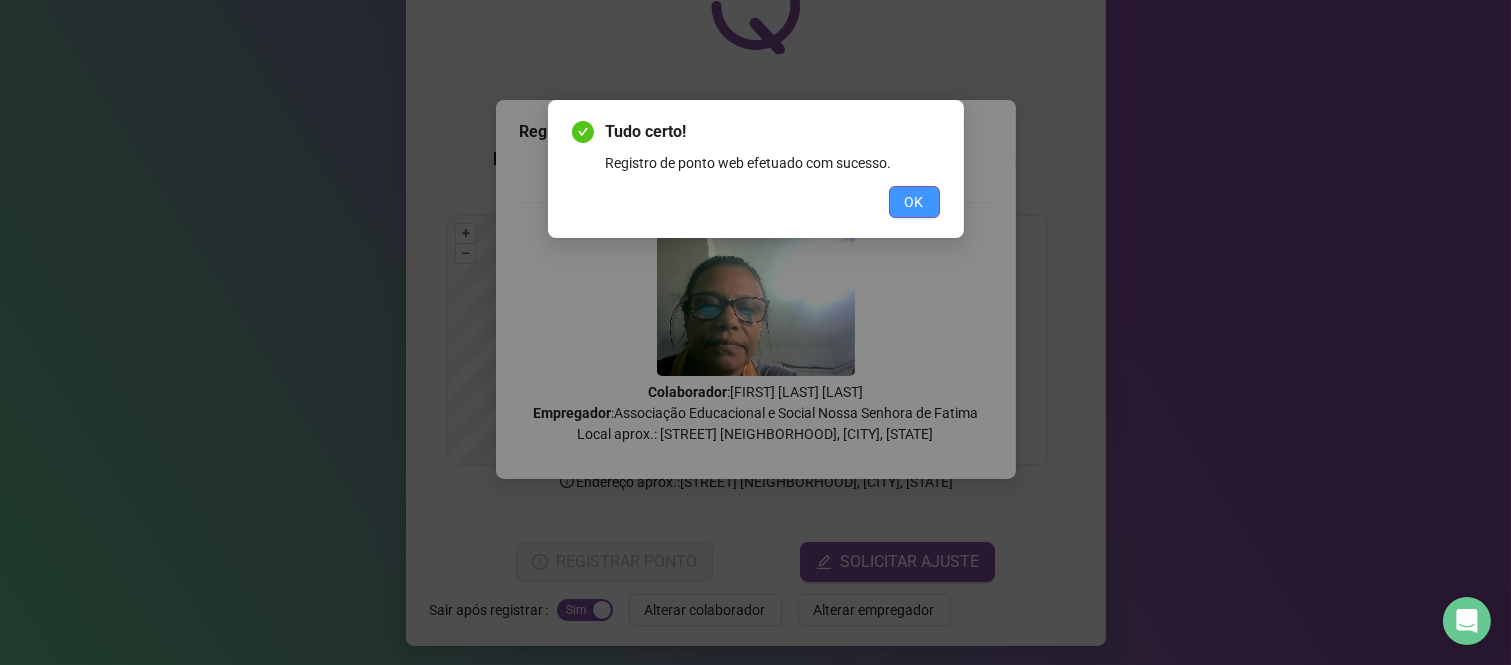 click on "OK" at bounding box center [914, 202] 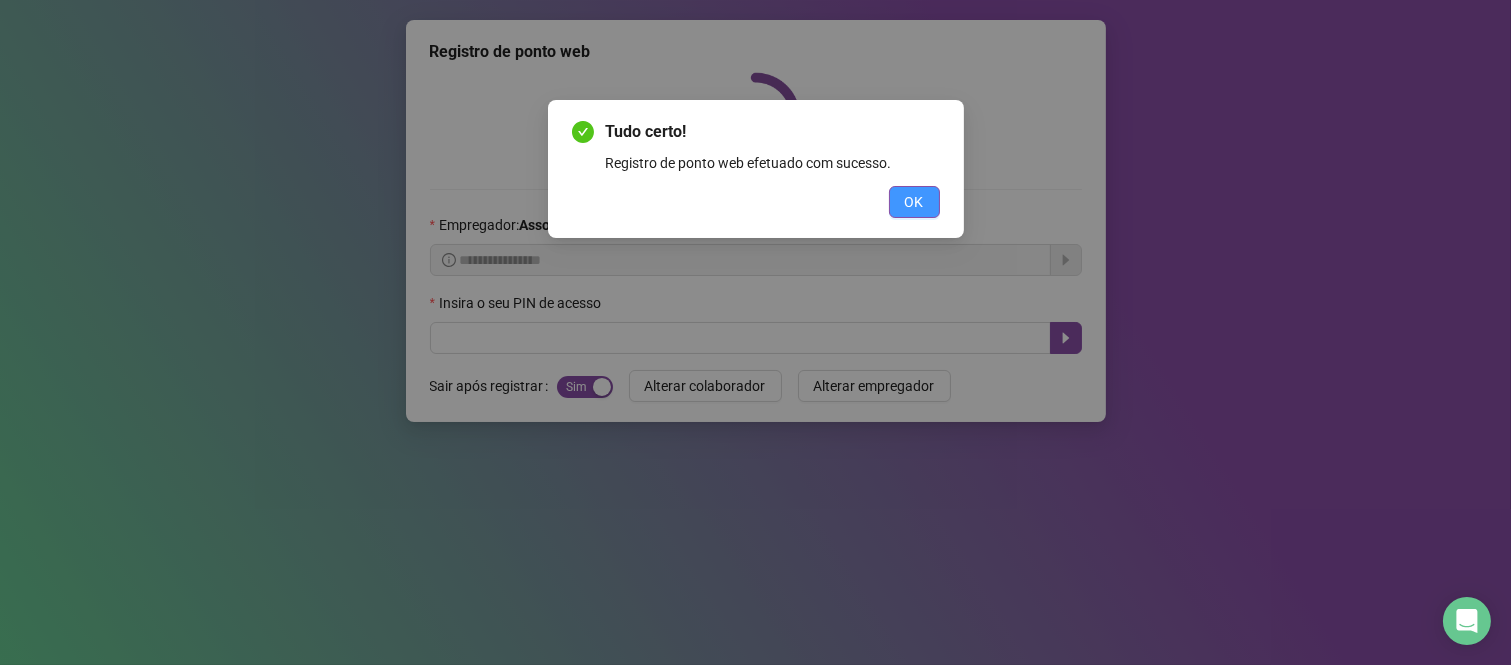 scroll, scrollTop: 0, scrollLeft: 0, axis: both 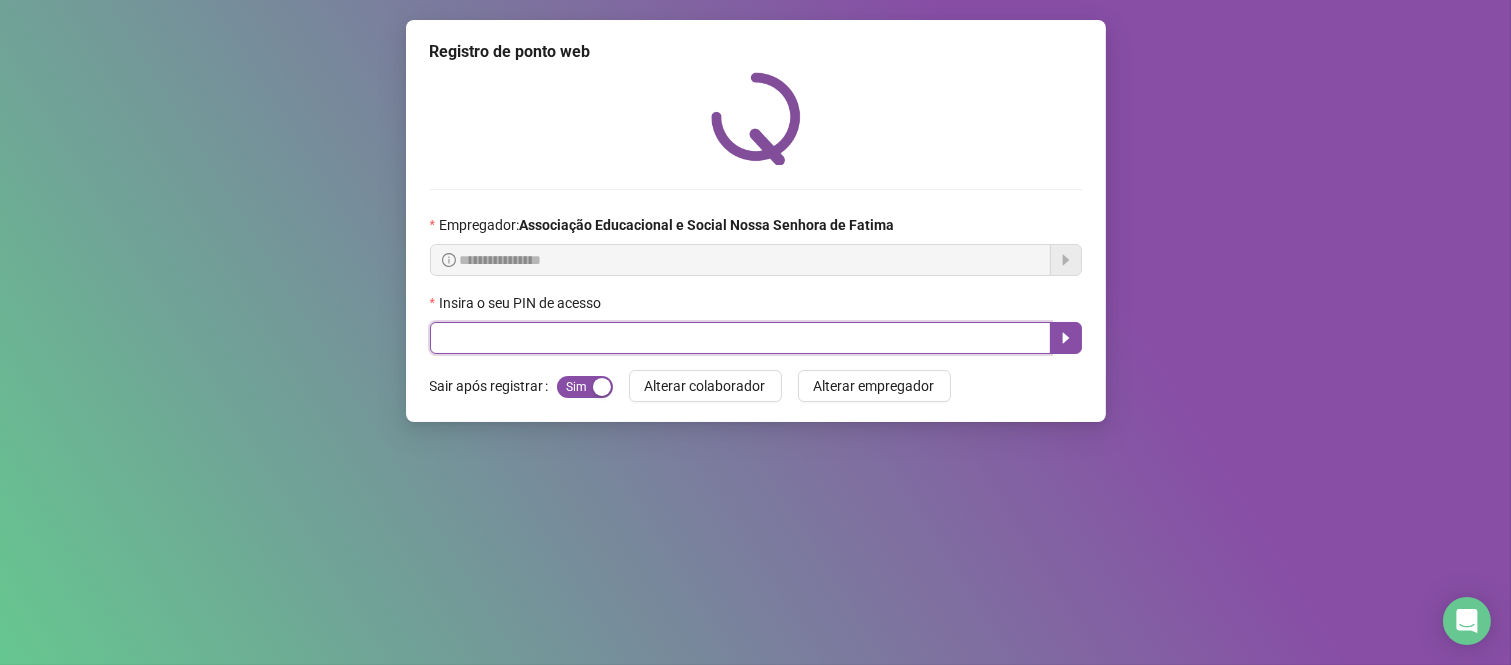 click at bounding box center [740, 338] 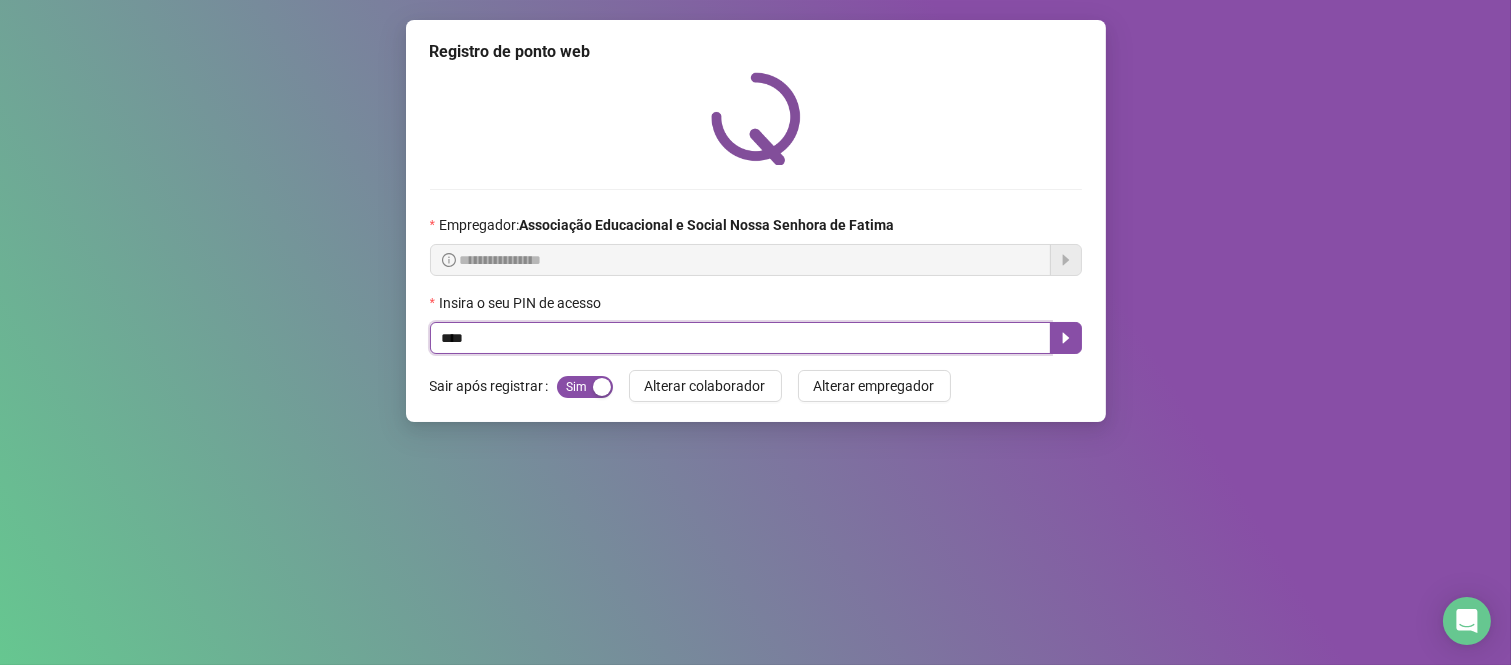 type on "****" 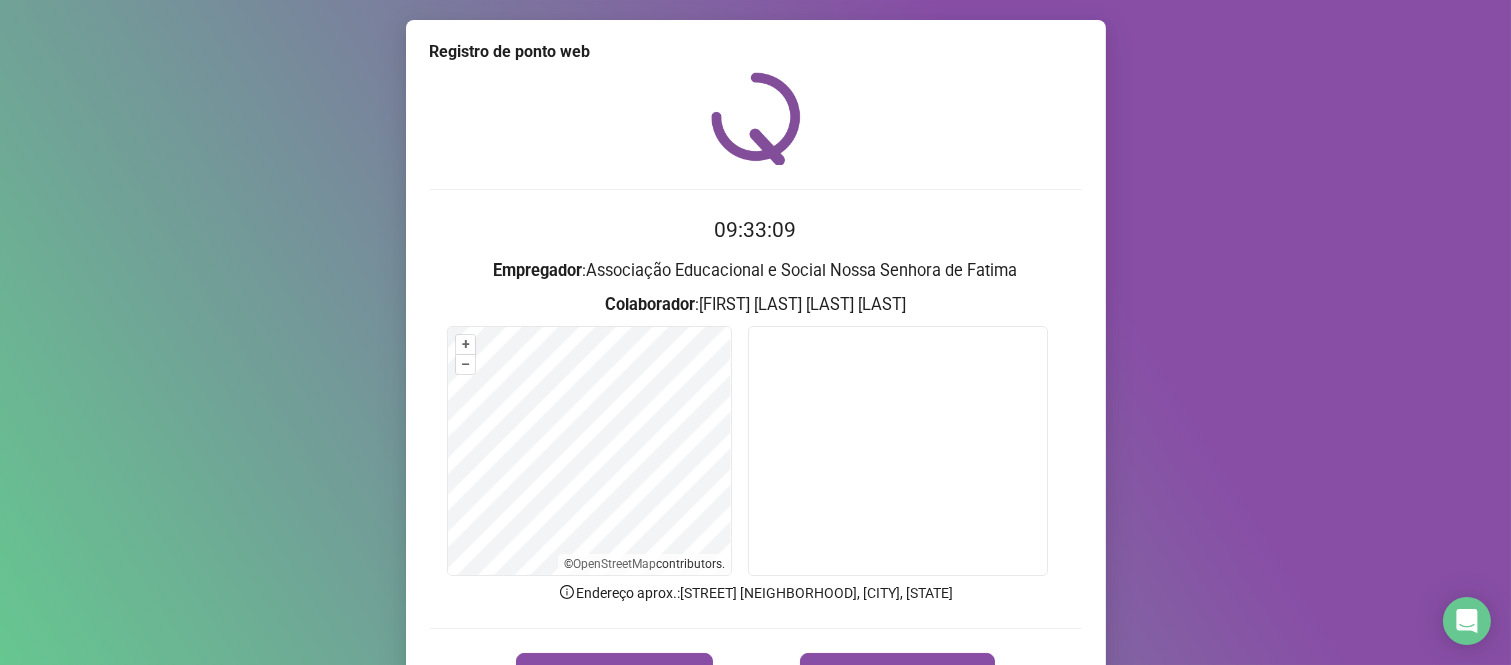 scroll, scrollTop: 111, scrollLeft: 0, axis: vertical 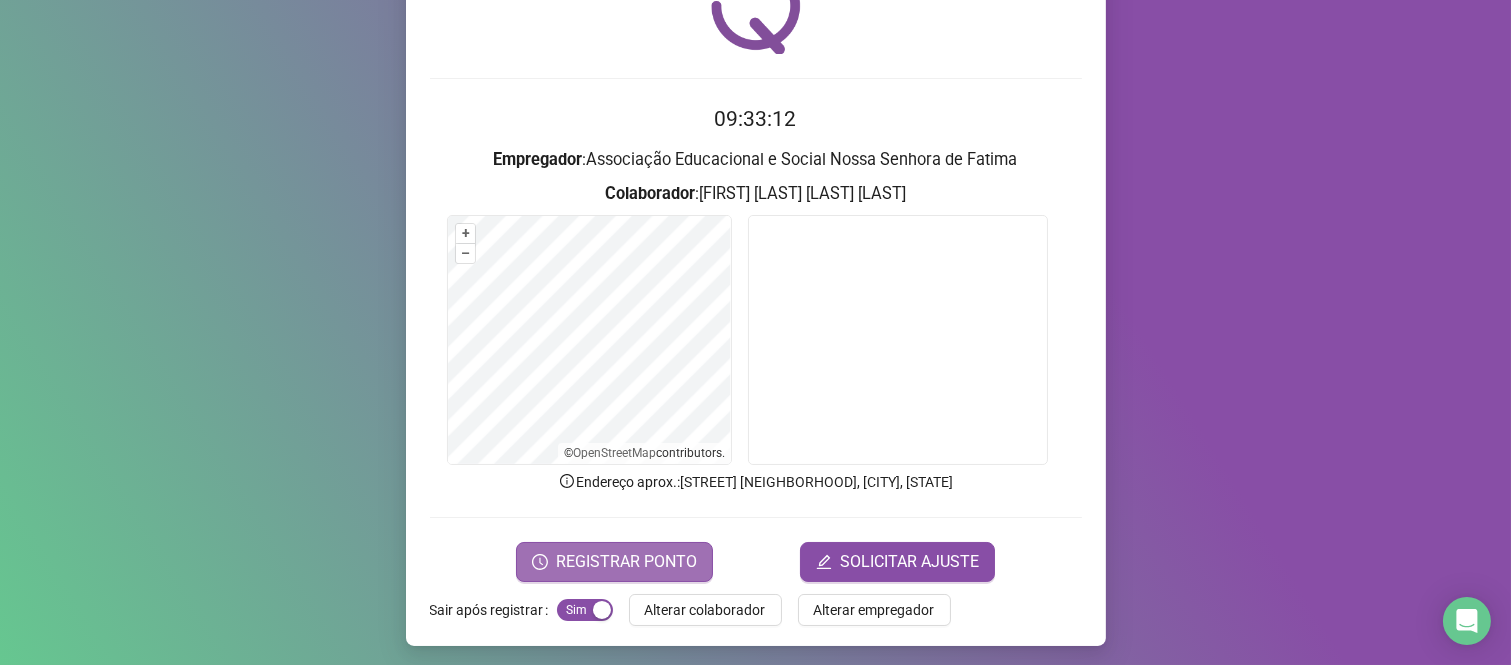 click on "REGISTRAR PONTO" at bounding box center [626, 562] 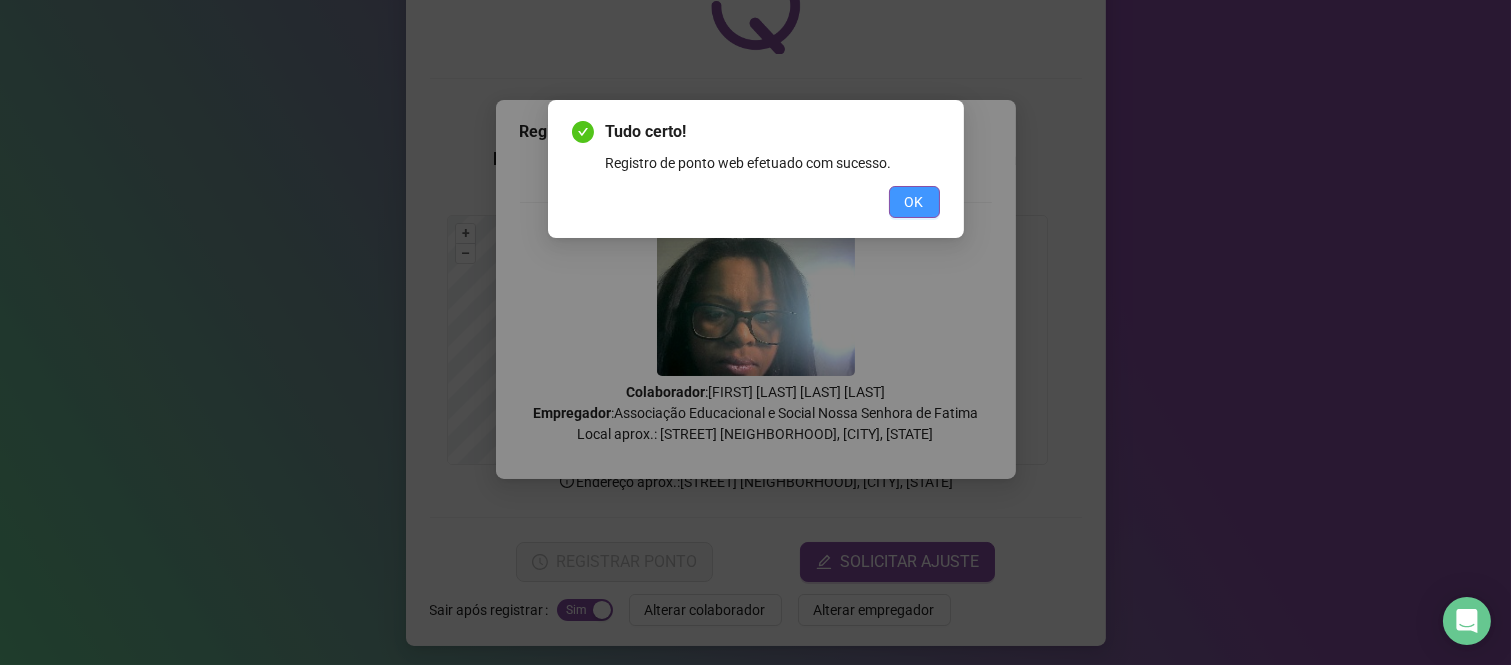click on "OK" at bounding box center (914, 202) 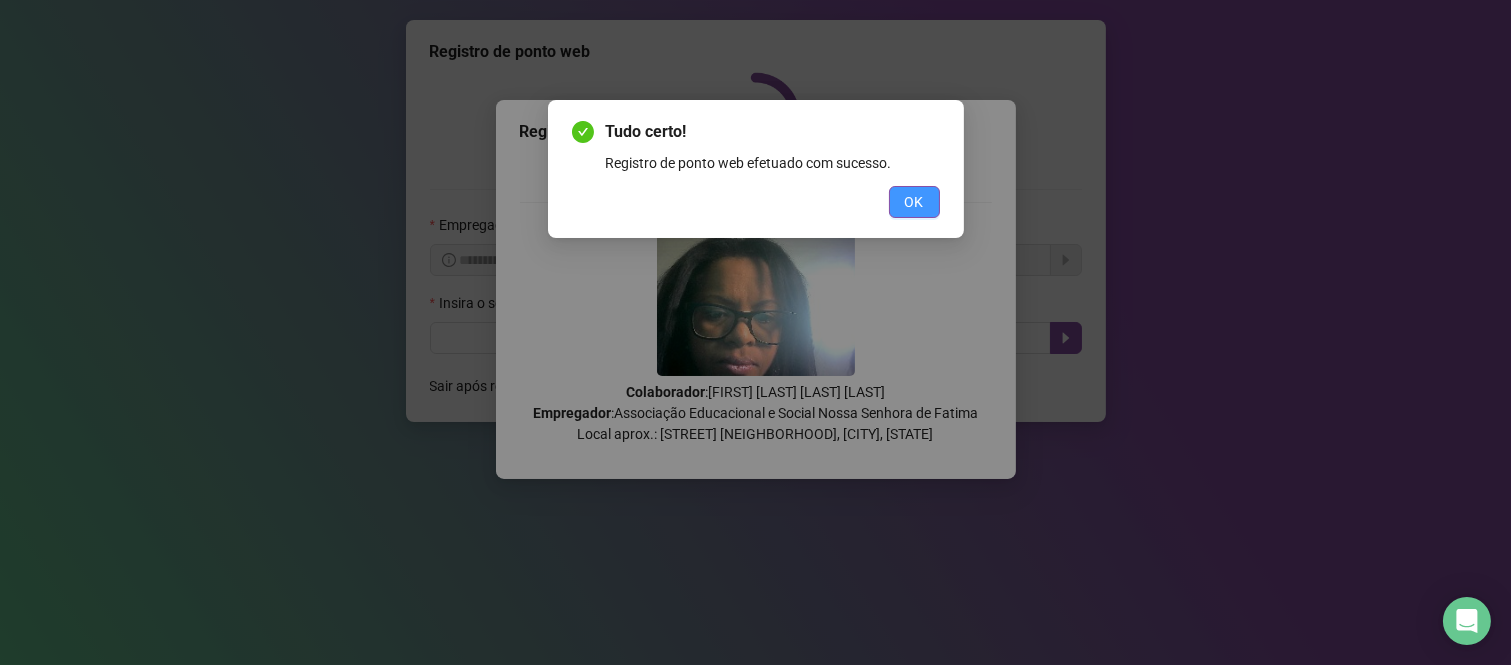 scroll, scrollTop: 0, scrollLeft: 0, axis: both 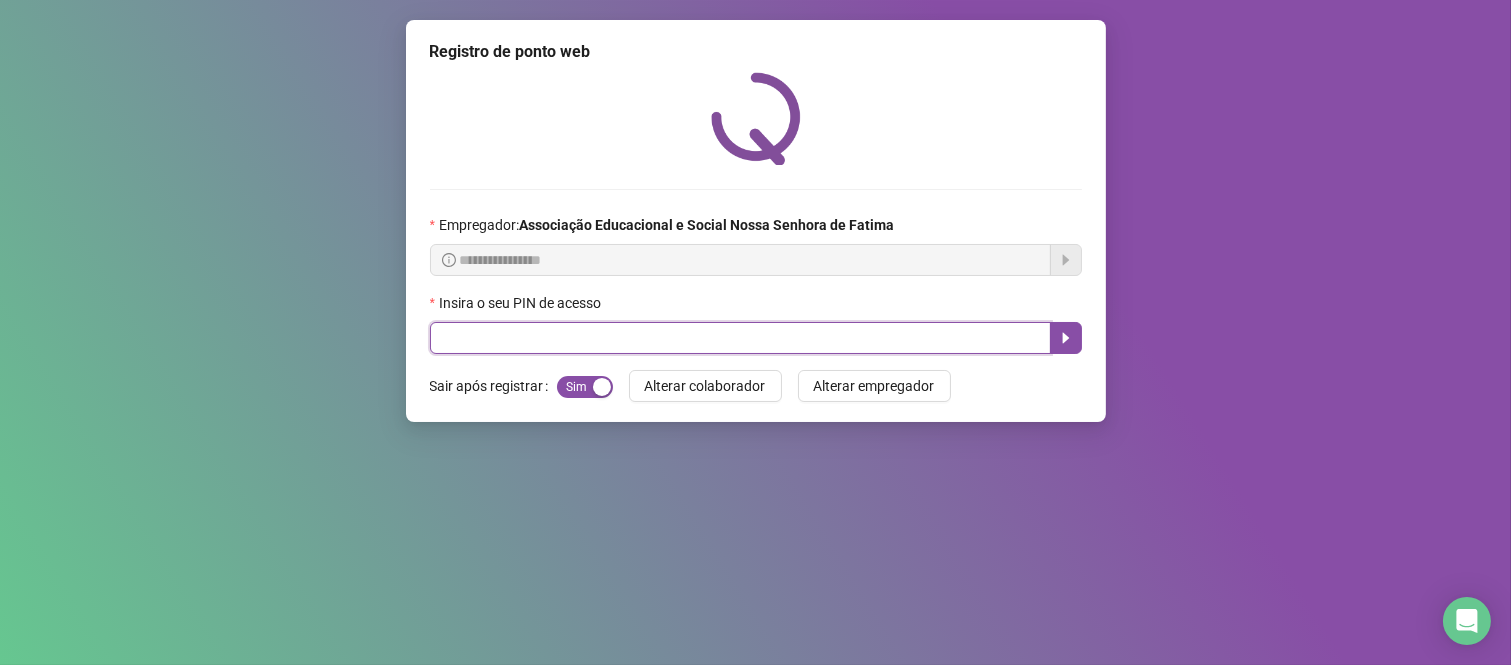click at bounding box center (740, 338) 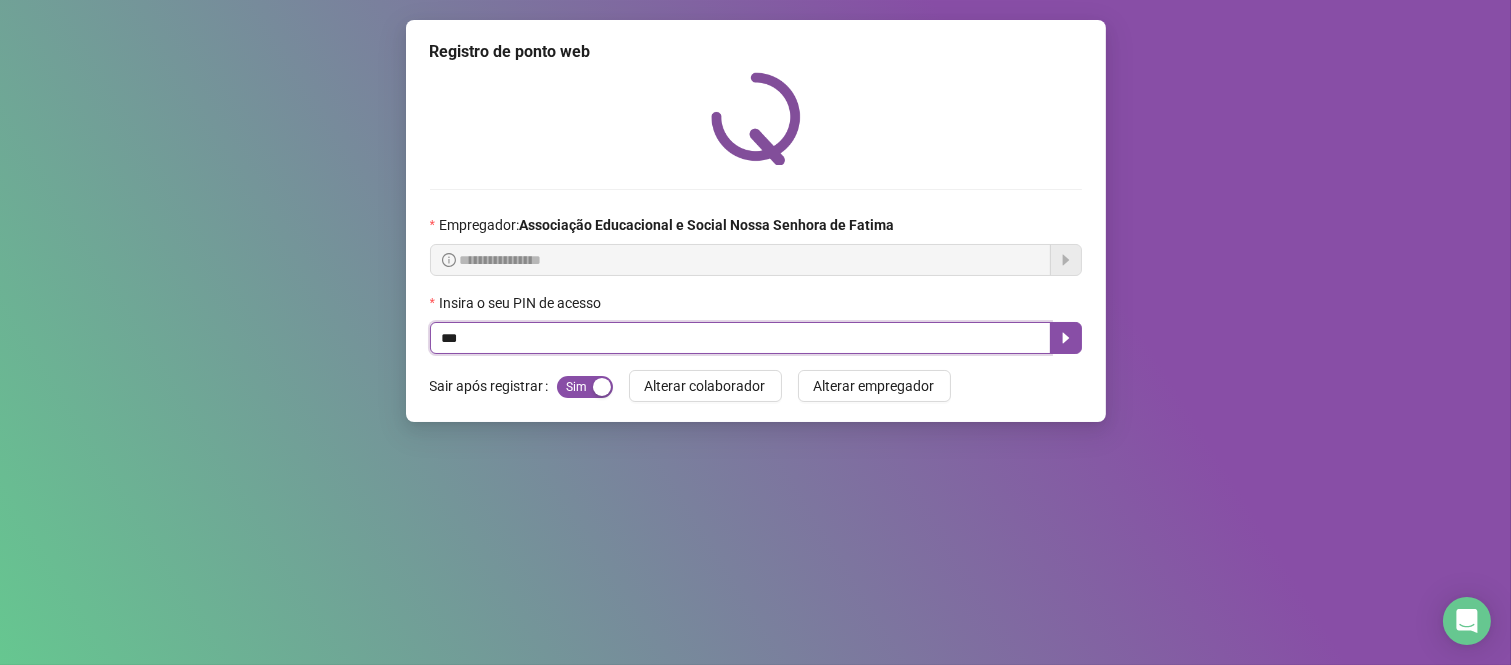 type on "***" 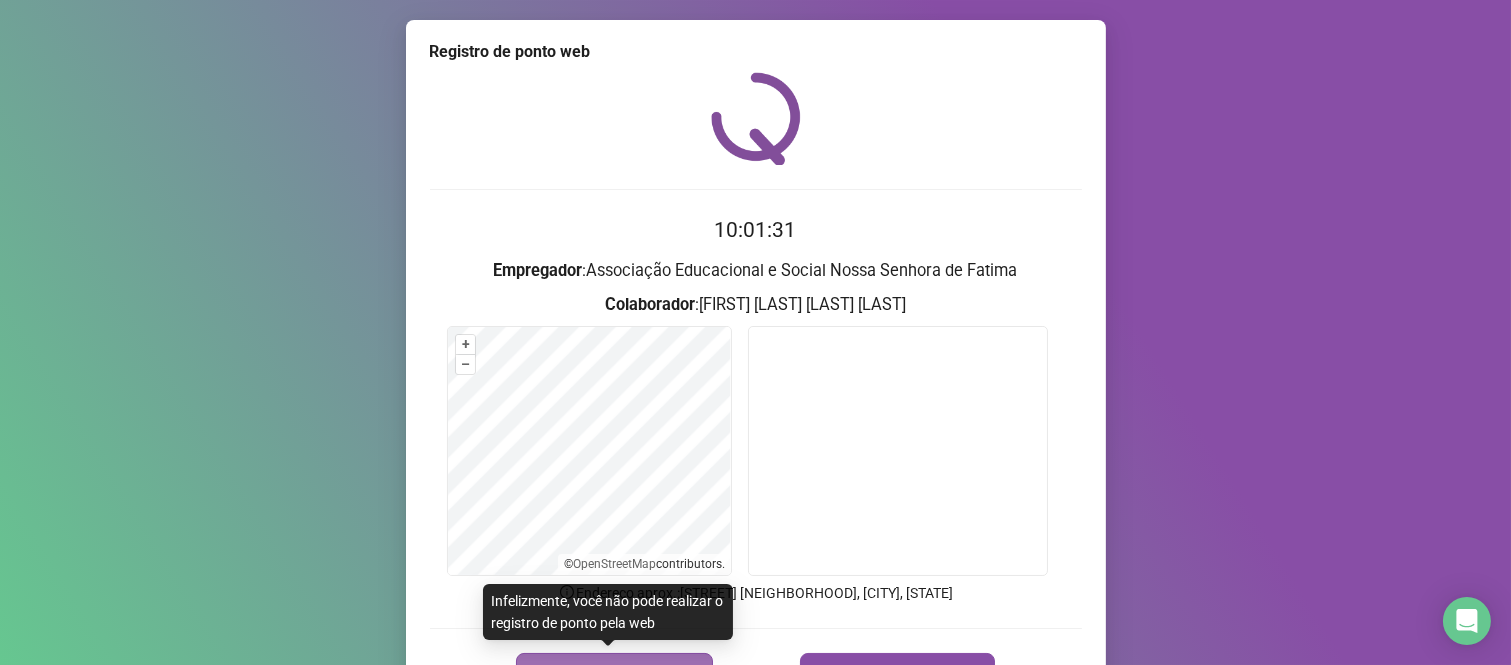 click on "REGISTRAR PONTO" at bounding box center [614, 673] 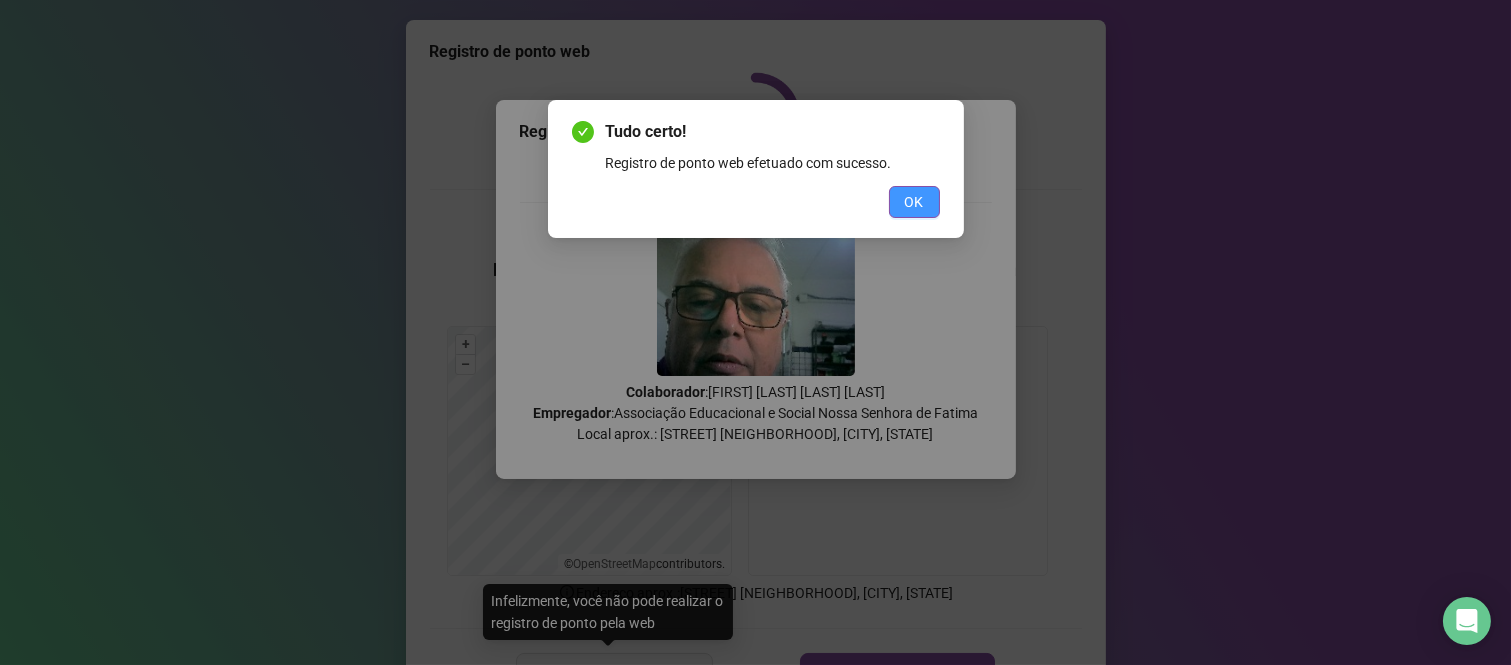 click on "OK" at bounding box center [914, 202] 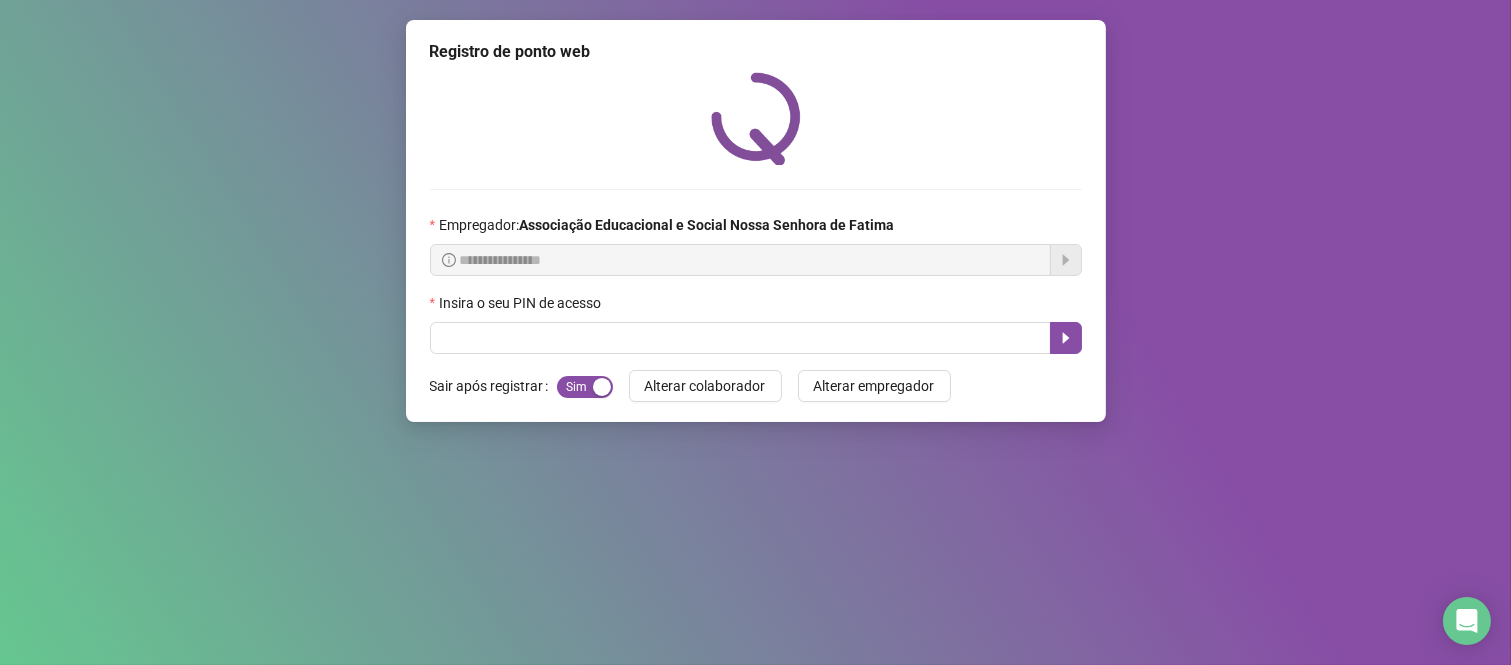 click on "Insira o seu PIN de acesso" at bounding box center [756, 307] 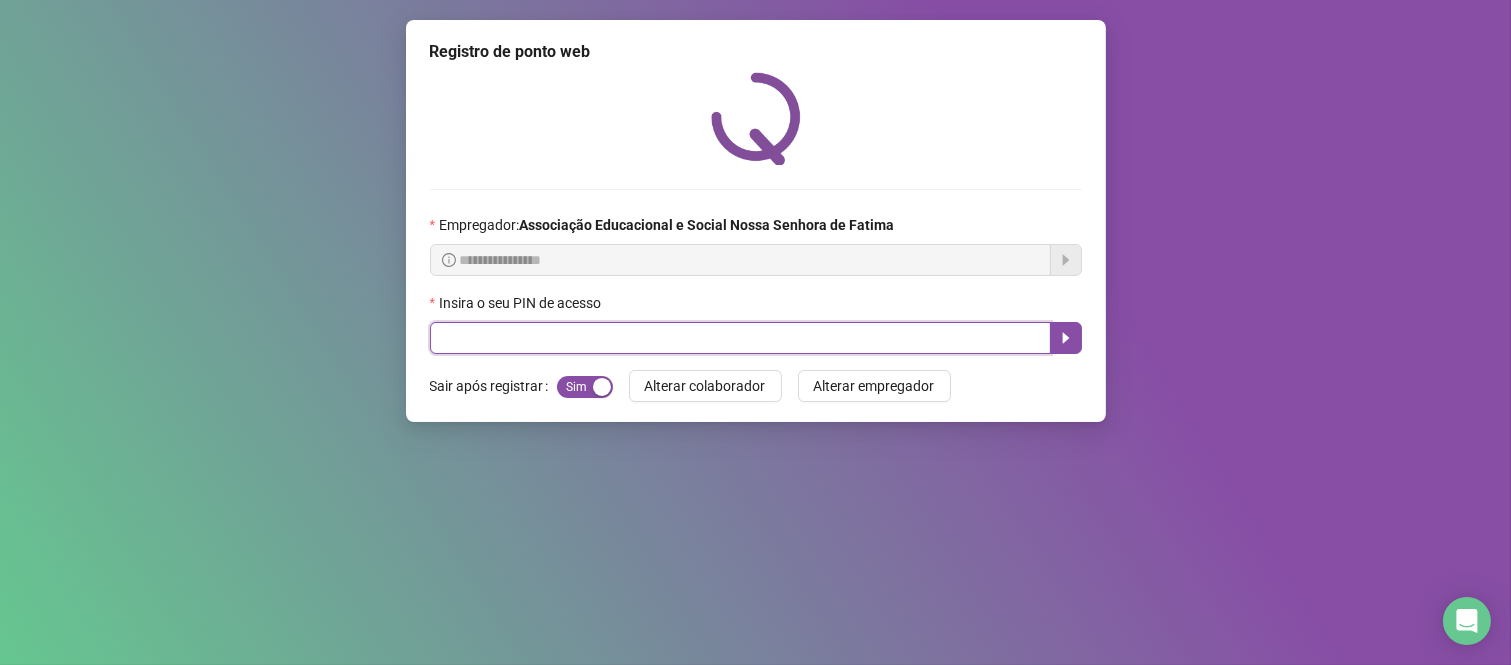 click at bounding box center [740, 338] 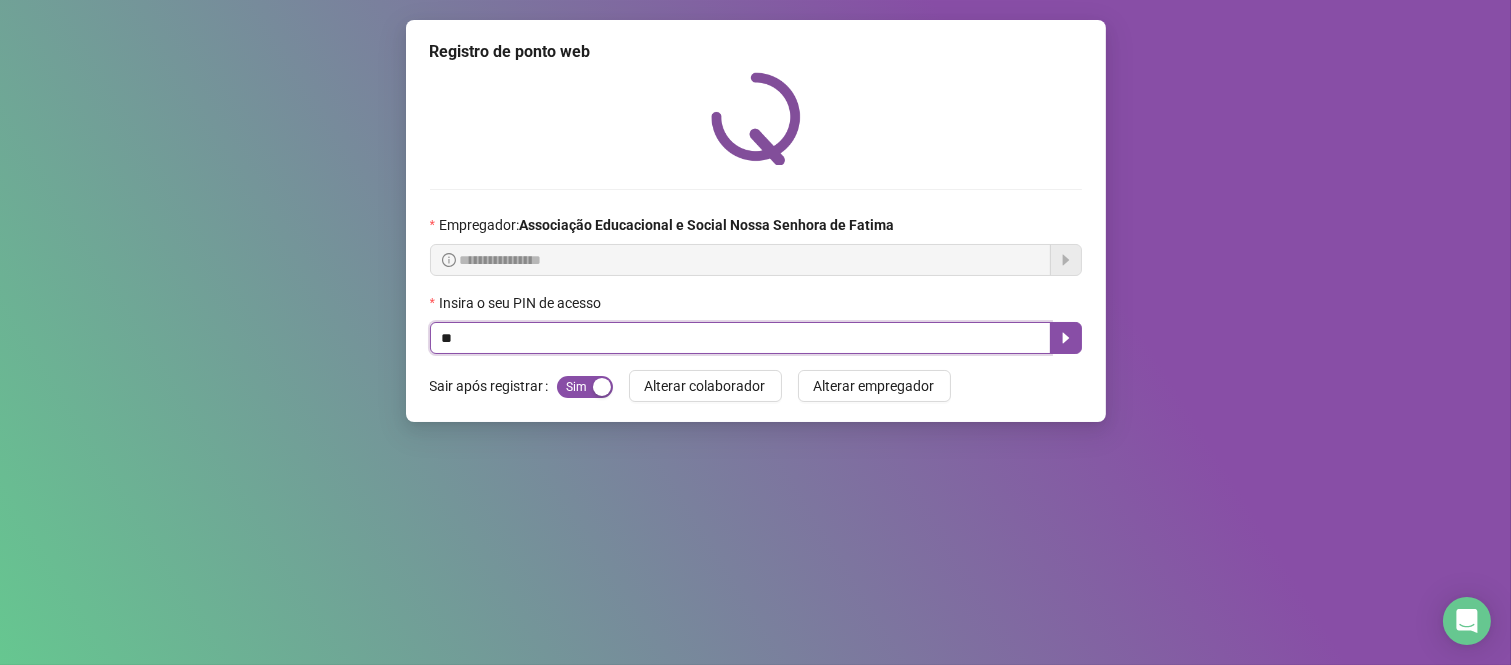 type on "***" 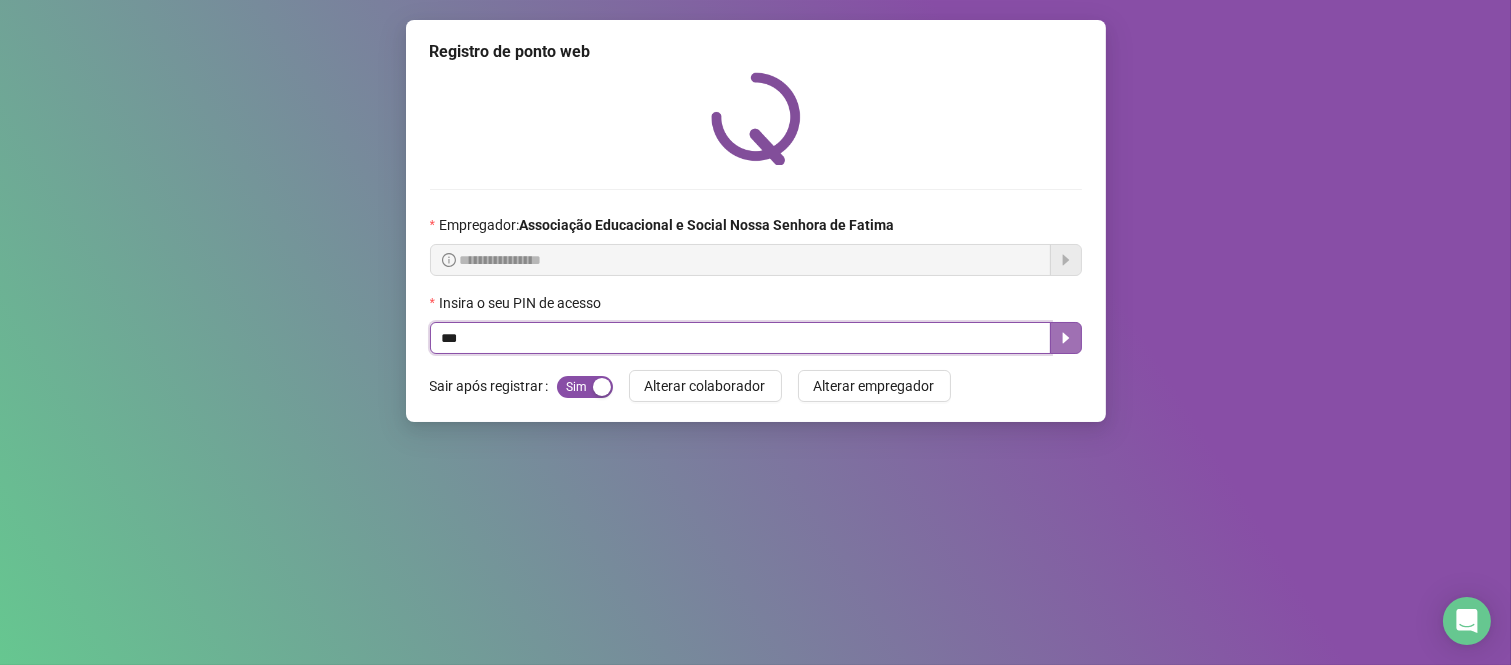 click at bounding box center (1066, 338) 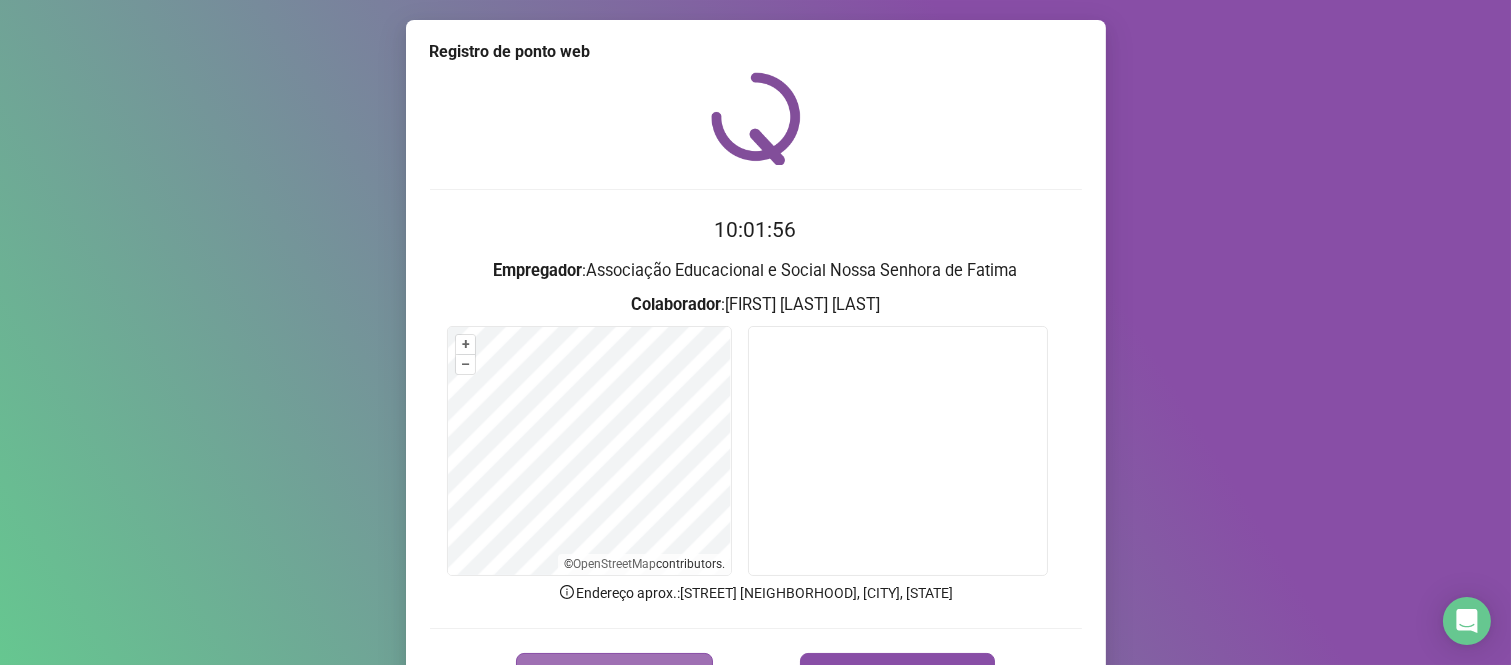 click on "REGISTRAR PONTO" at bounding box center [614, 673] 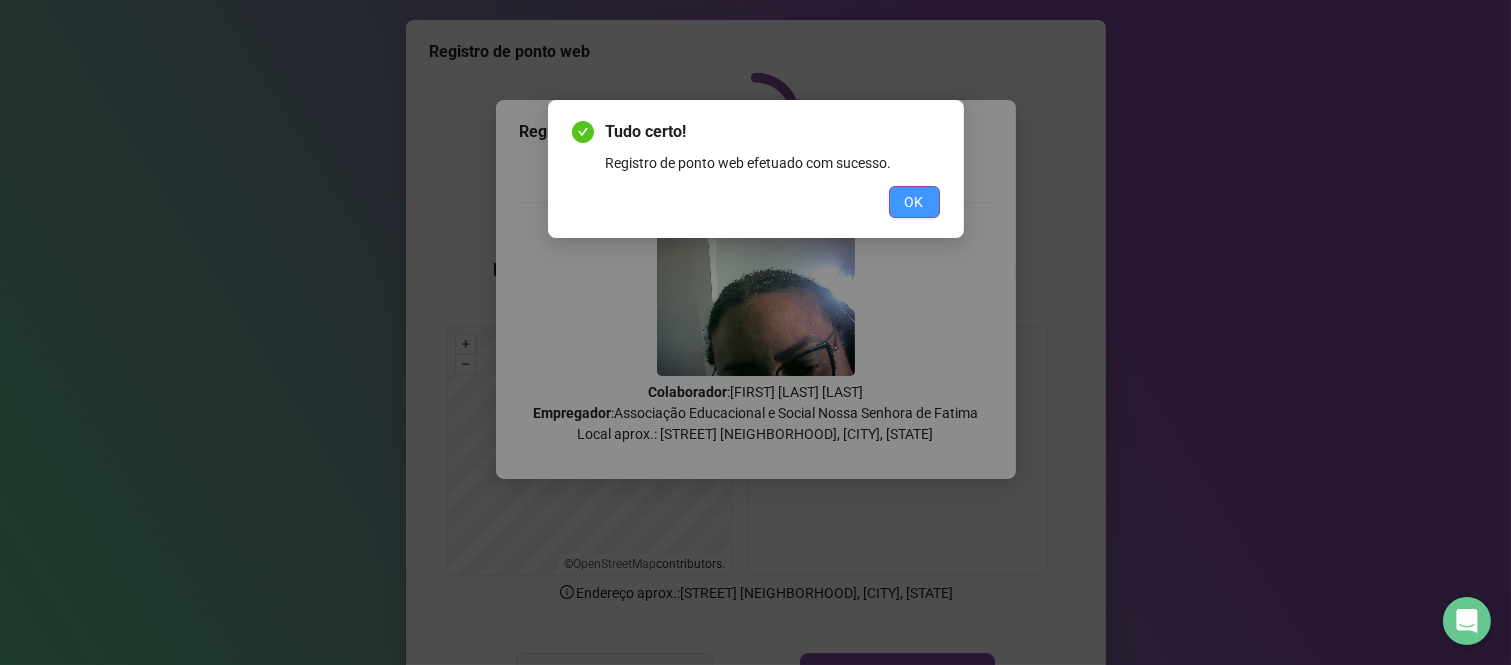 click on "OK" at bounding box center [914, 202] 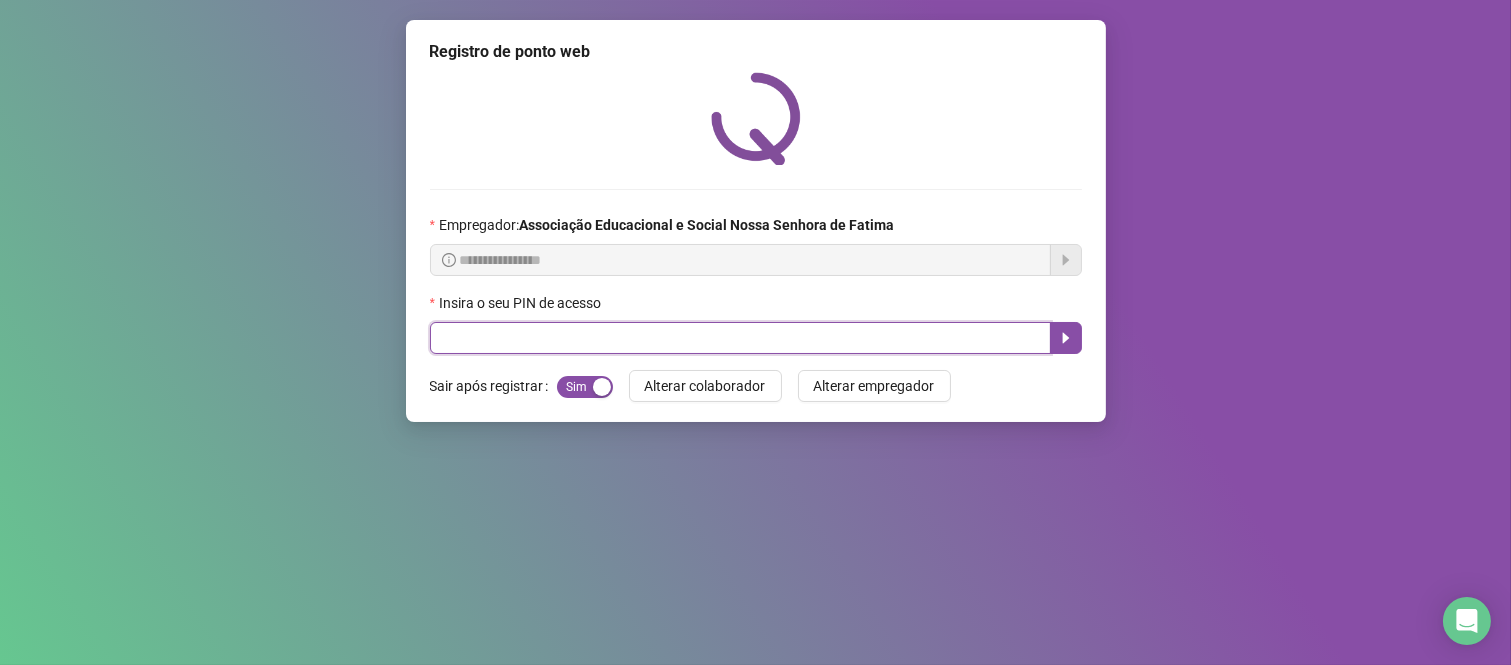 click at bounding box center (740, 338) 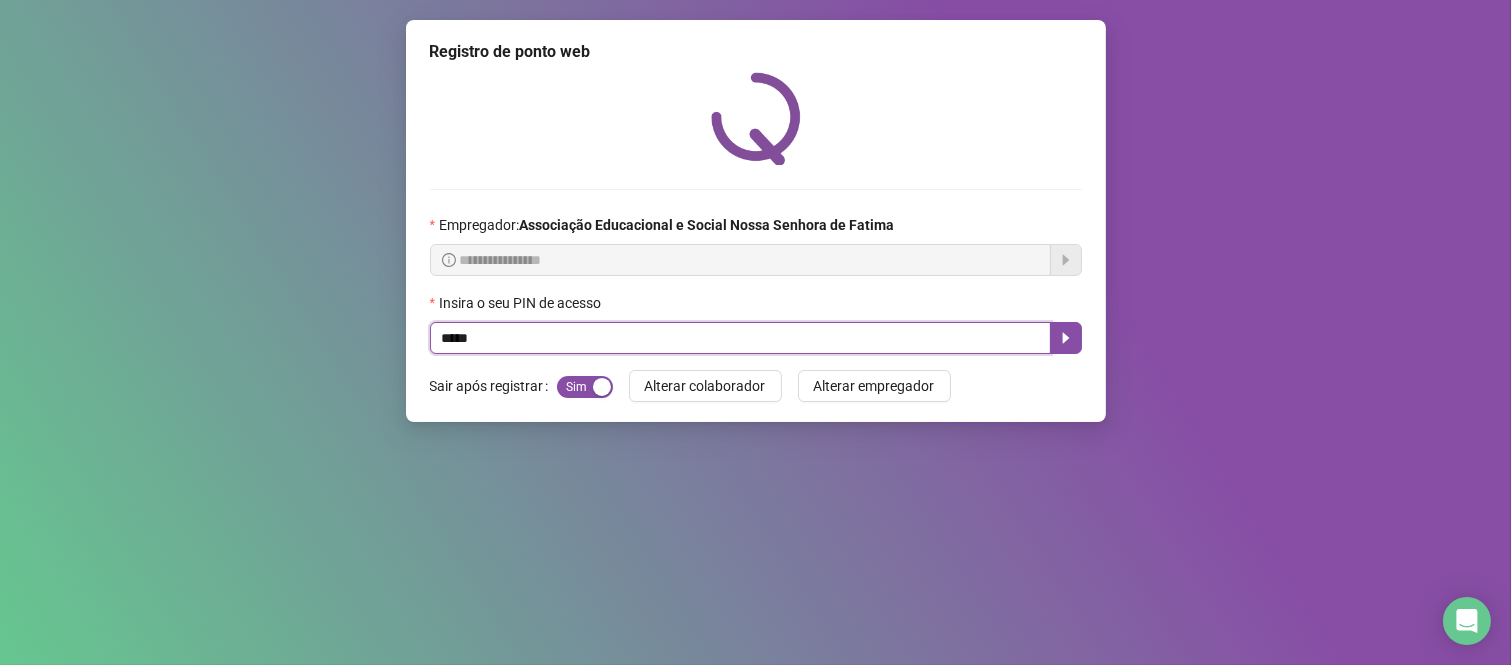 type on "*****" 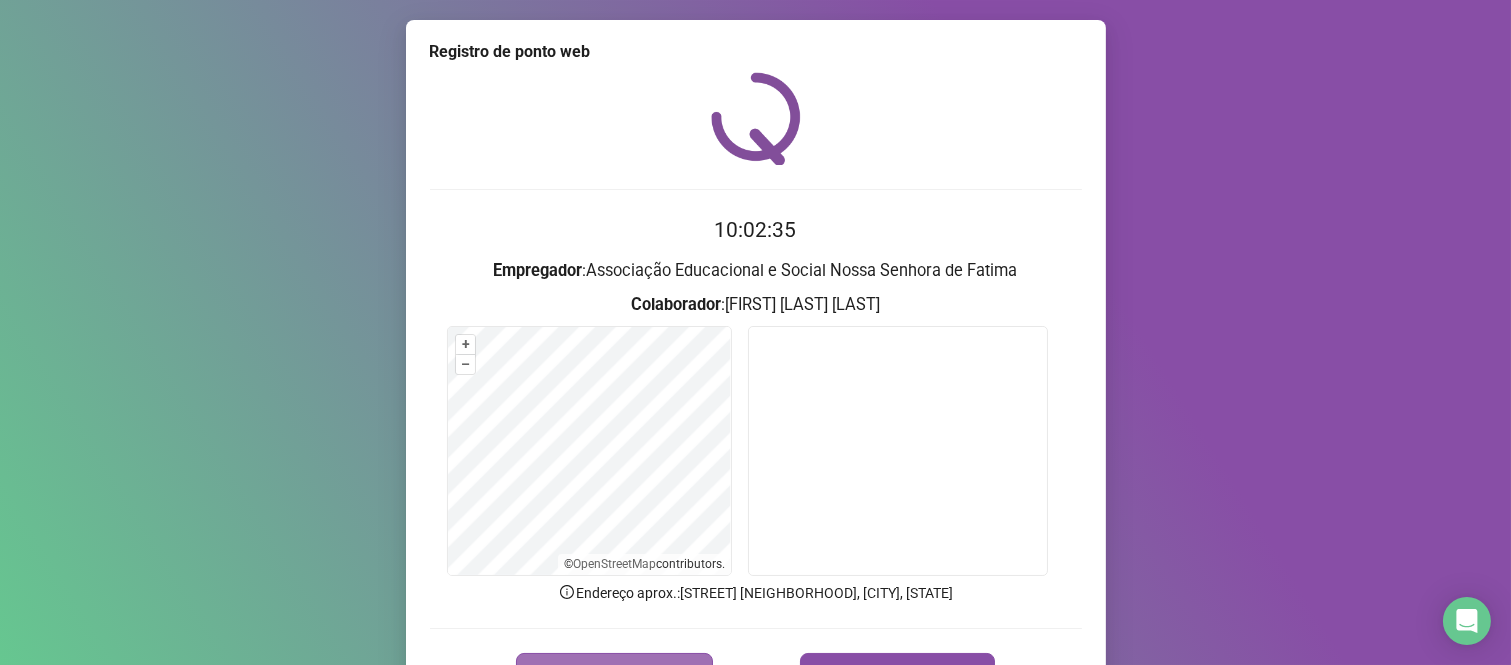click on "REGISTRAR PONTO" at bounding box center [614, 673] 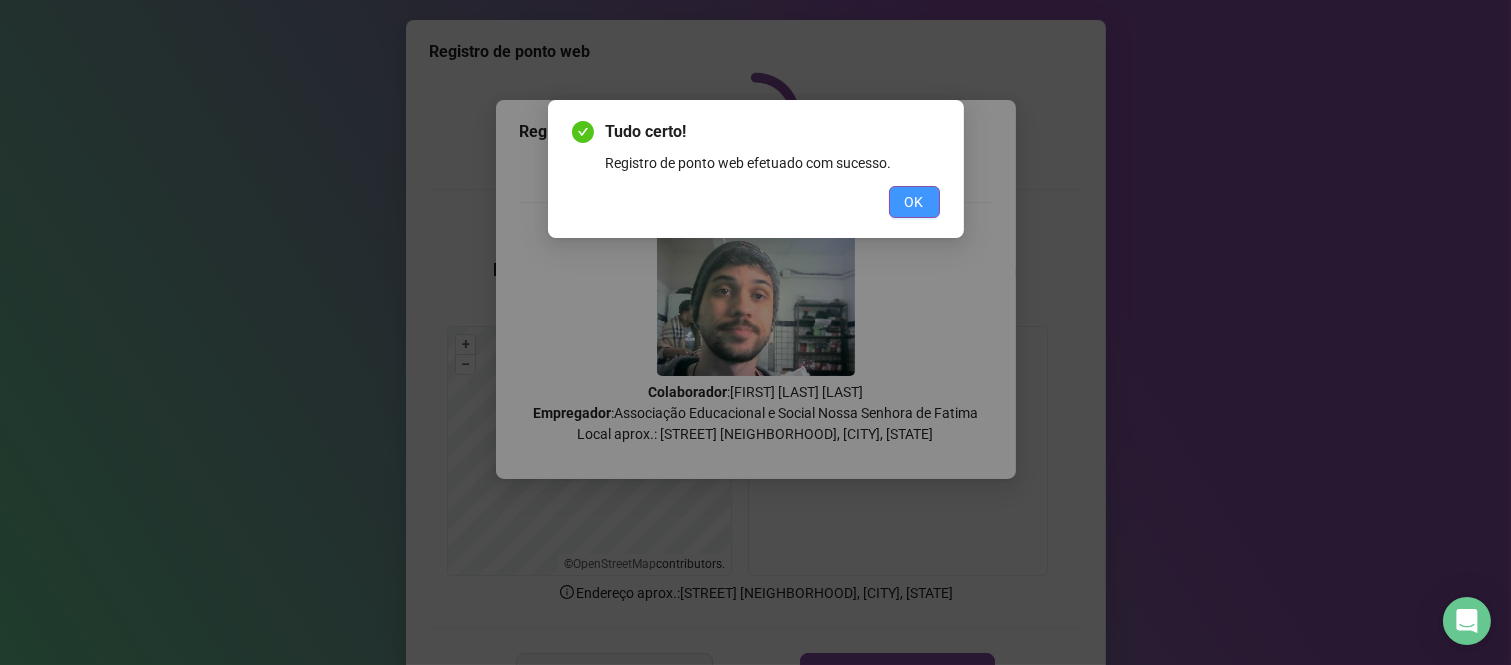 click on "OK" at bounding box center (914, 202) 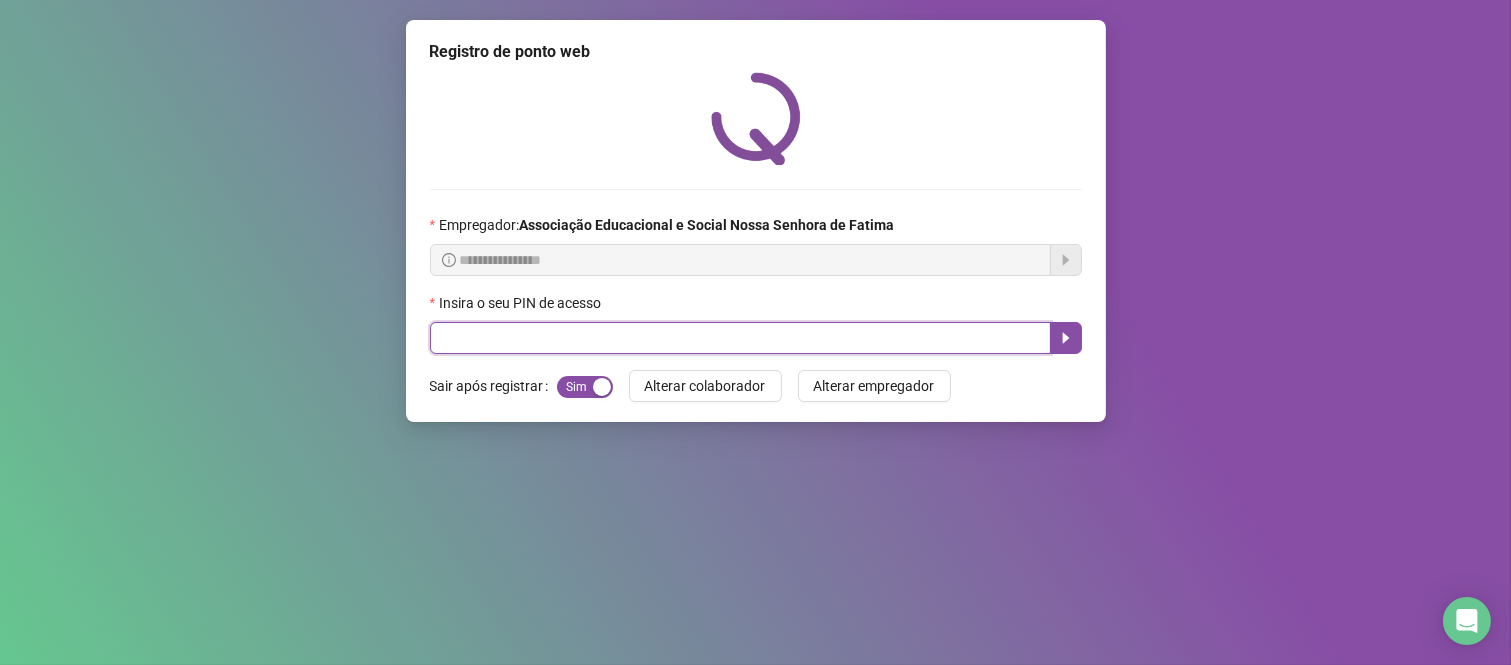 click at bounding box center [740, 338] 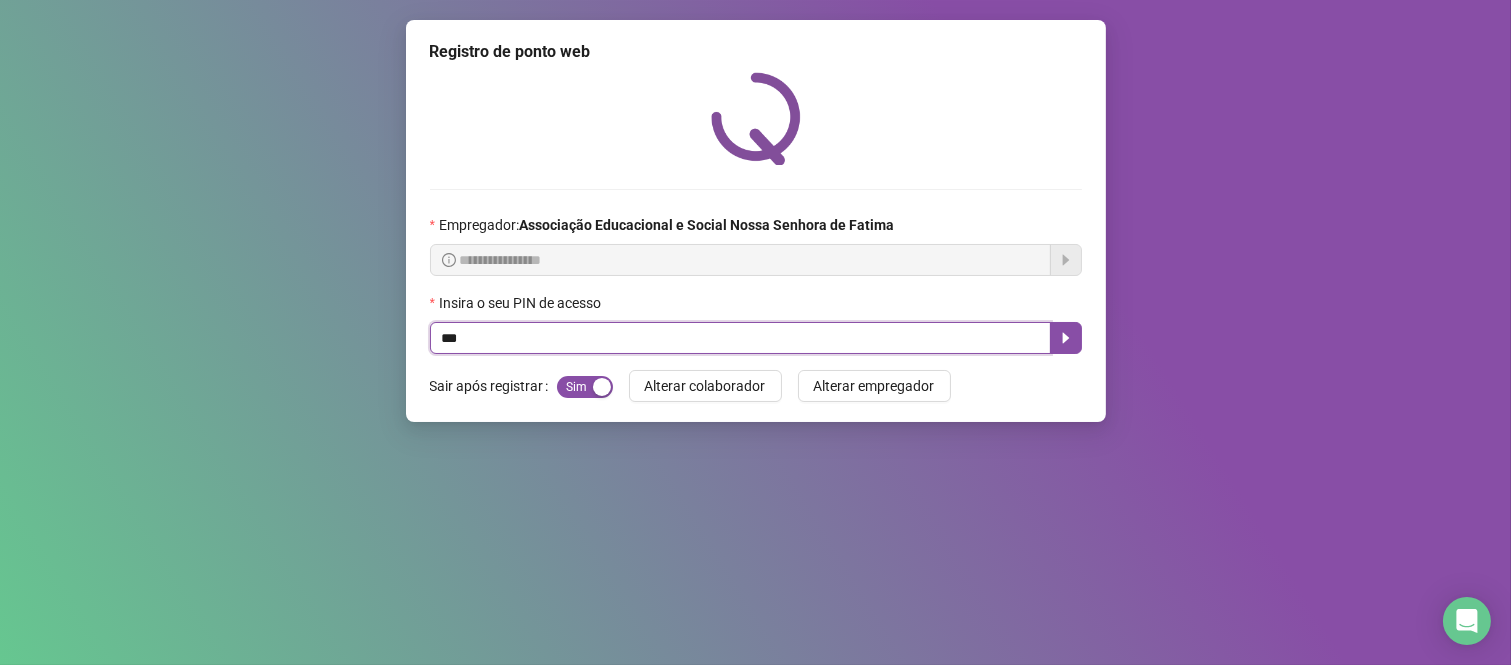 type on "****" 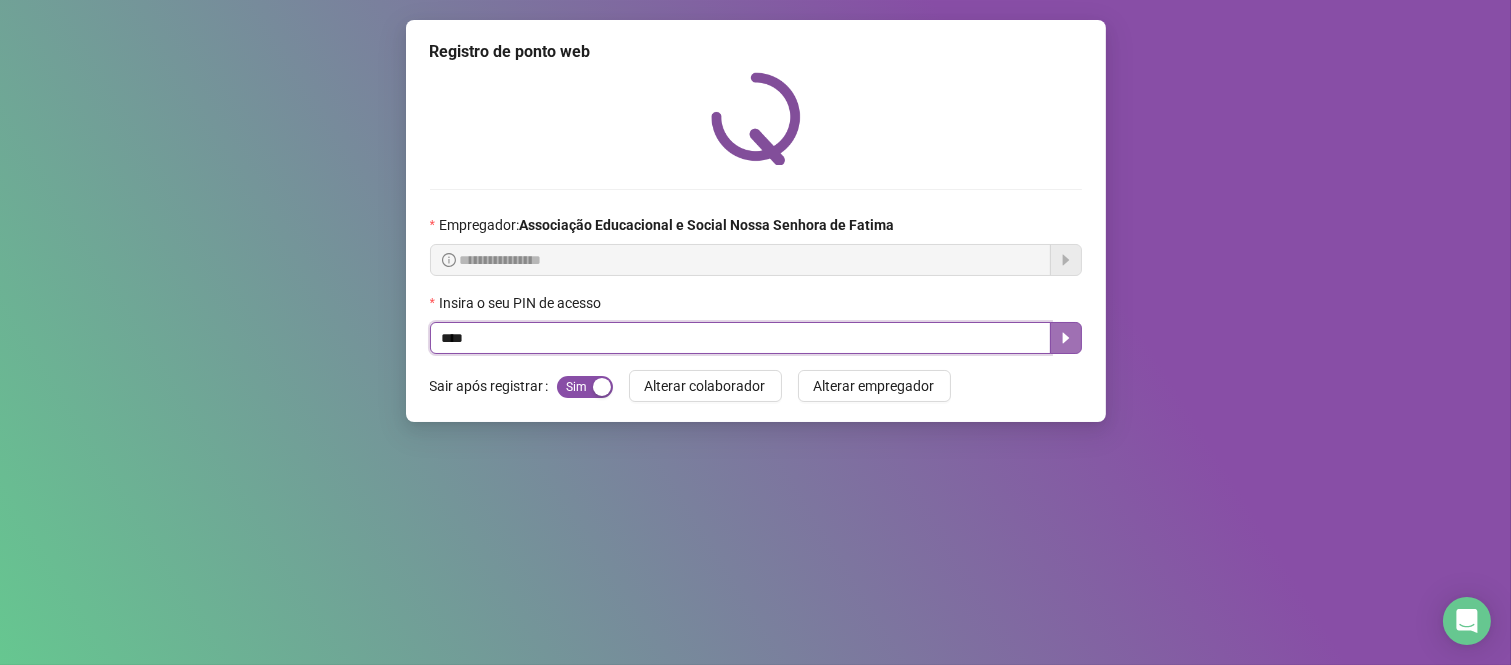 click 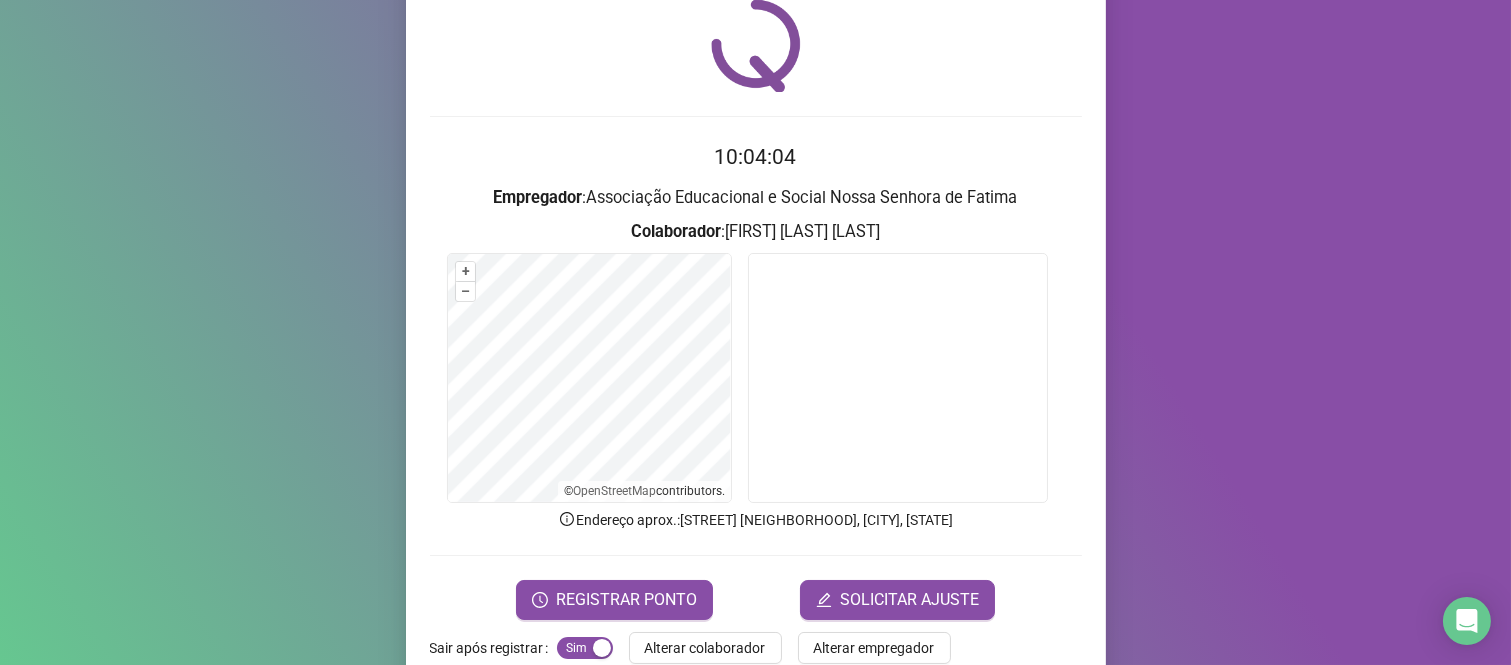 scroll, scrollTop: 111, scrollLeft: 0, axis: vertical 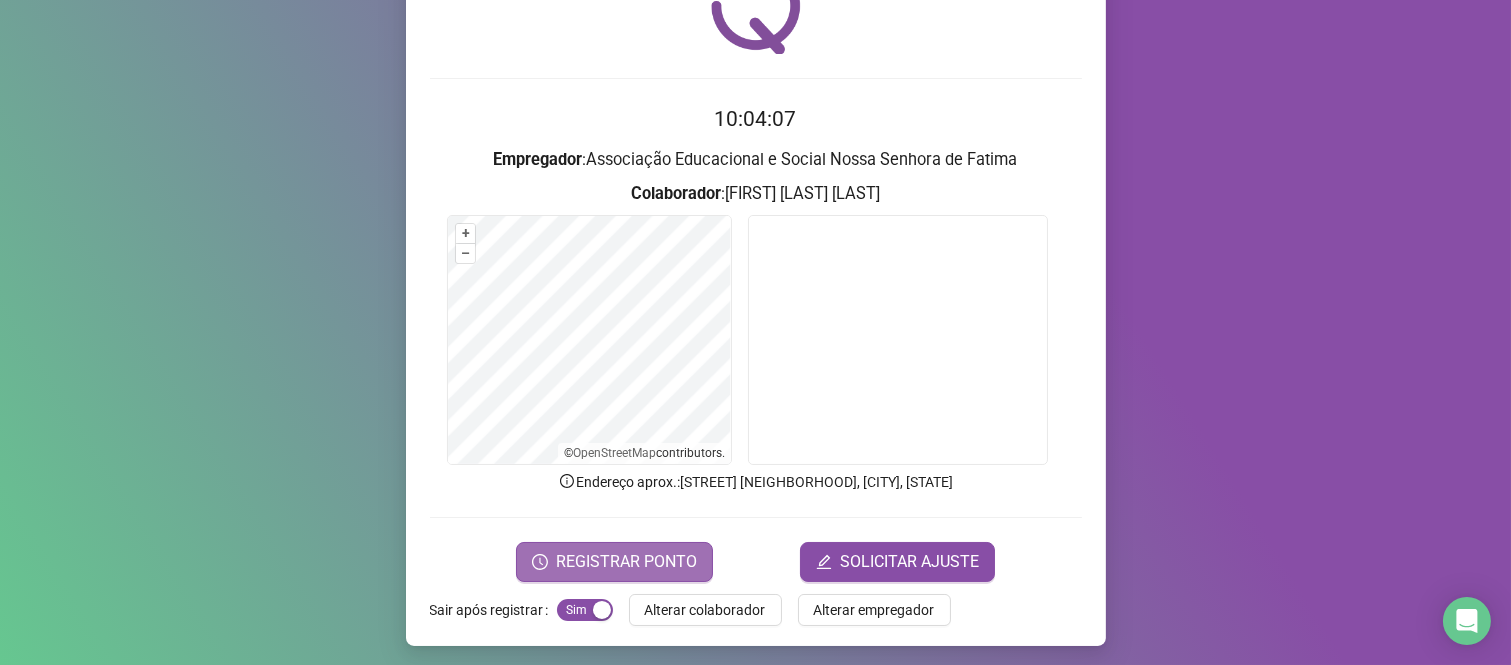 click on "REGISTRAR PONTO" at bounding box center [626, 562] 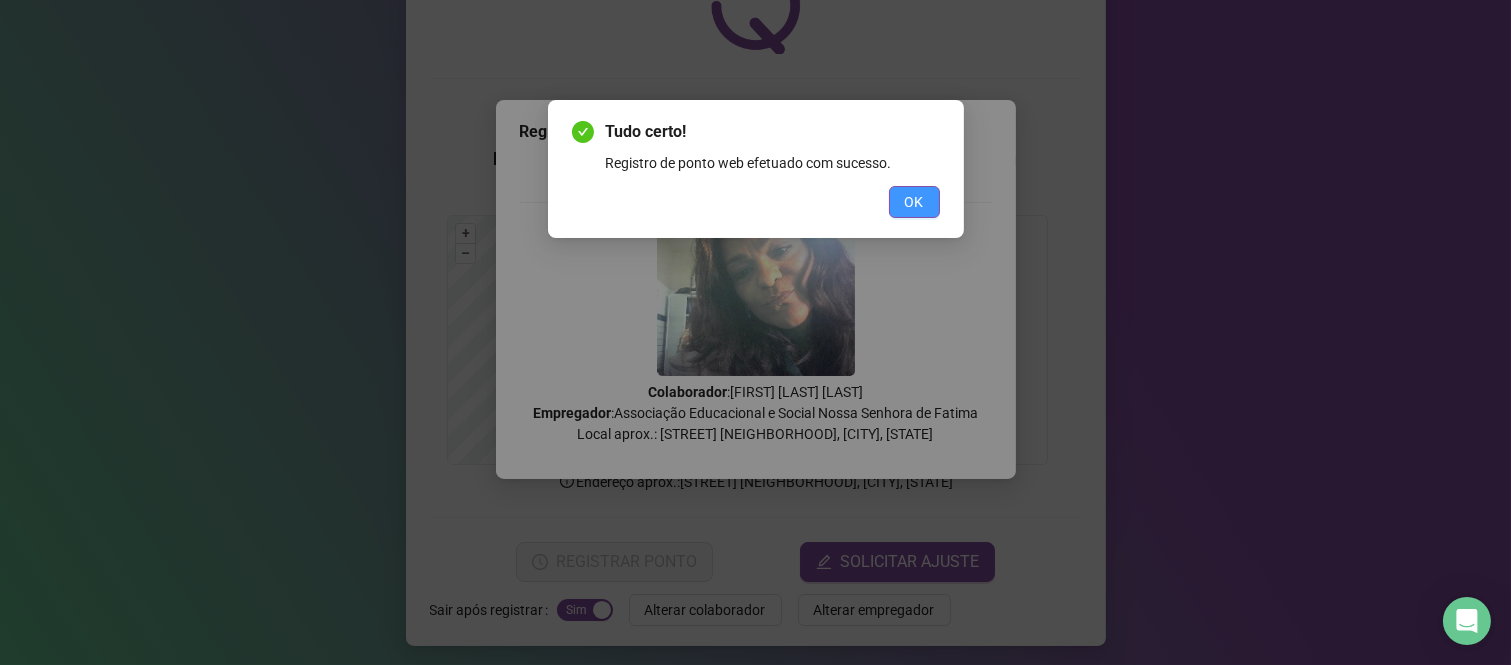 click on "OK" at bounding box center [914, 202] 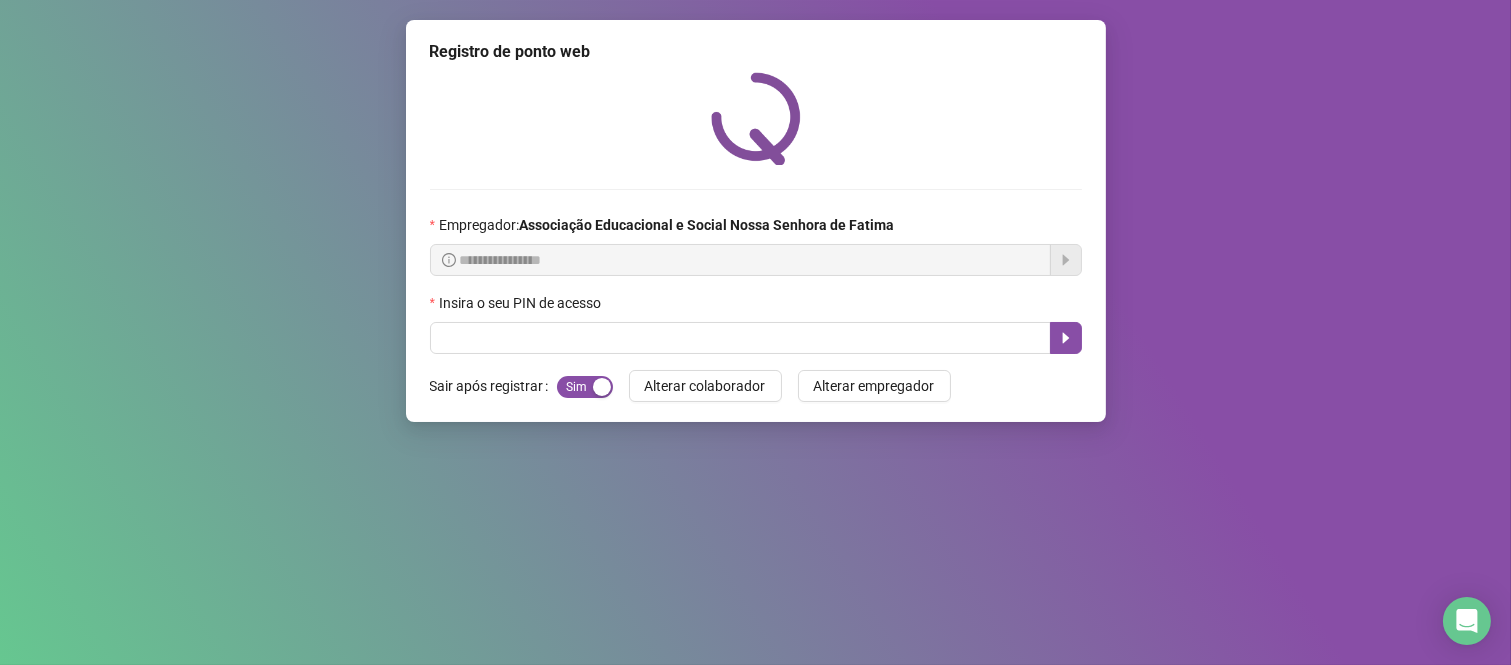 scroll, scrollTop: 0, scrollLeft: 0, axis: both 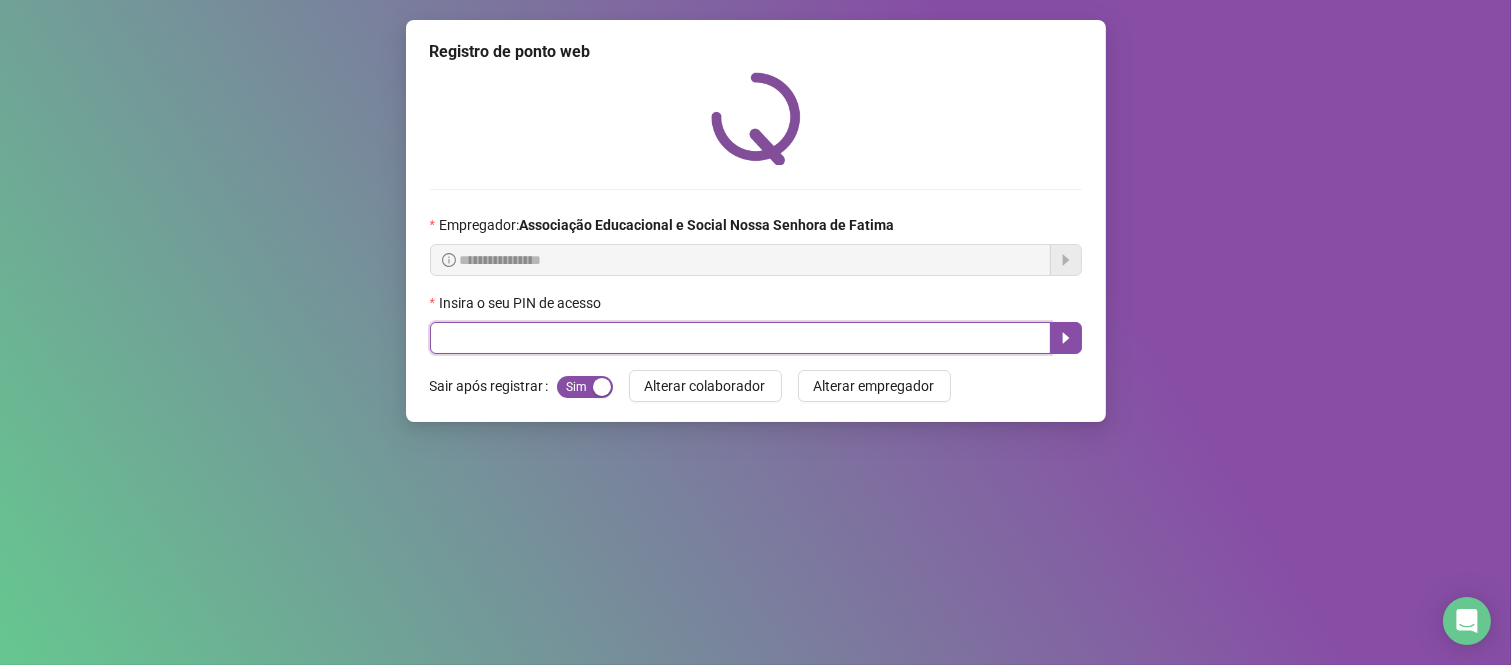 click at bounding box center [740, 338] 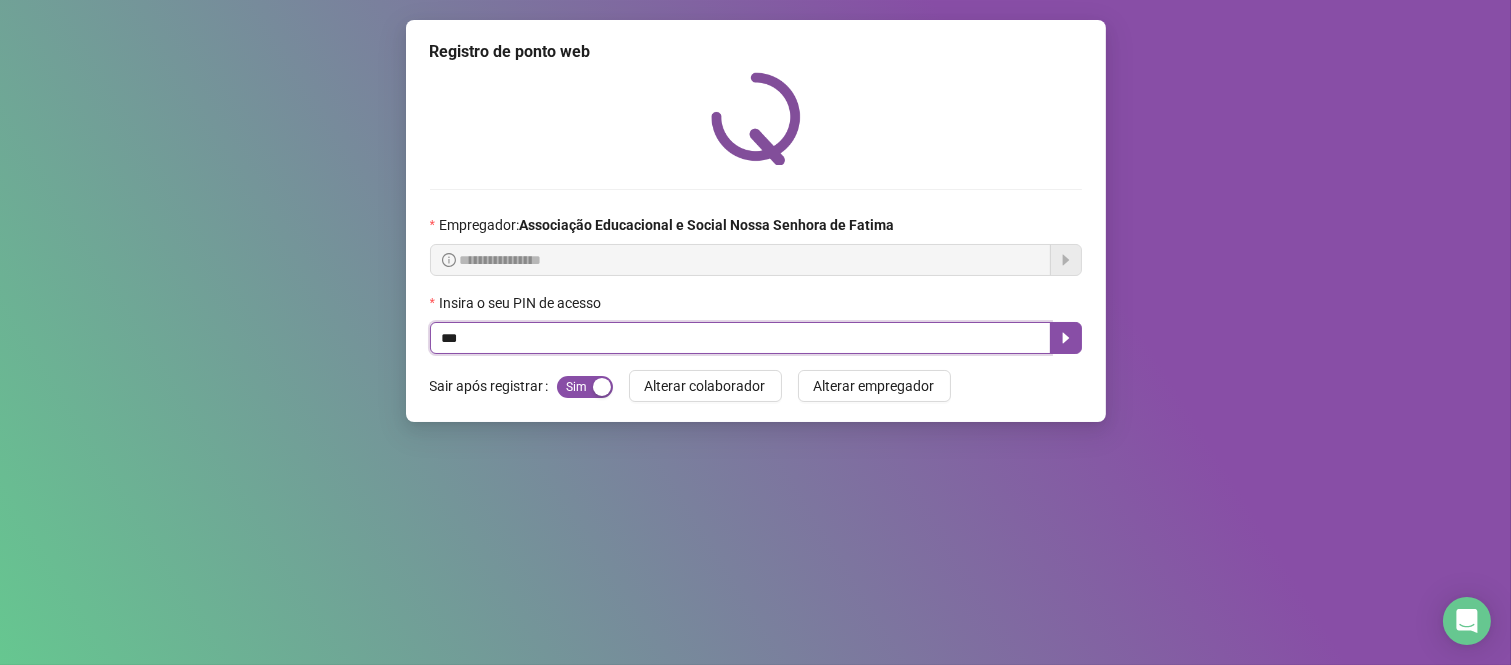 type on "***" 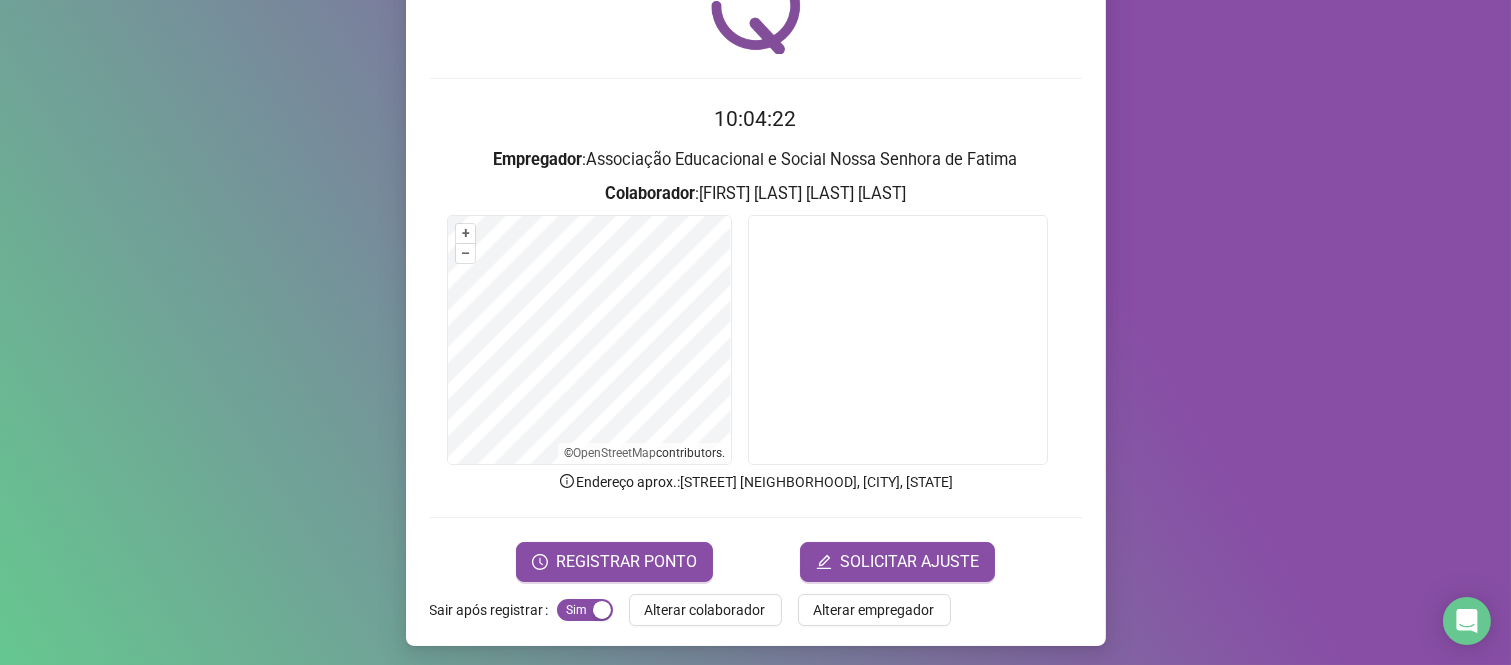 scroll, scrollTop: 114, scrollLeft: 0, axis: vertical 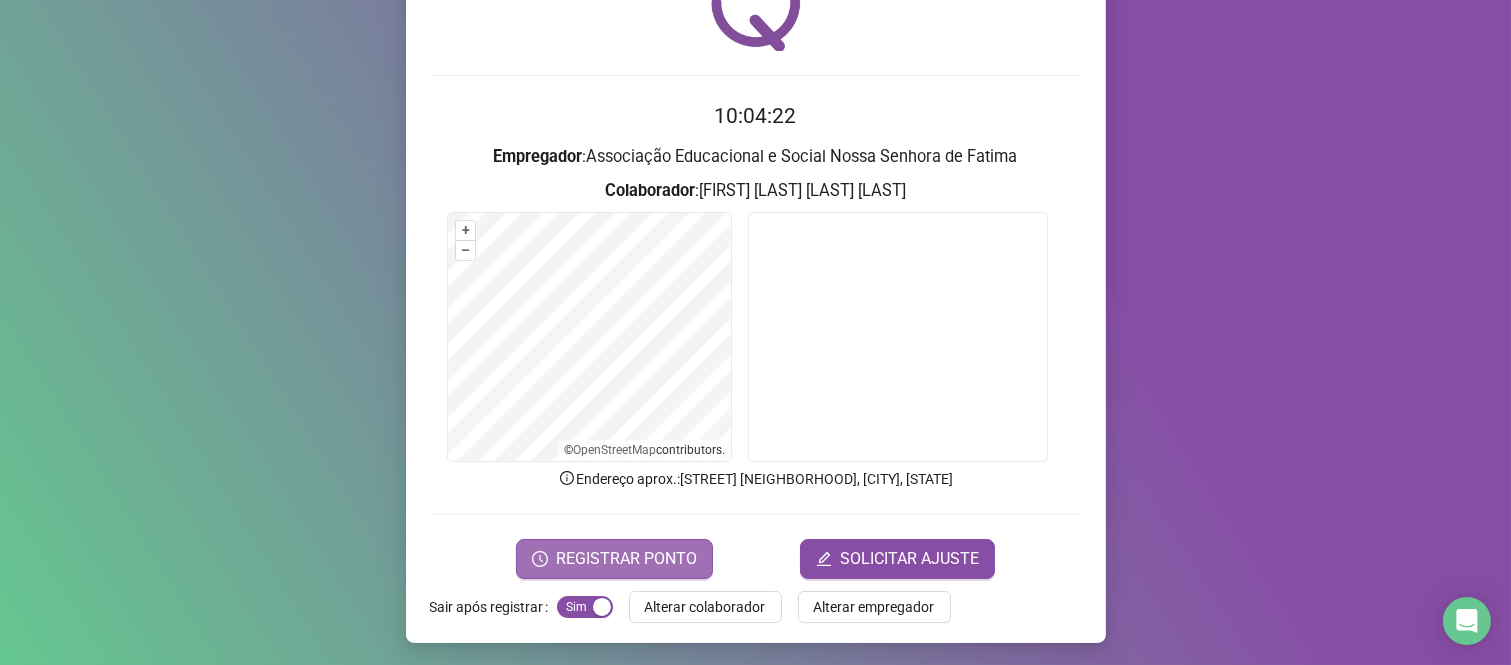 click on "REGISTRAR PONTO" at bounding box center (626, 559) 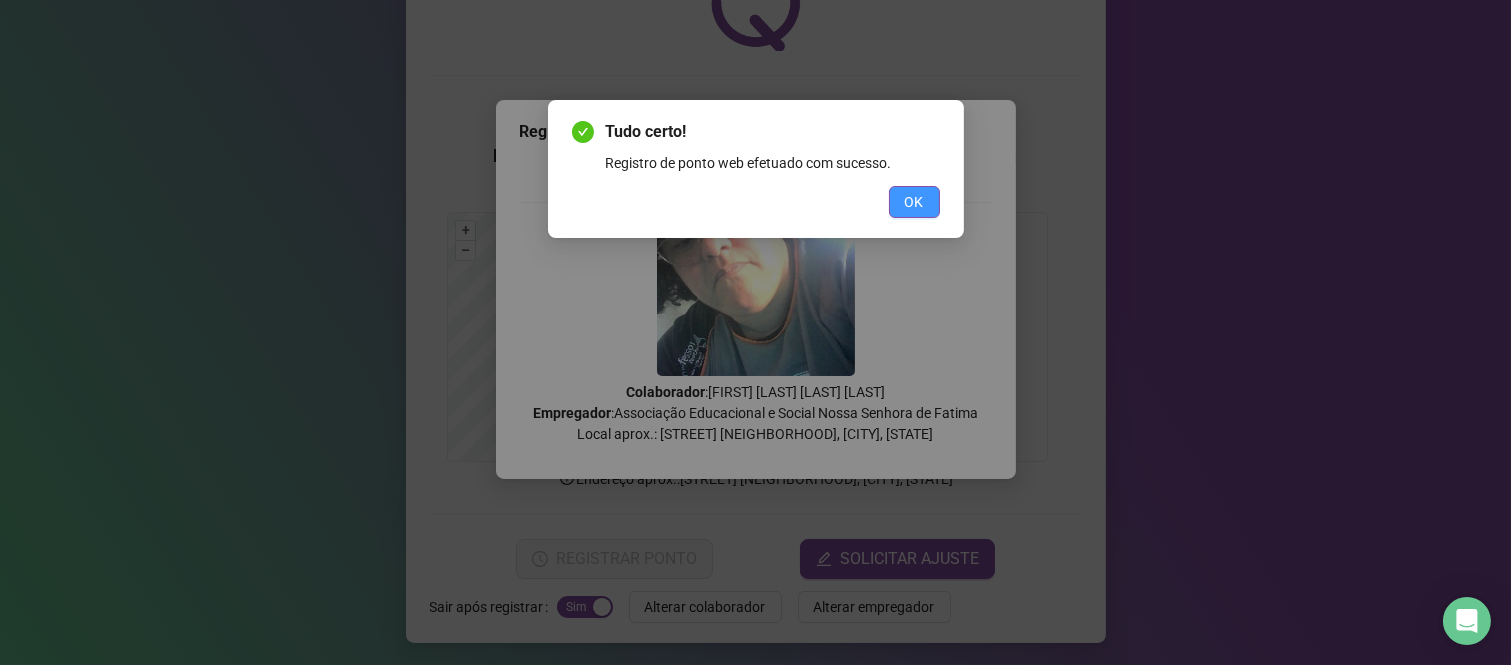click on "OK" at bounding box center [914, 202] 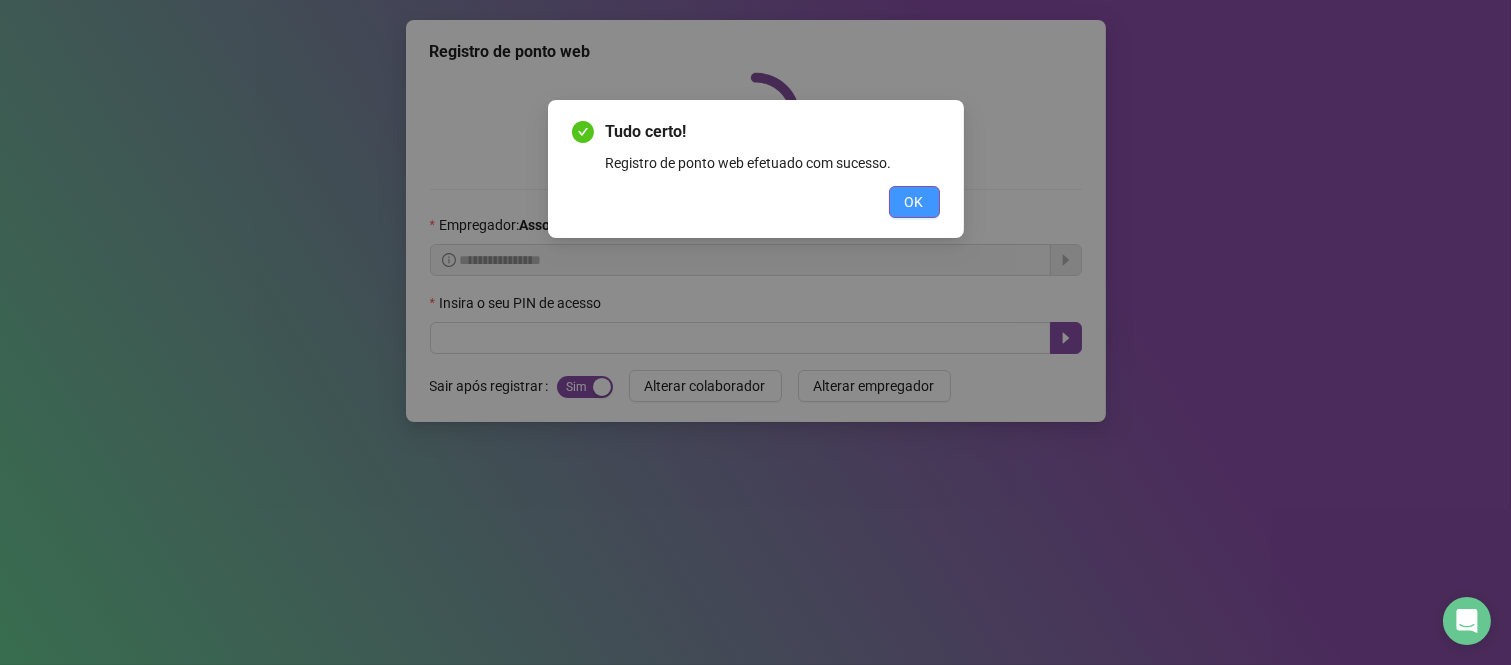scroll, scrollTop: 0, scrollLeft: 0, axis: both 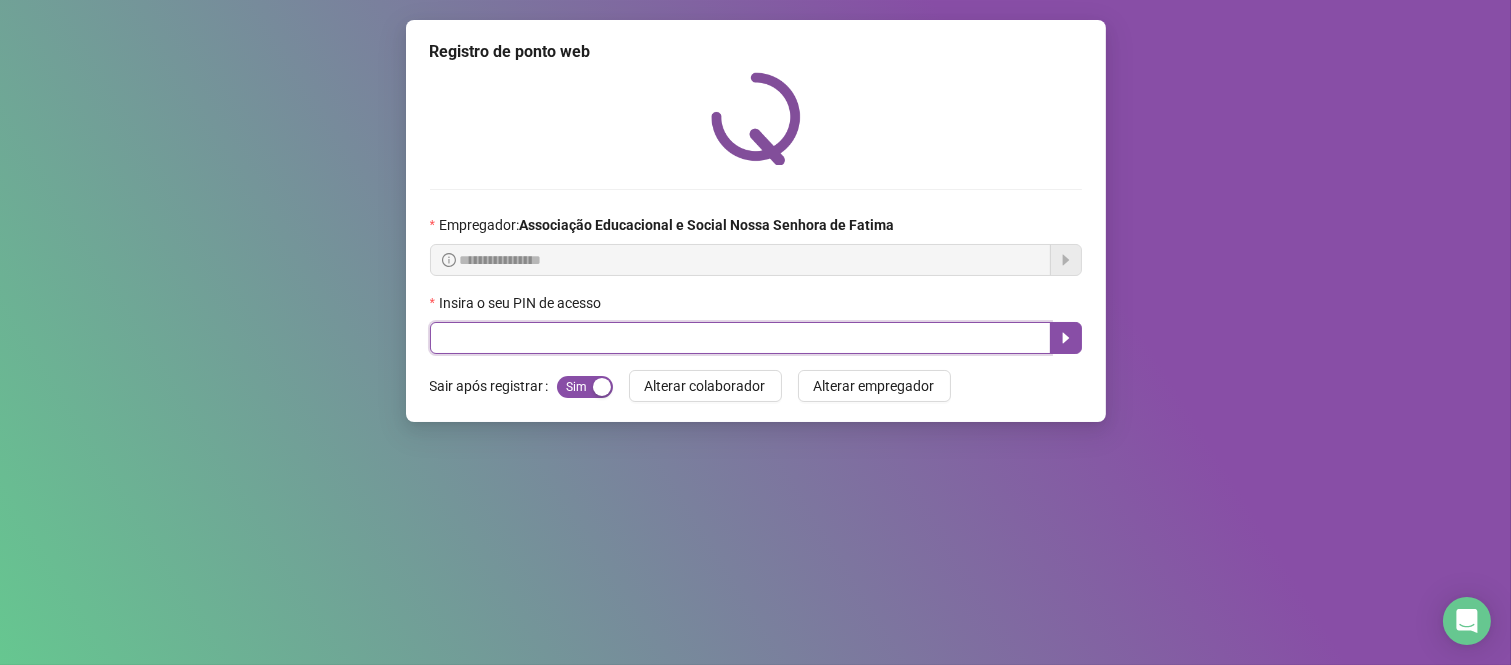 click at bounding box center (740, 338) 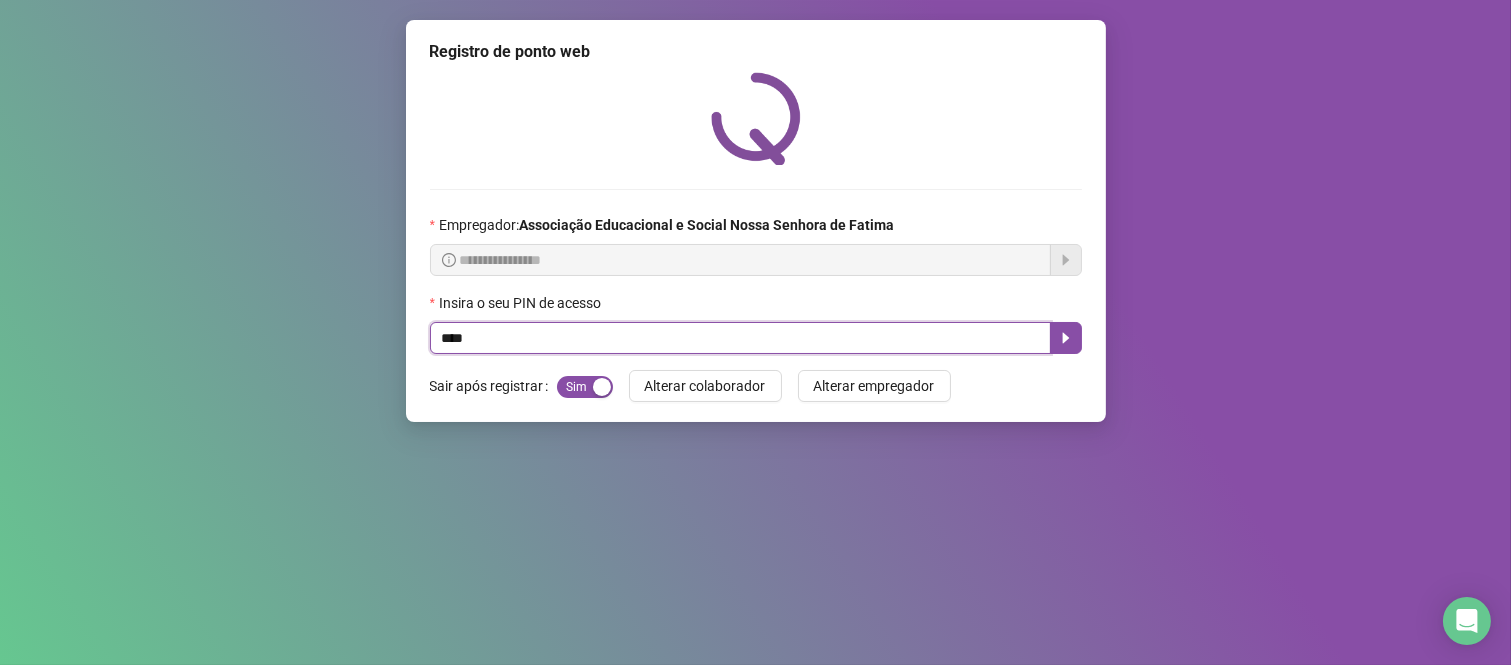 type on "*****" 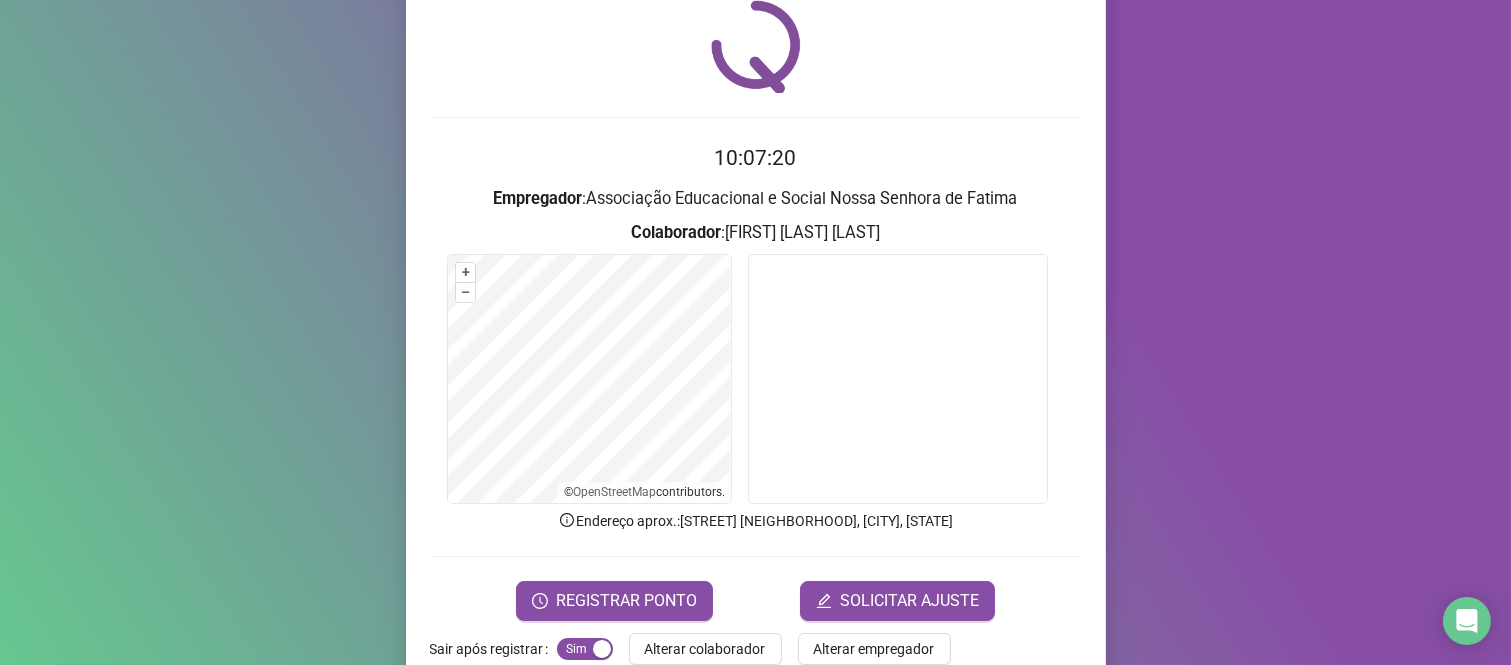 scroll, scrollTop: 111, scrollLeft: 0, axis: vertical 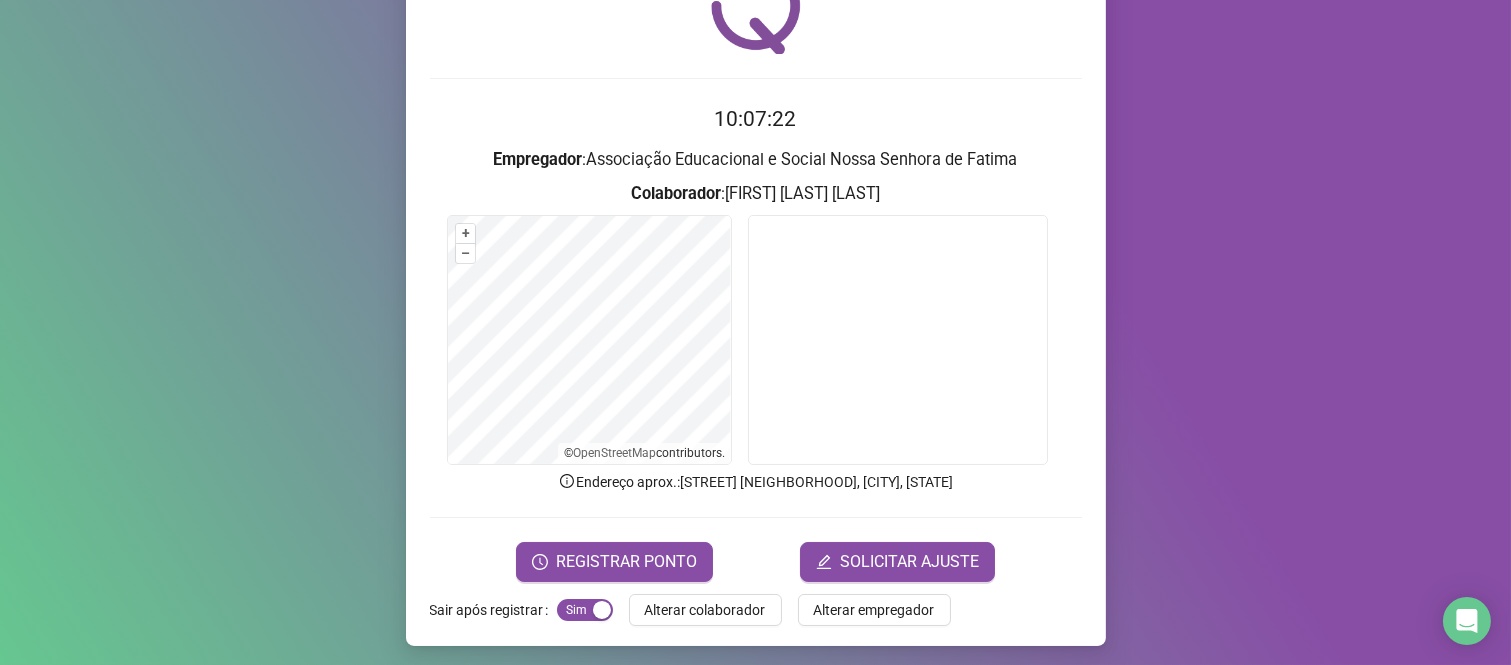 click on "10:07:22 Empregador :  Associação Educacional e Social Nossa Senhora de Fatima Colaborador :  [FIRST] [LAST] [LAST] [LAST] + – ⇧ › ©  OpenStreetMap  contributors. Endereço aprox. :  [STREET] [NEIGHBORHOOD], [CITY], [STATE] REGISTRAR PONTO SOLICITAR AJUSTE" at bounding box center [756, 342] 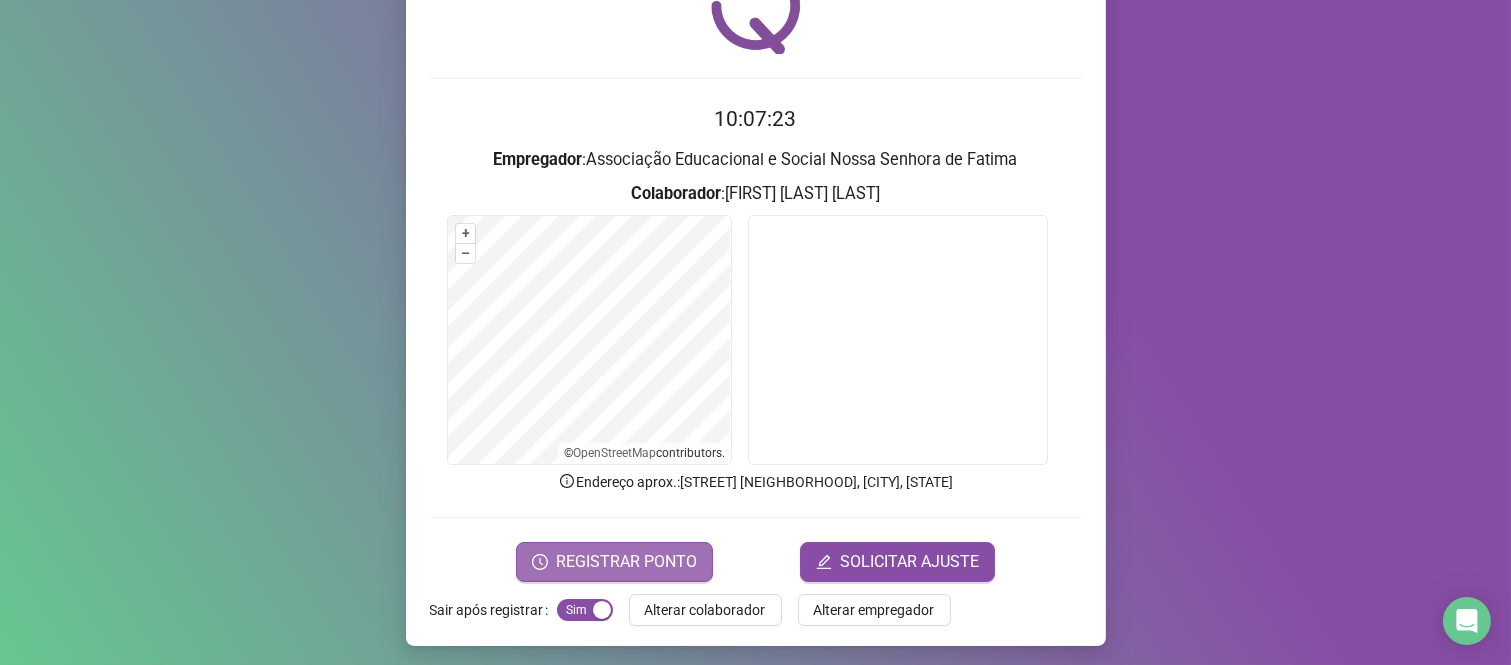 click on "REGISTRAR PONTO" at bounding box center [614, 562] 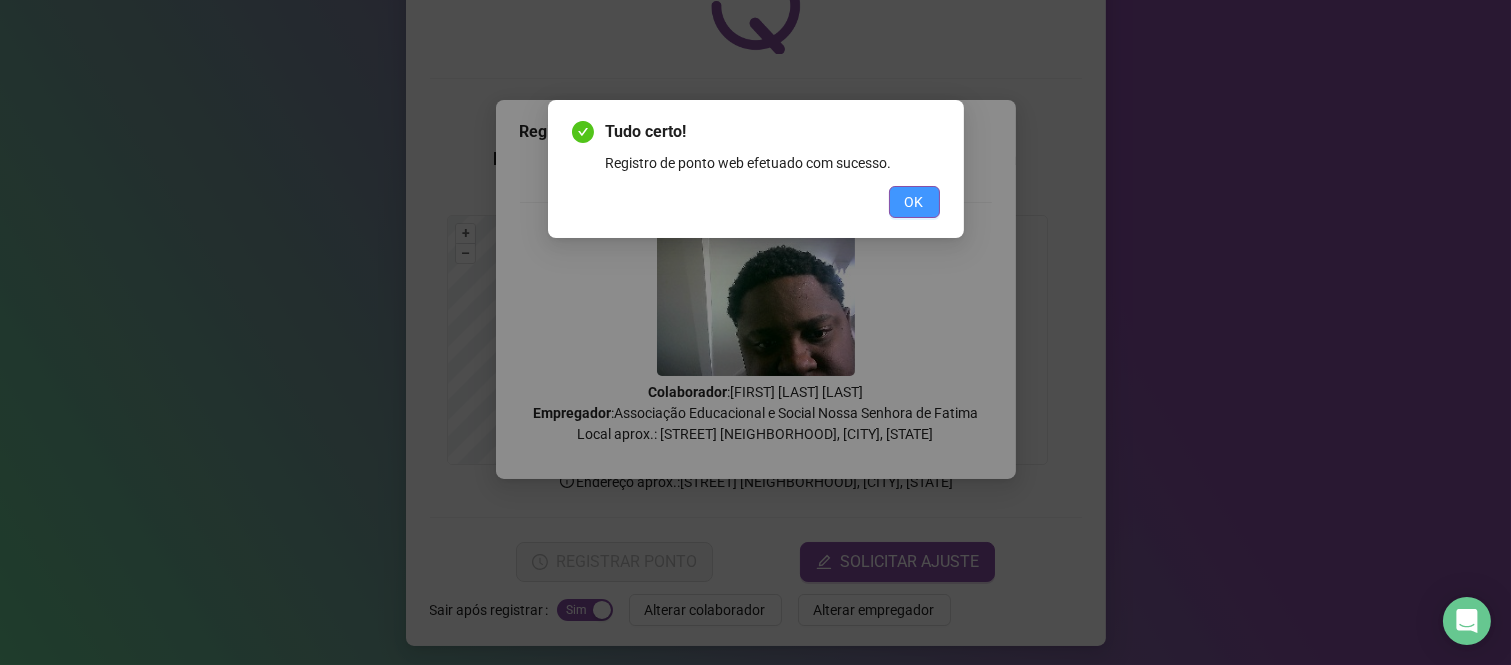 click on "OK" at bounding box center [914, 202] 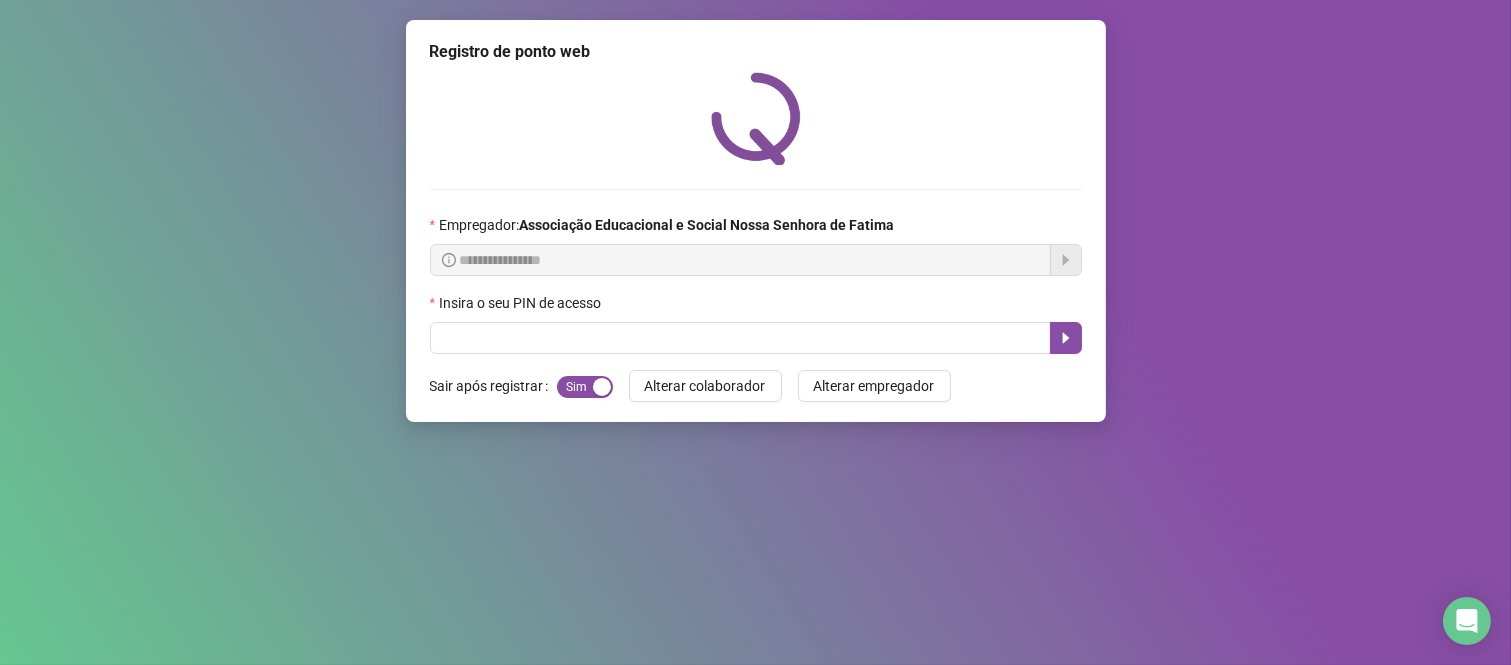 scroll, scrollTop: 0, scrollLeft: 0, axis: both 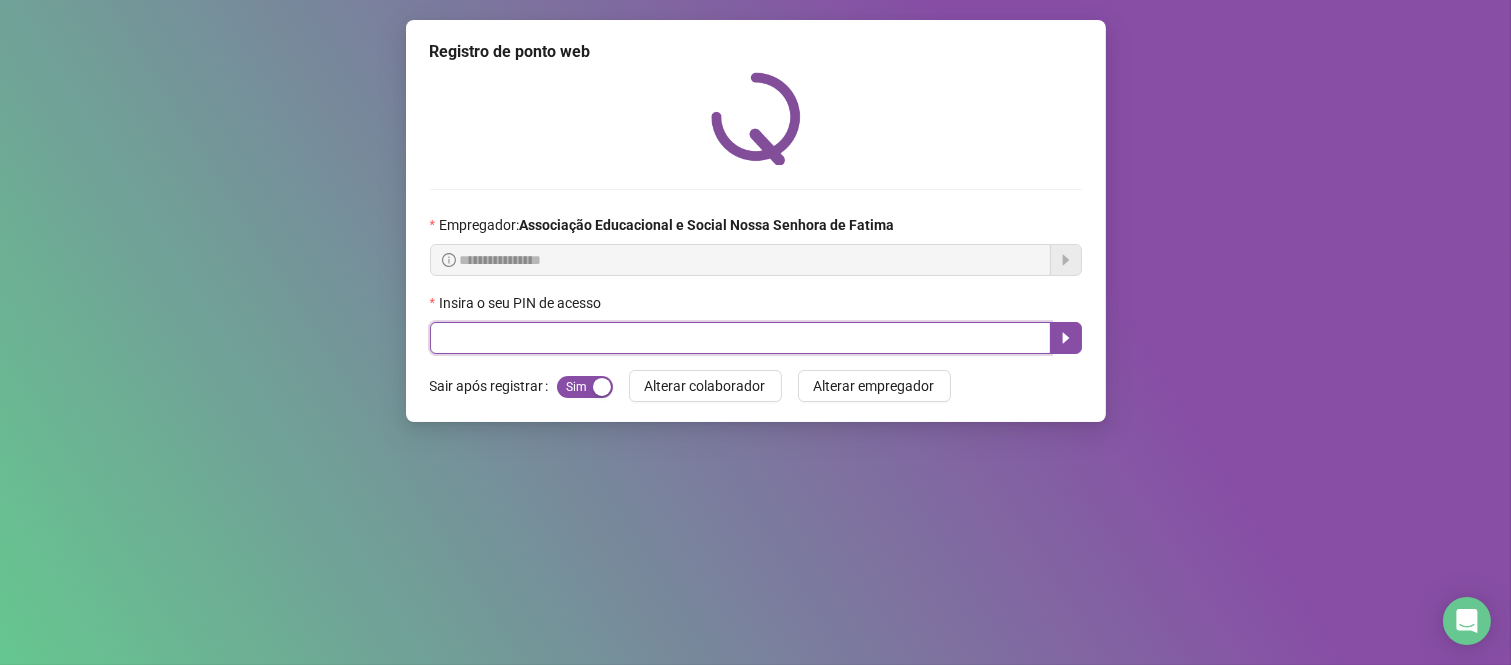click at bounding box center (740, 338) 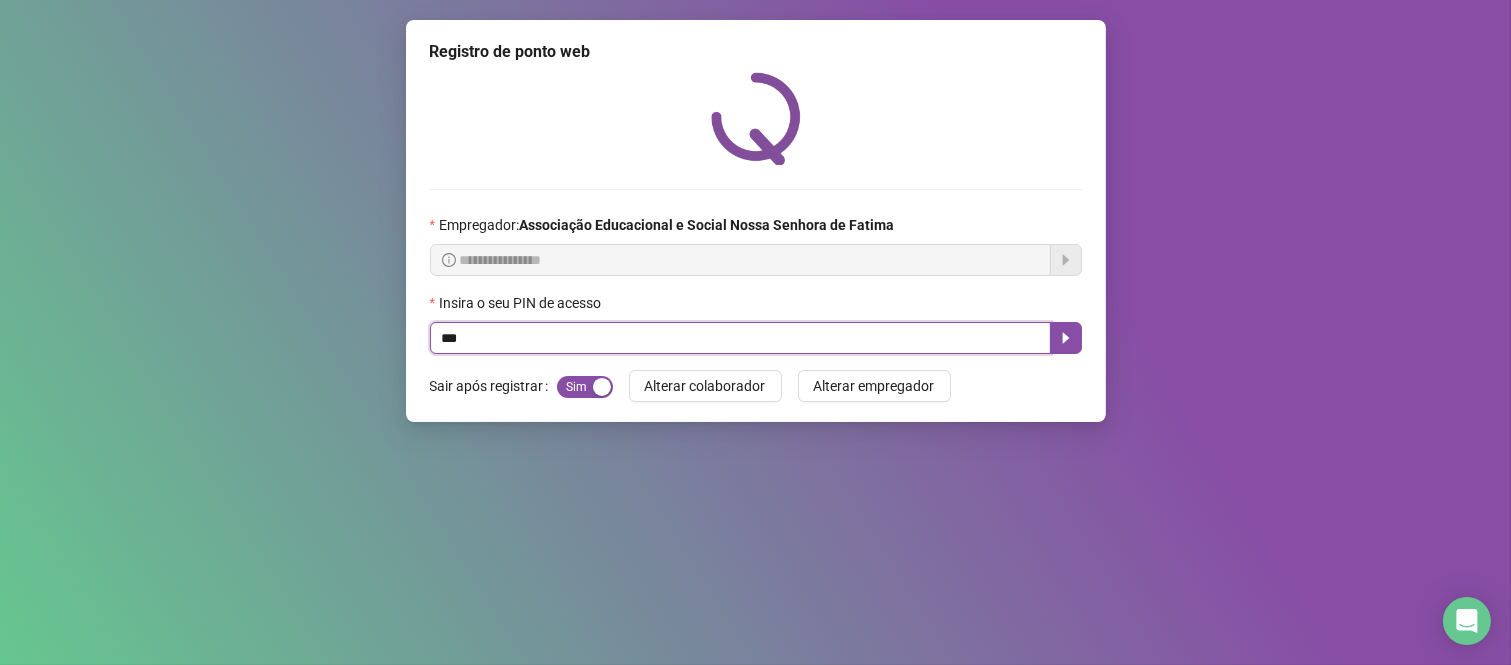 type on "***" 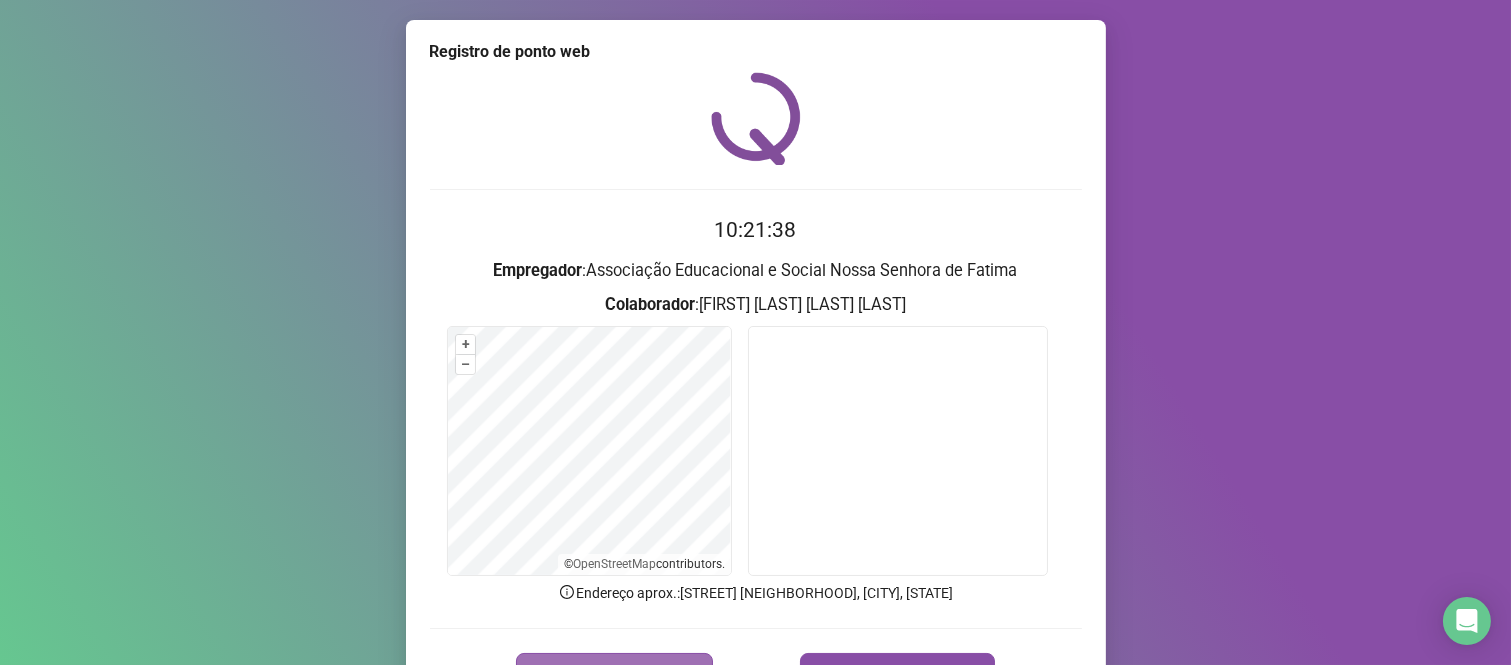 click on "REGISTRAR PONTO" at bounding box center [614, 673] 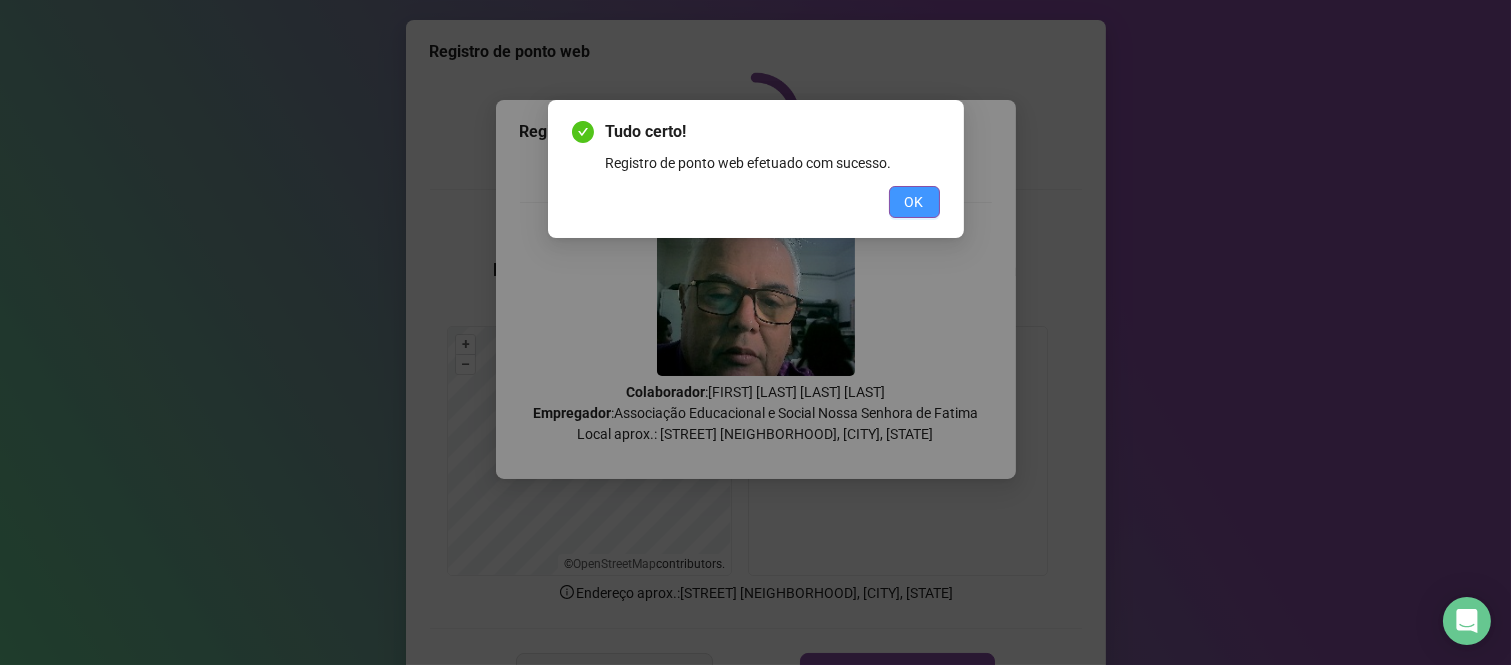 click on "OK" at bounding box center [914, 202] 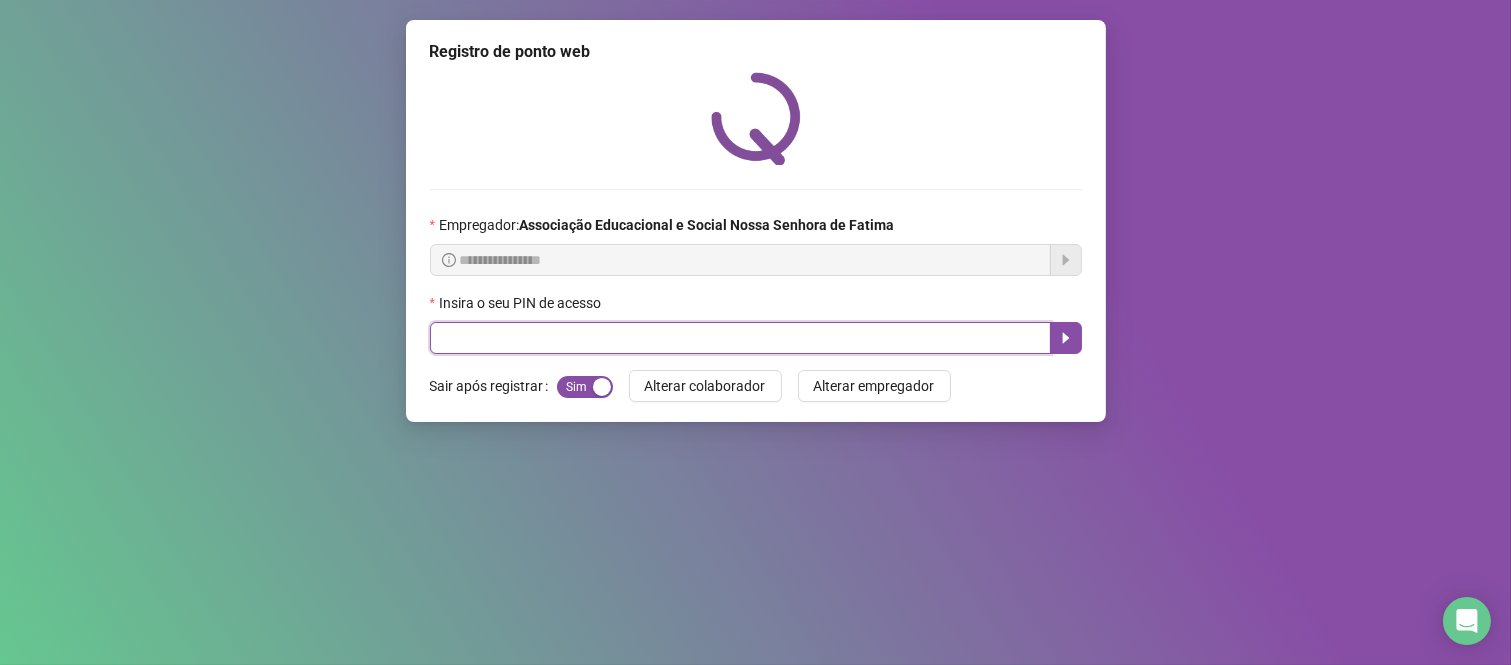 click at bounding box center (740, 338) 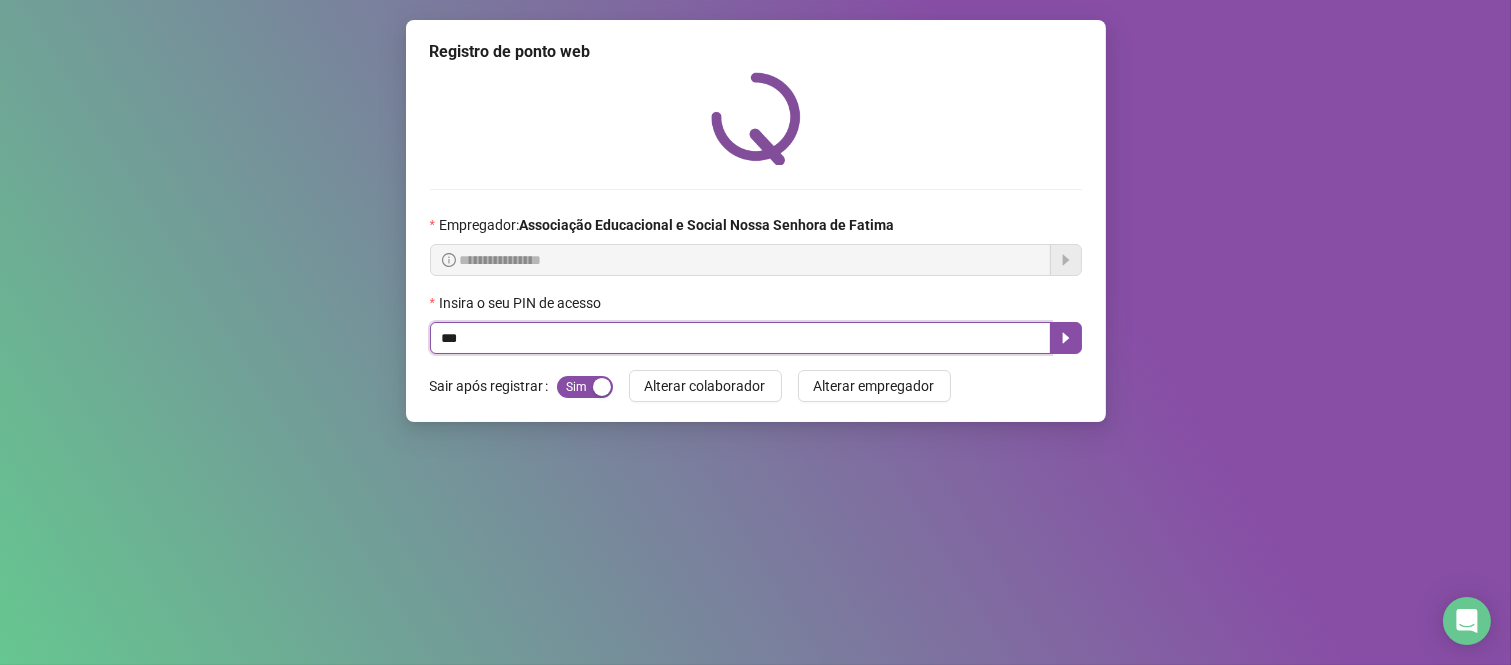 type on "***" 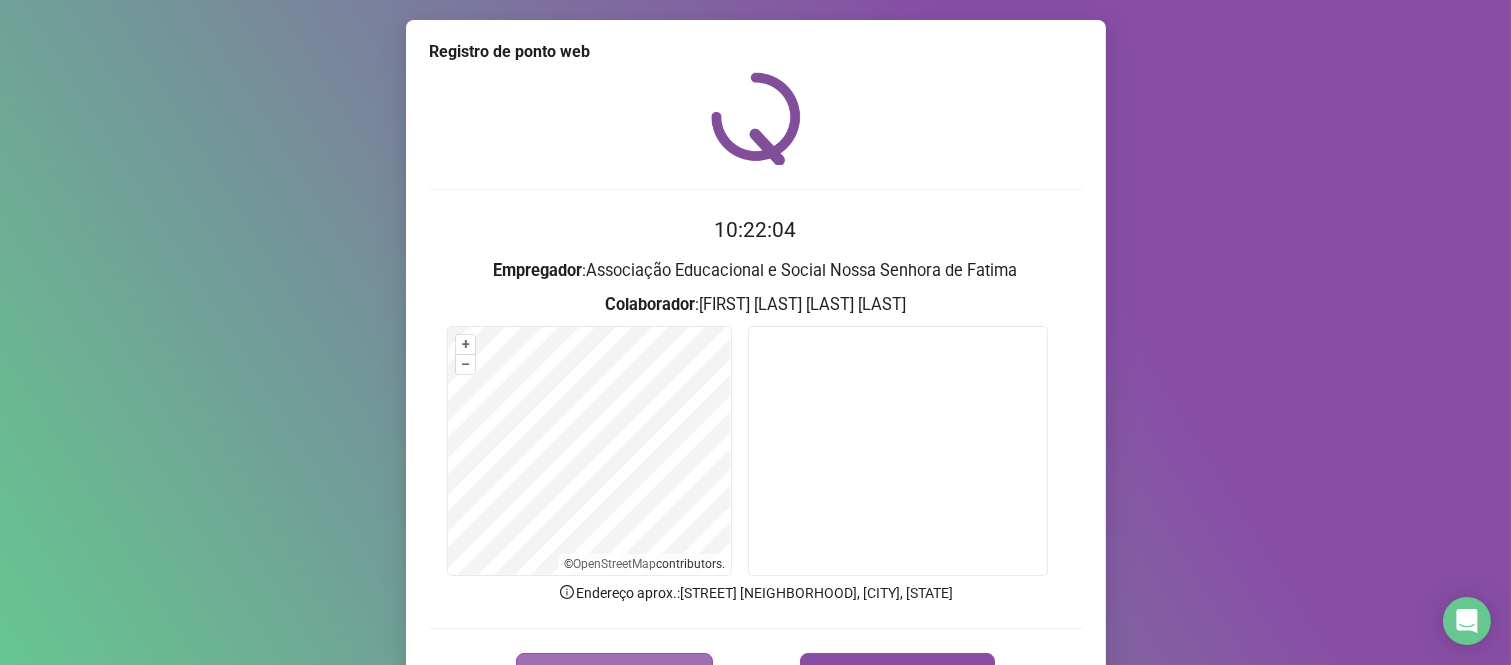 click on "REGISTRAR PONTO" at bounding box center (614, 673) 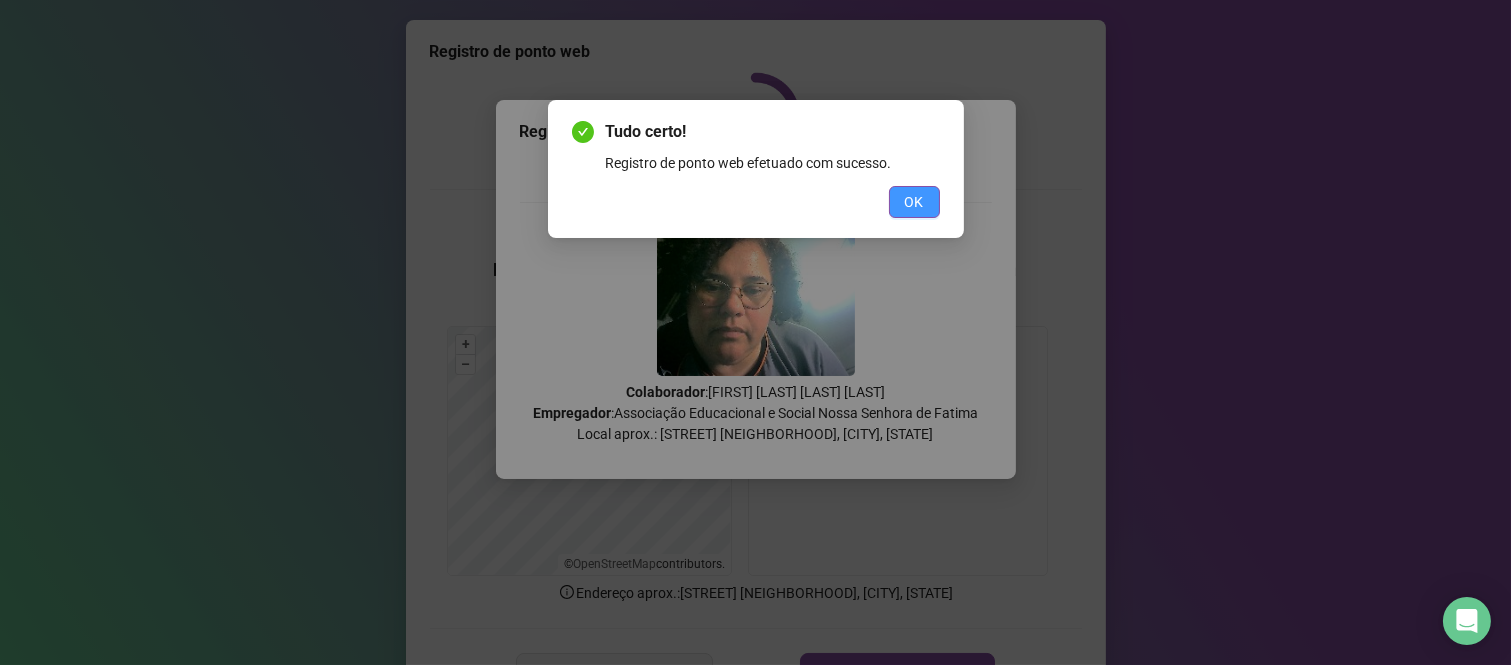 click on "OK" at bounding box center [914, 202] 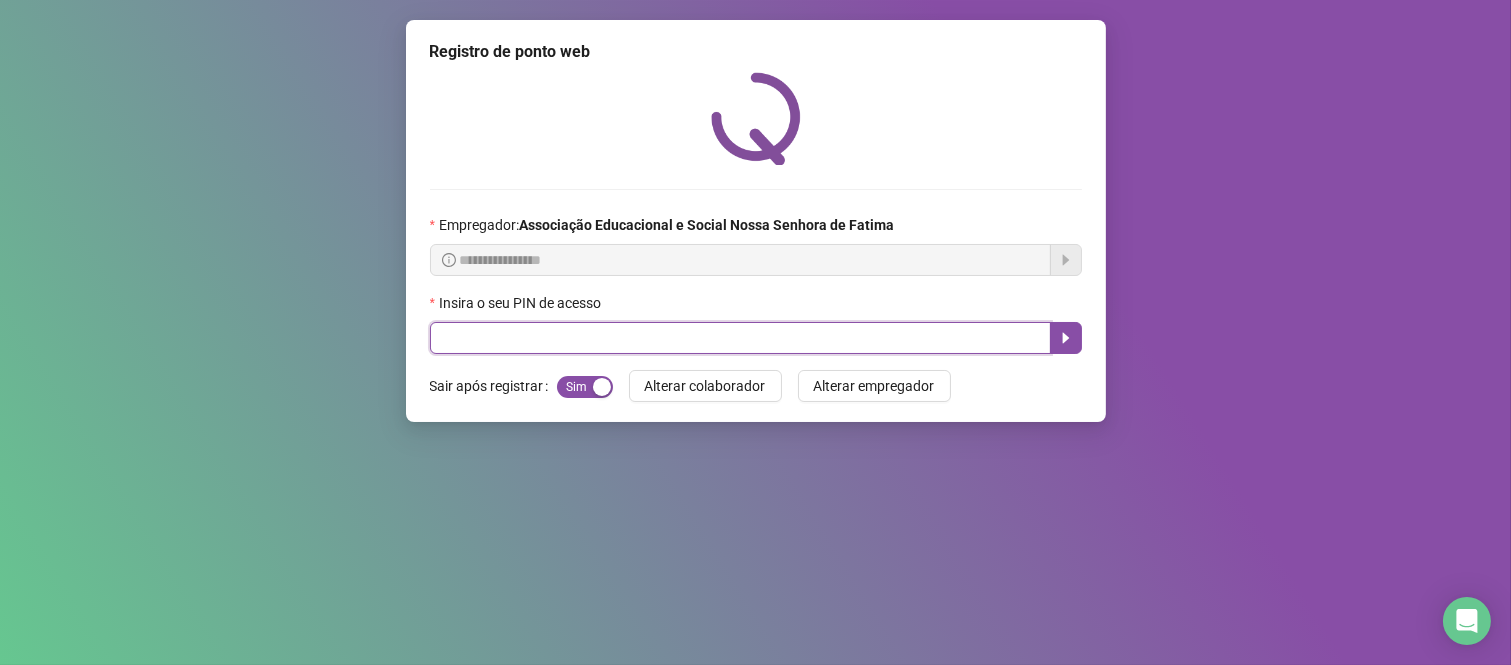 click at bounding box center [740, 338] 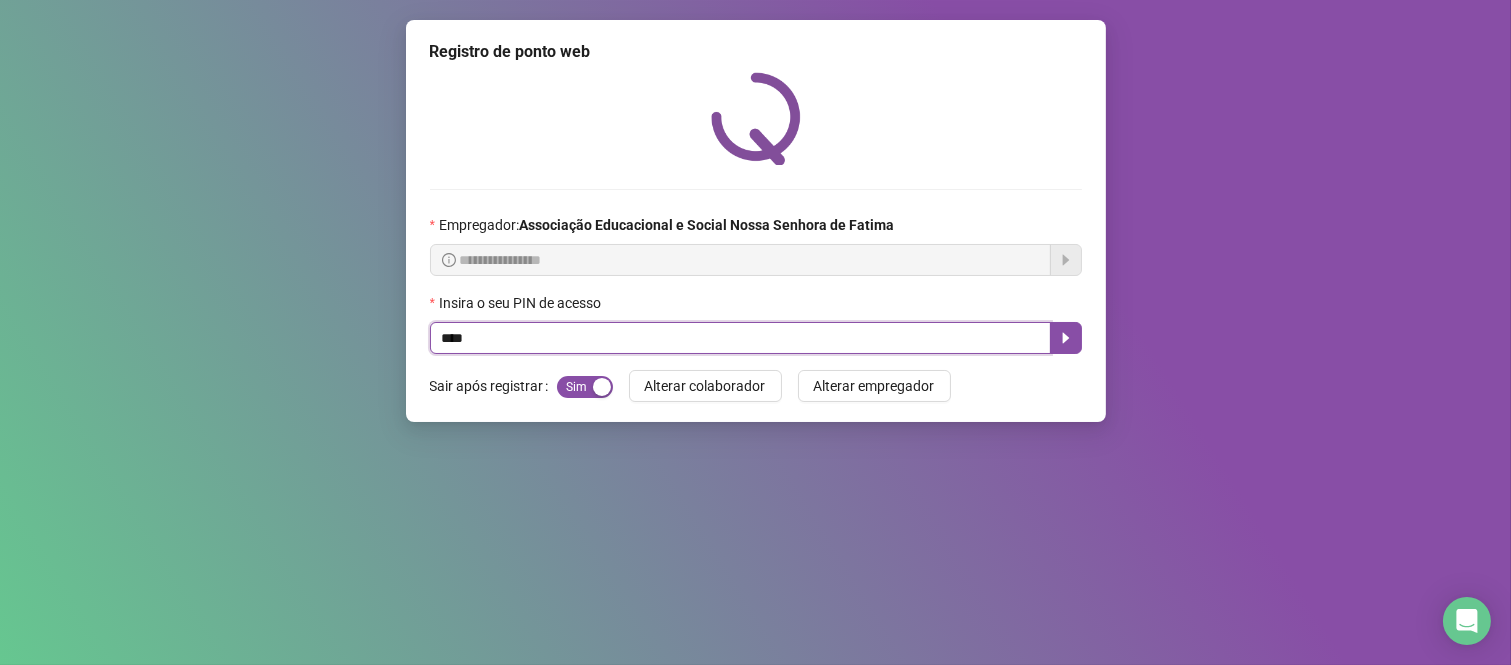 type on "****" 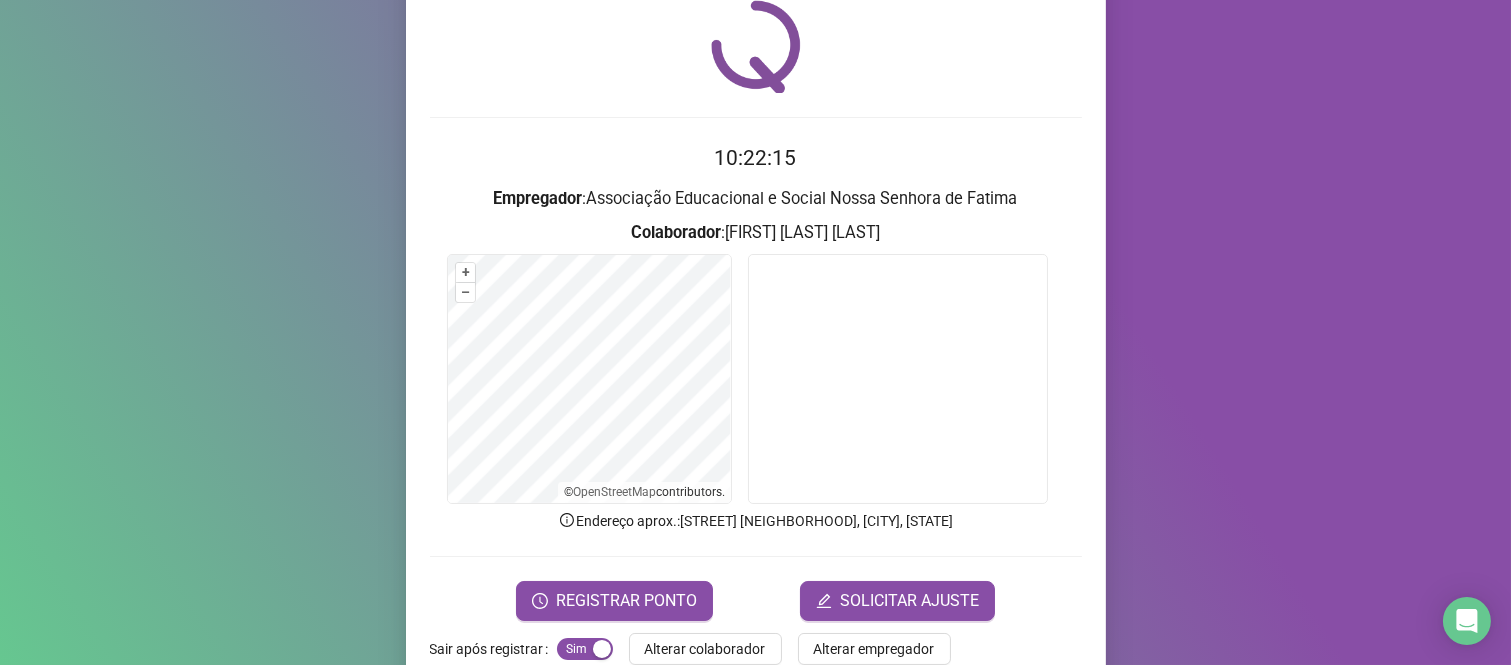 scroll, scrollTop: 111, scrollLeft: 0, axis: vertical 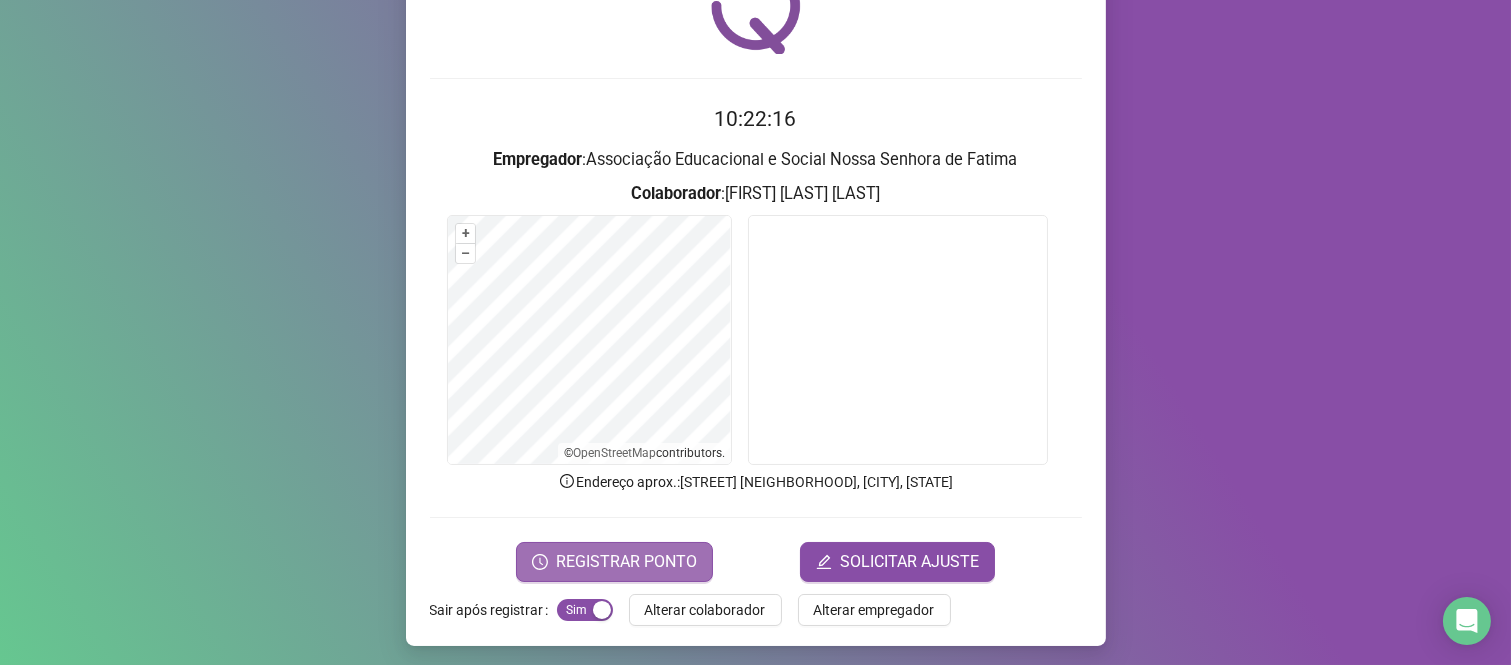 click on "REGISTRAR PONTO" at bounding box center (626, 562) 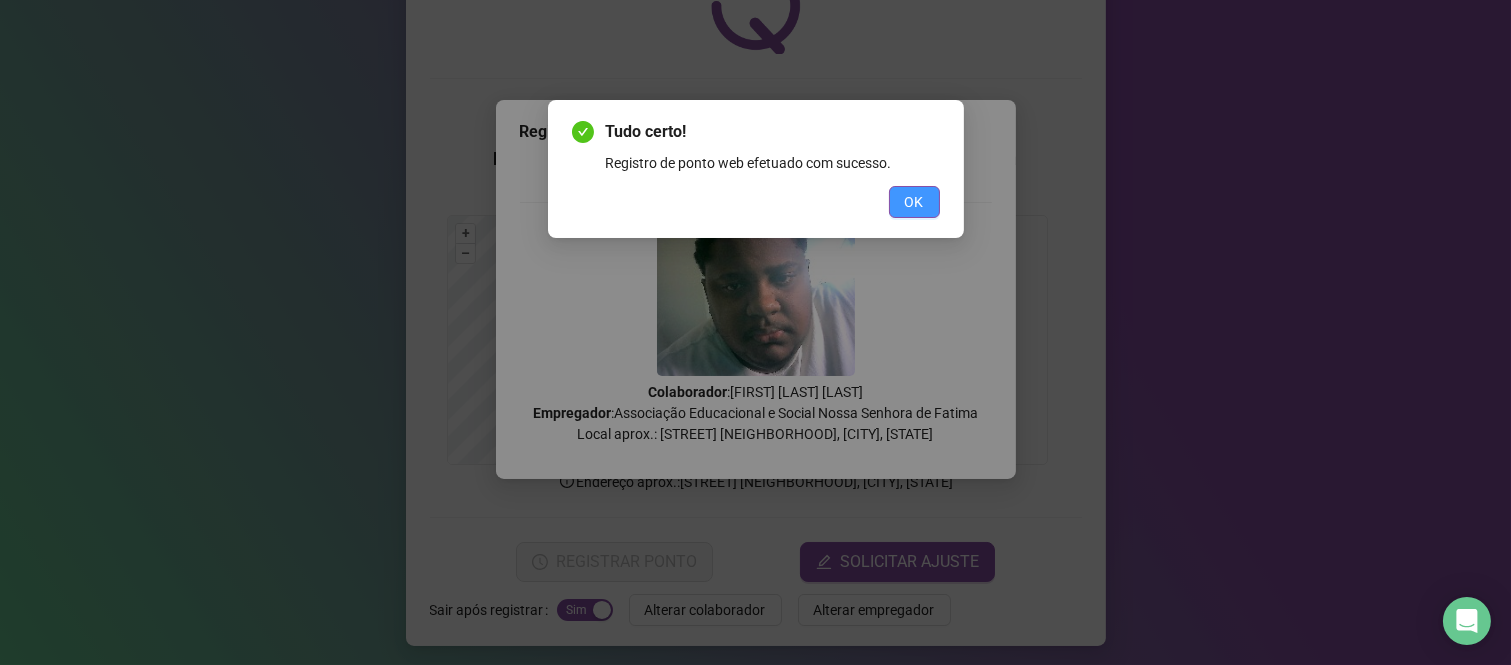 click on "OK" at bounding box center [914, 202] 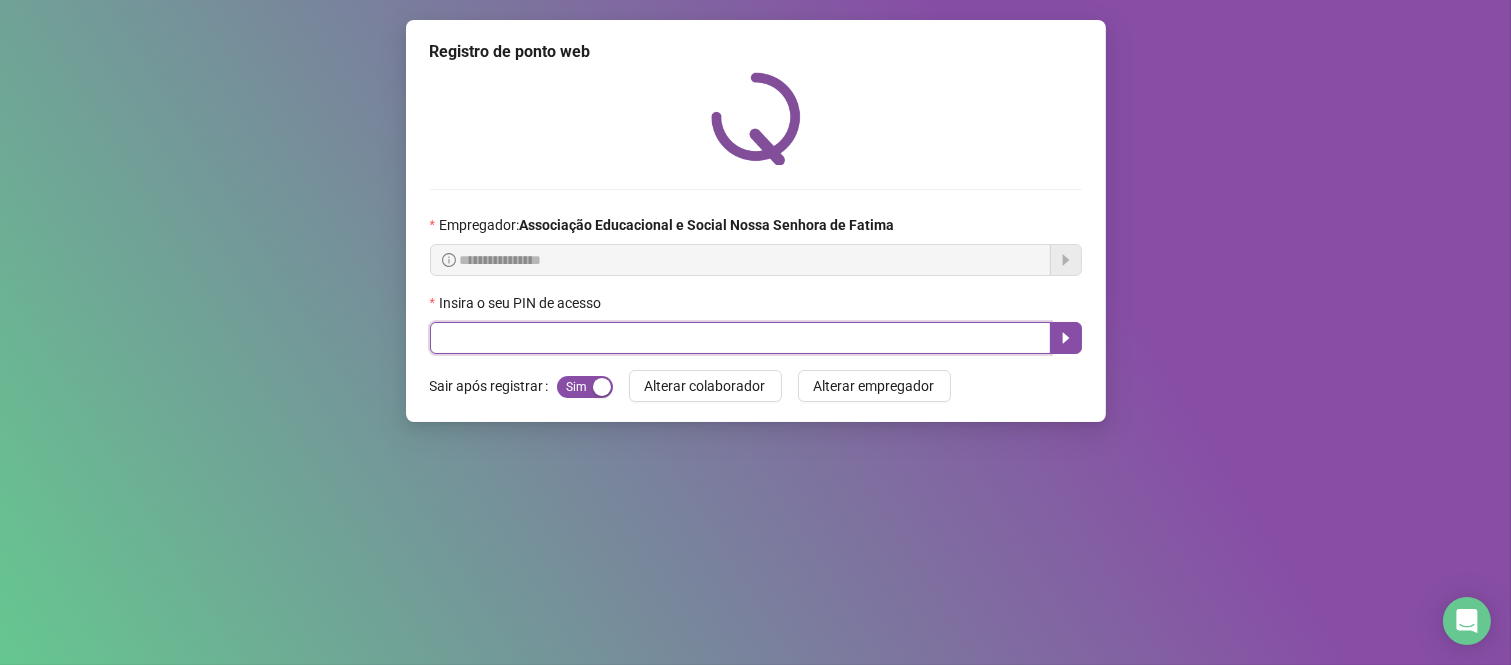click at bounding box center [740, 338] 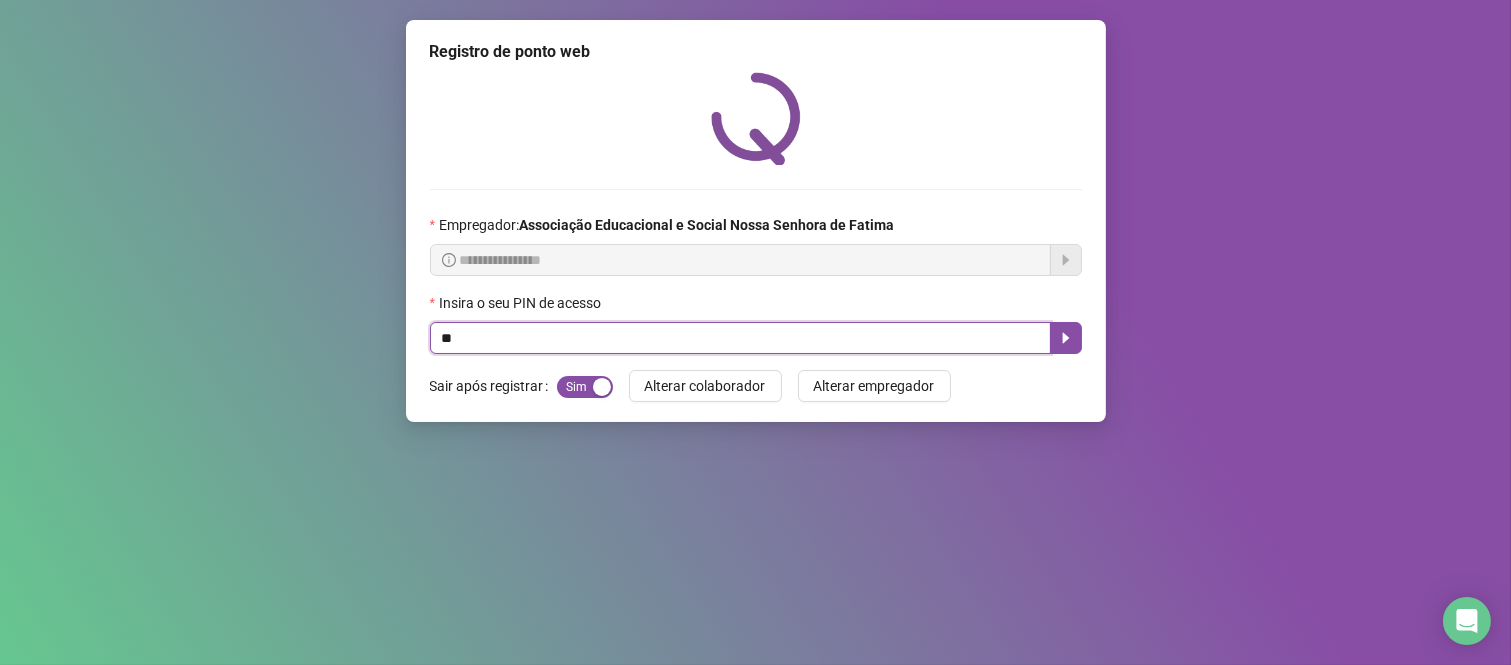 type on "***" 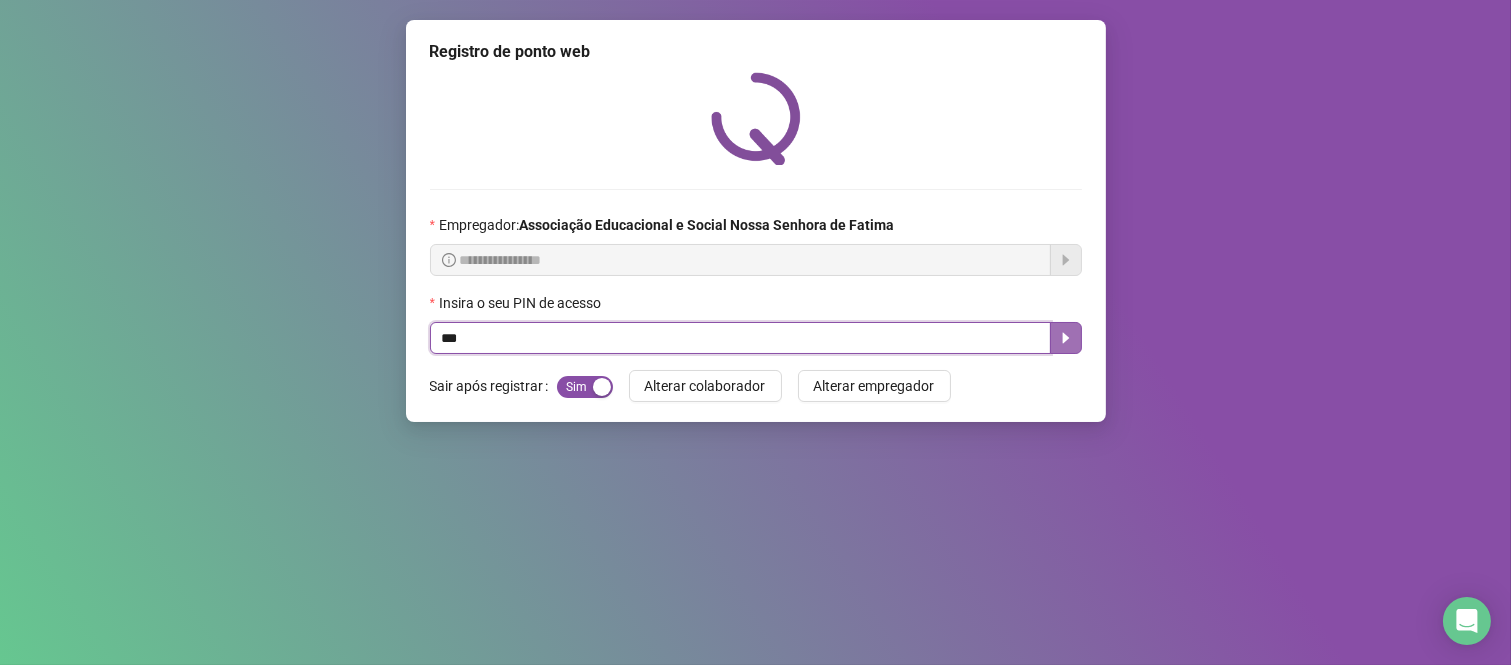 click 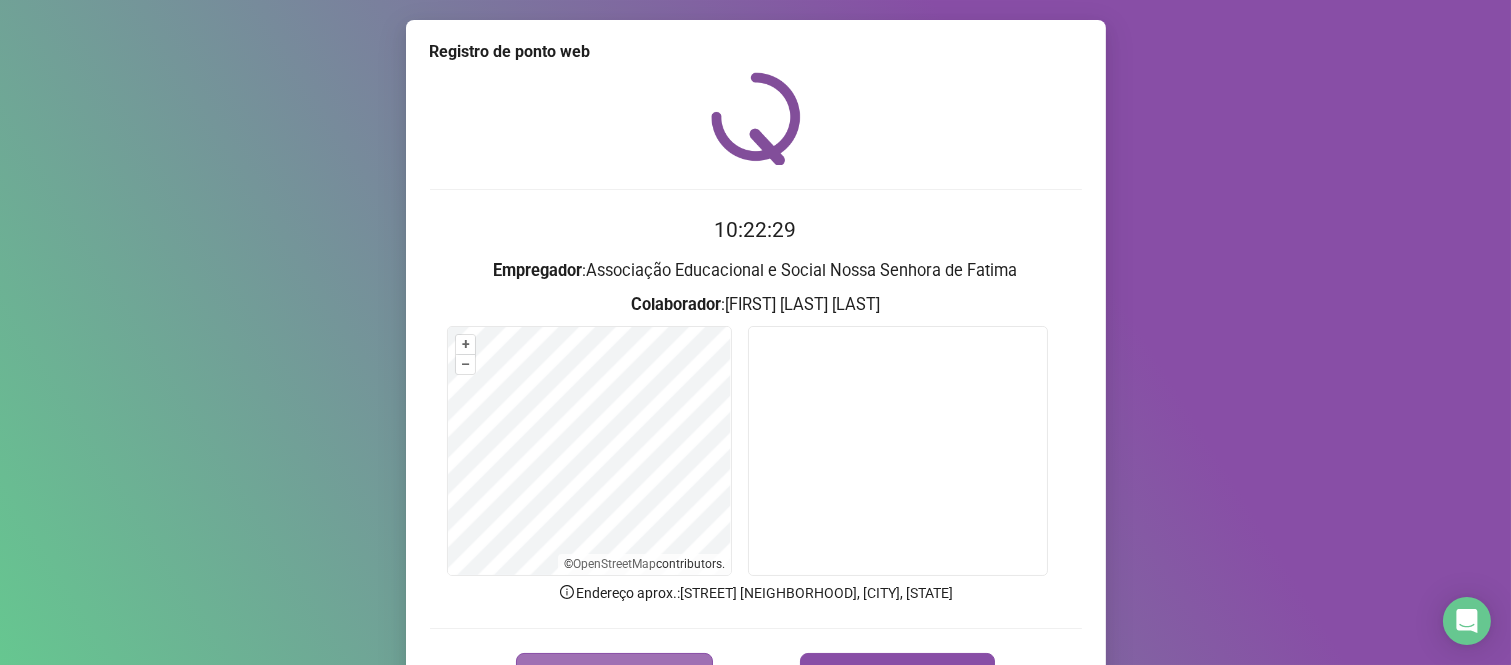 click on "REGISTRAR PONTO" at bounding box center [626, 673] 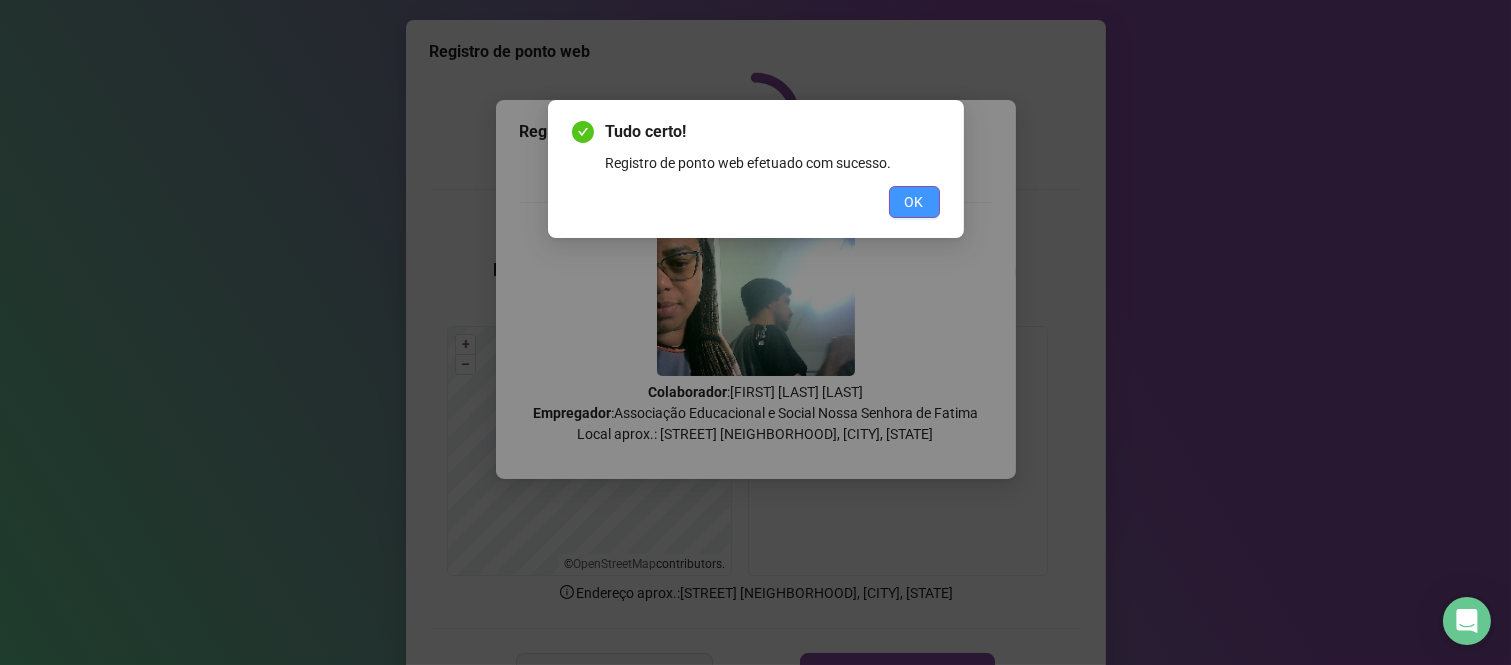 click on "OK" at bounding box center [914, 202] 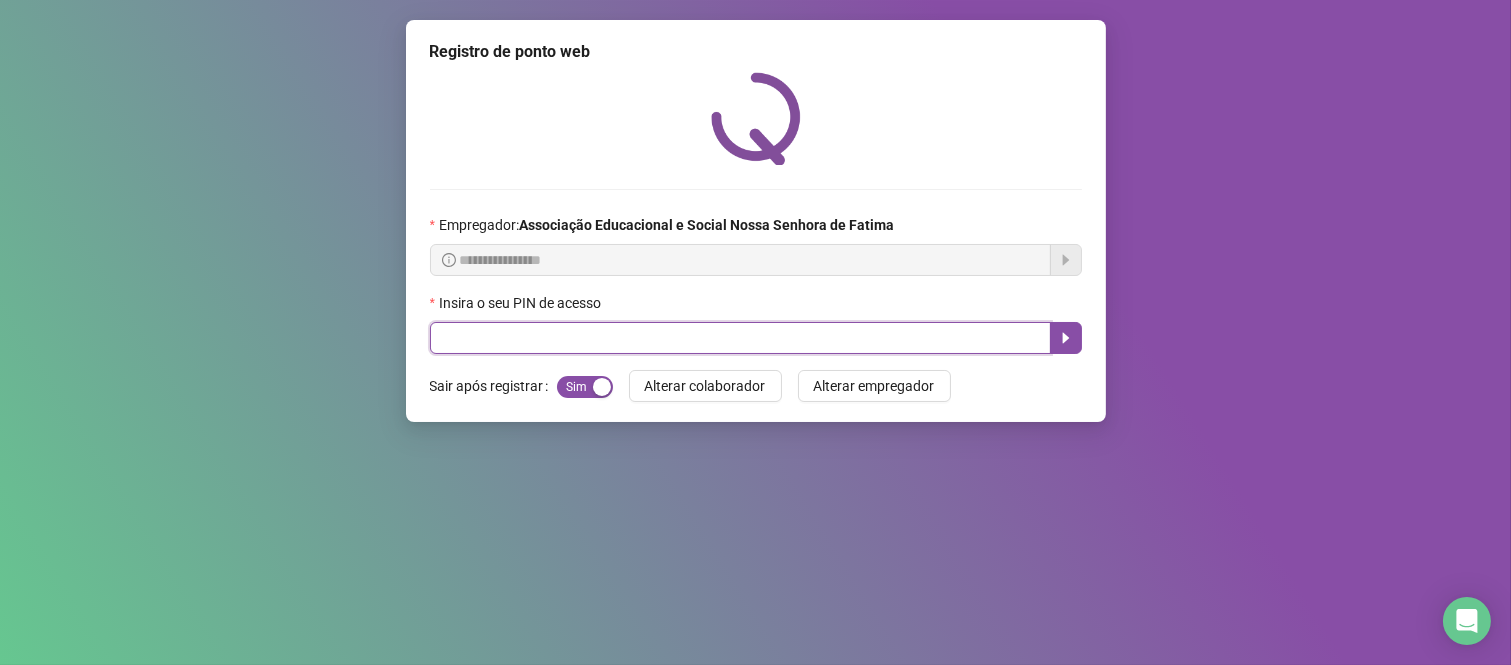 click at bounding box center (740, 338) 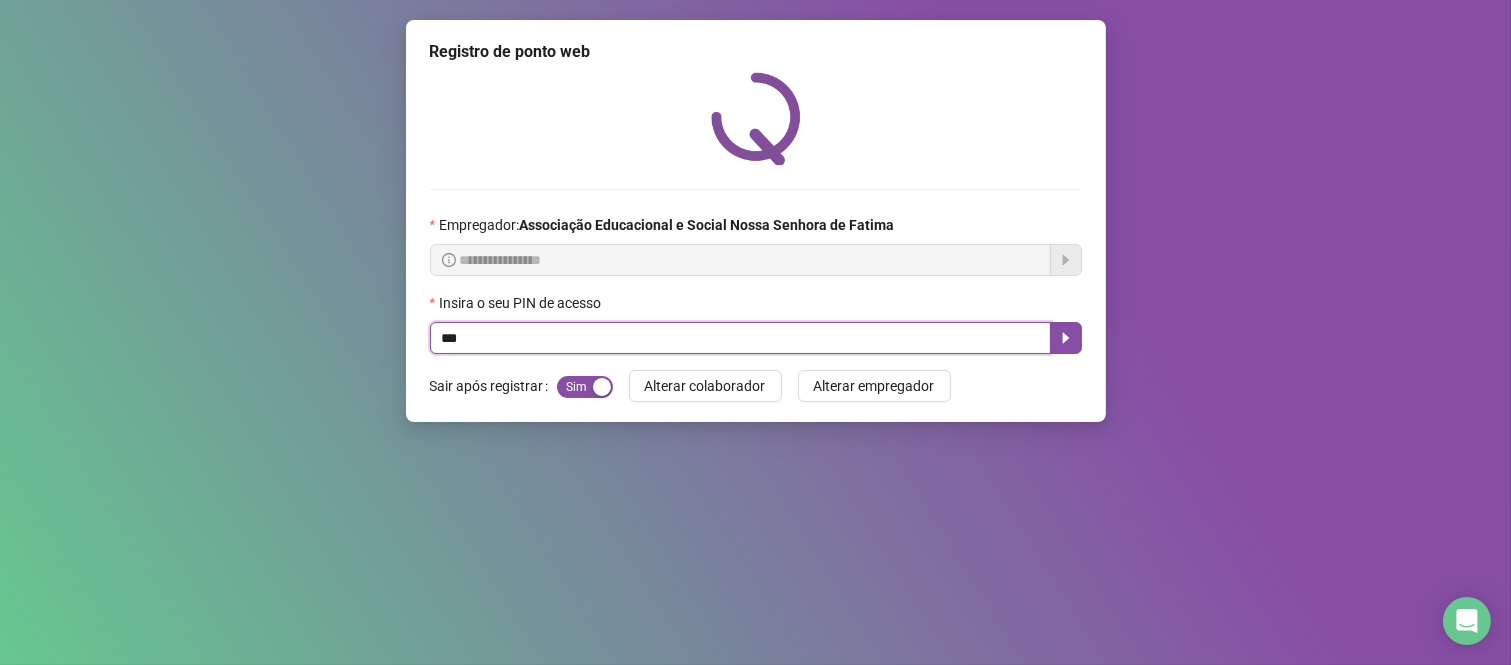 type on "****" 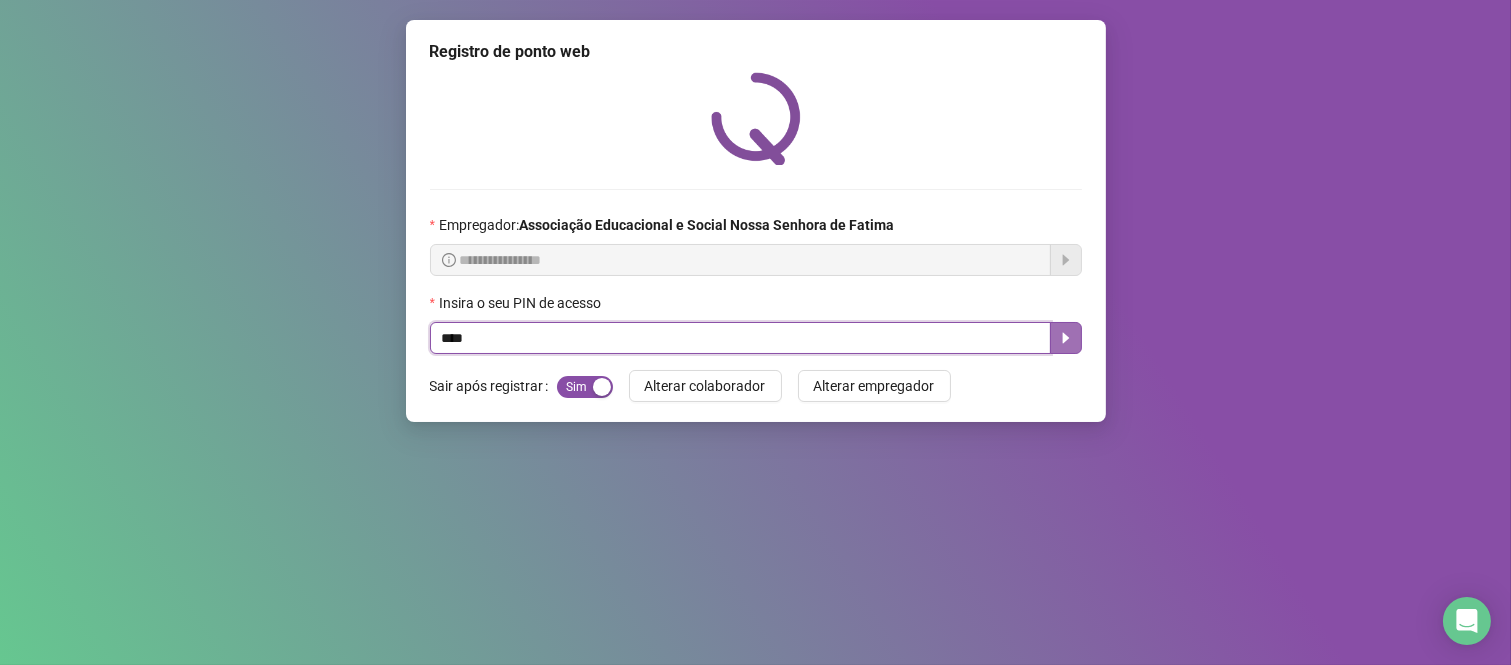click at bounding box center (1066, 338) 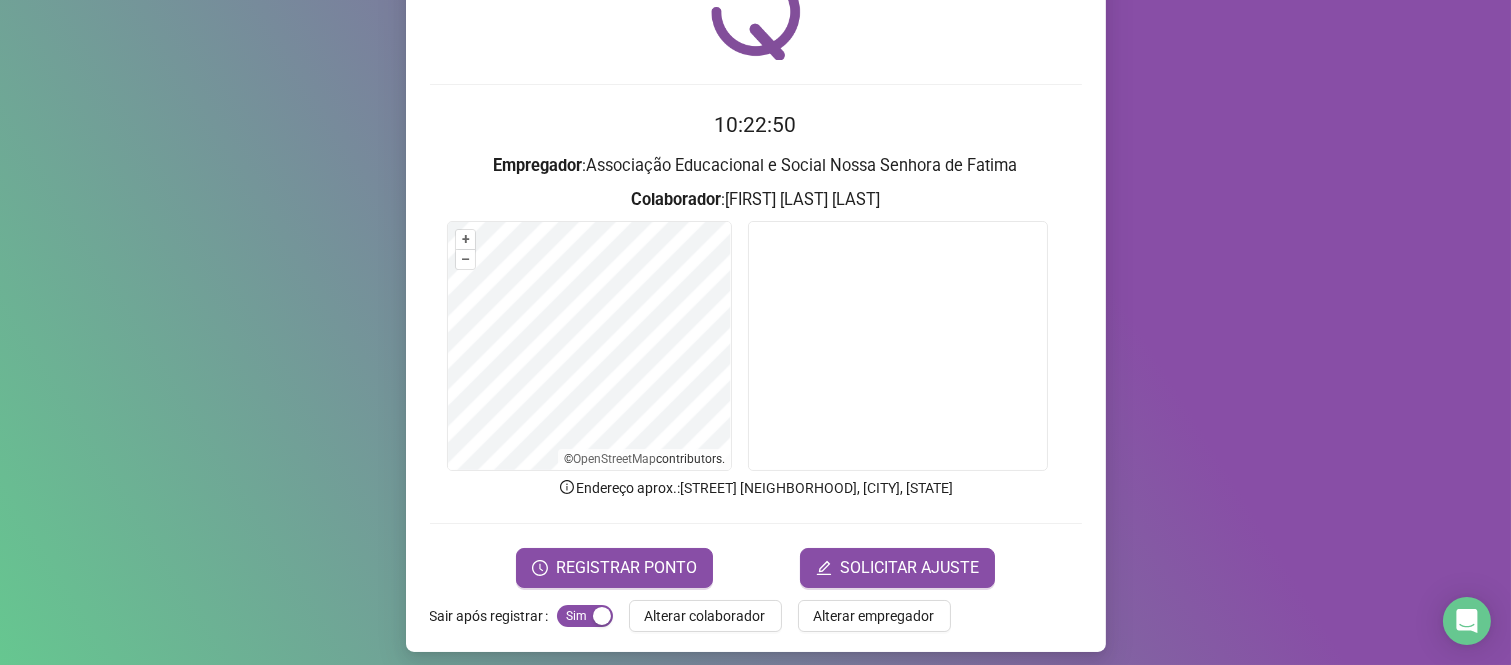 scroll, scrollTop: 114, scrollLeft: 0, axis: vertical 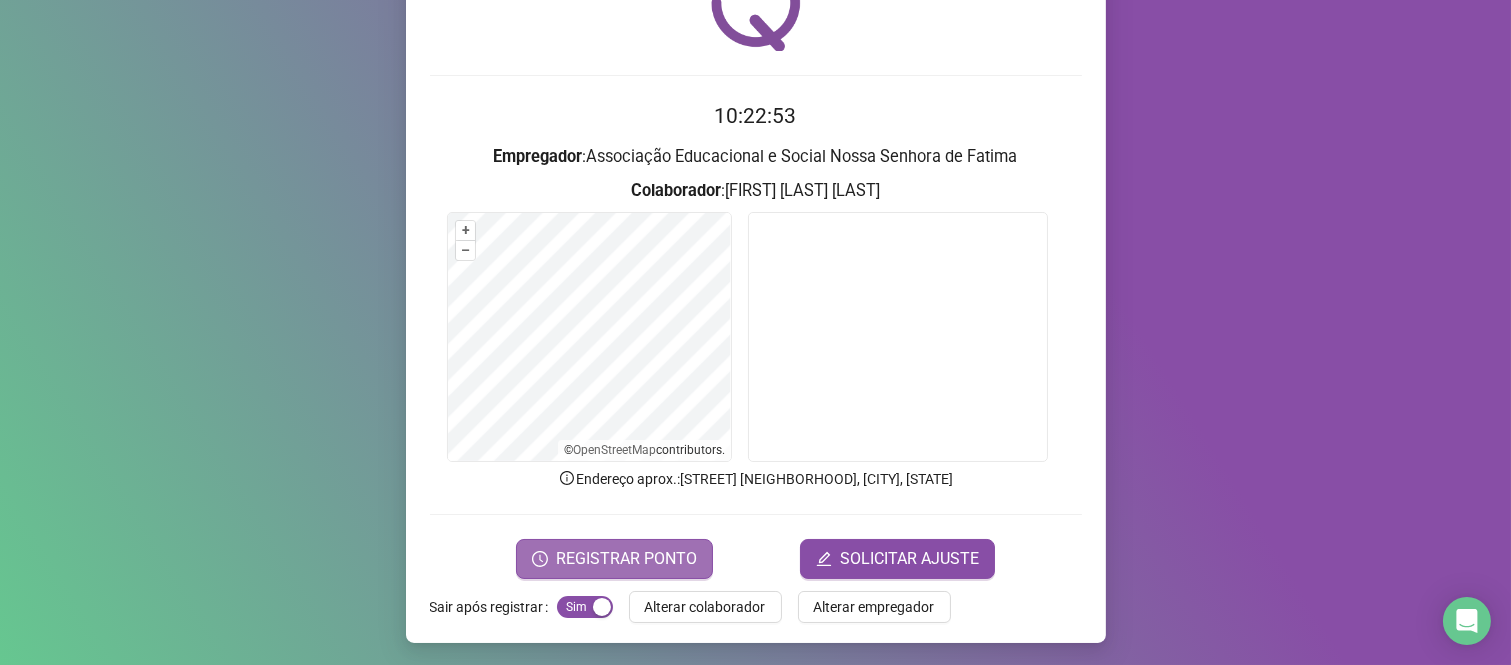 click on "REGISTRAR PONTO" at bounding box center (626, 559) 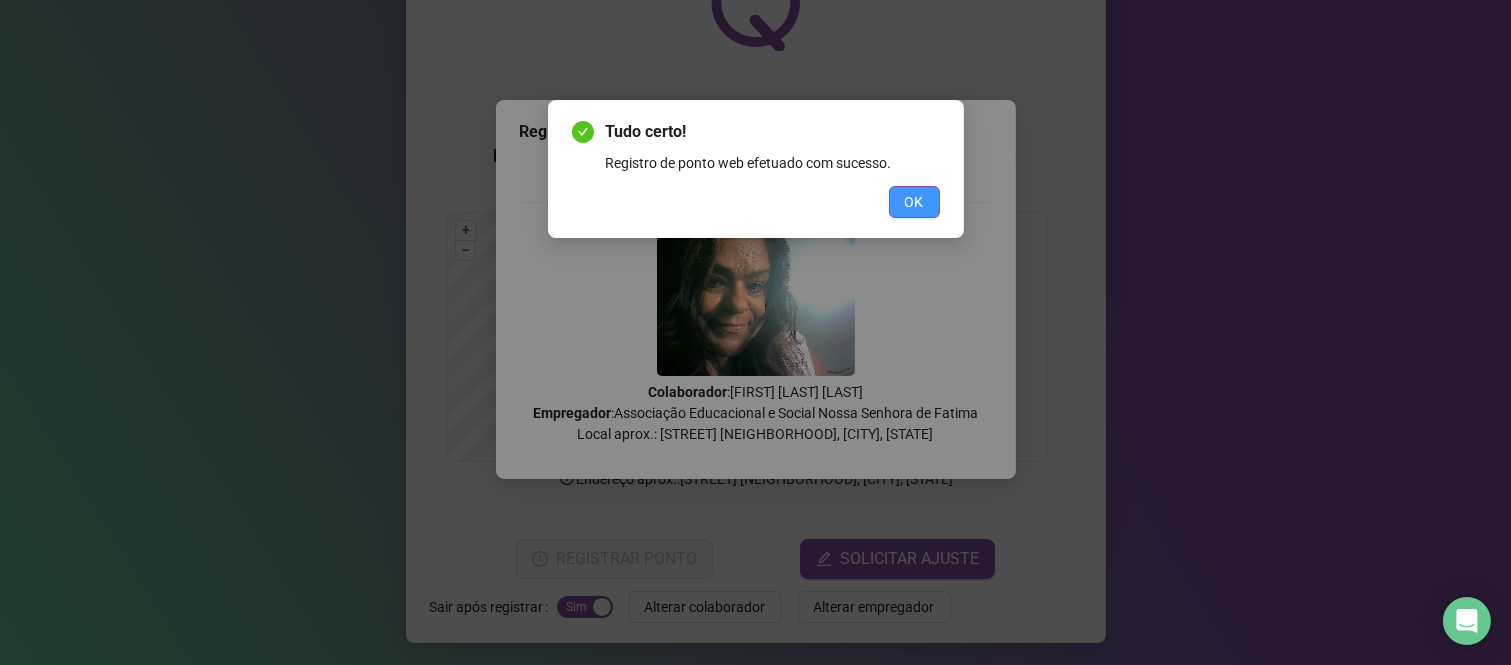 click on "OK" at bounding box center [914, 202] 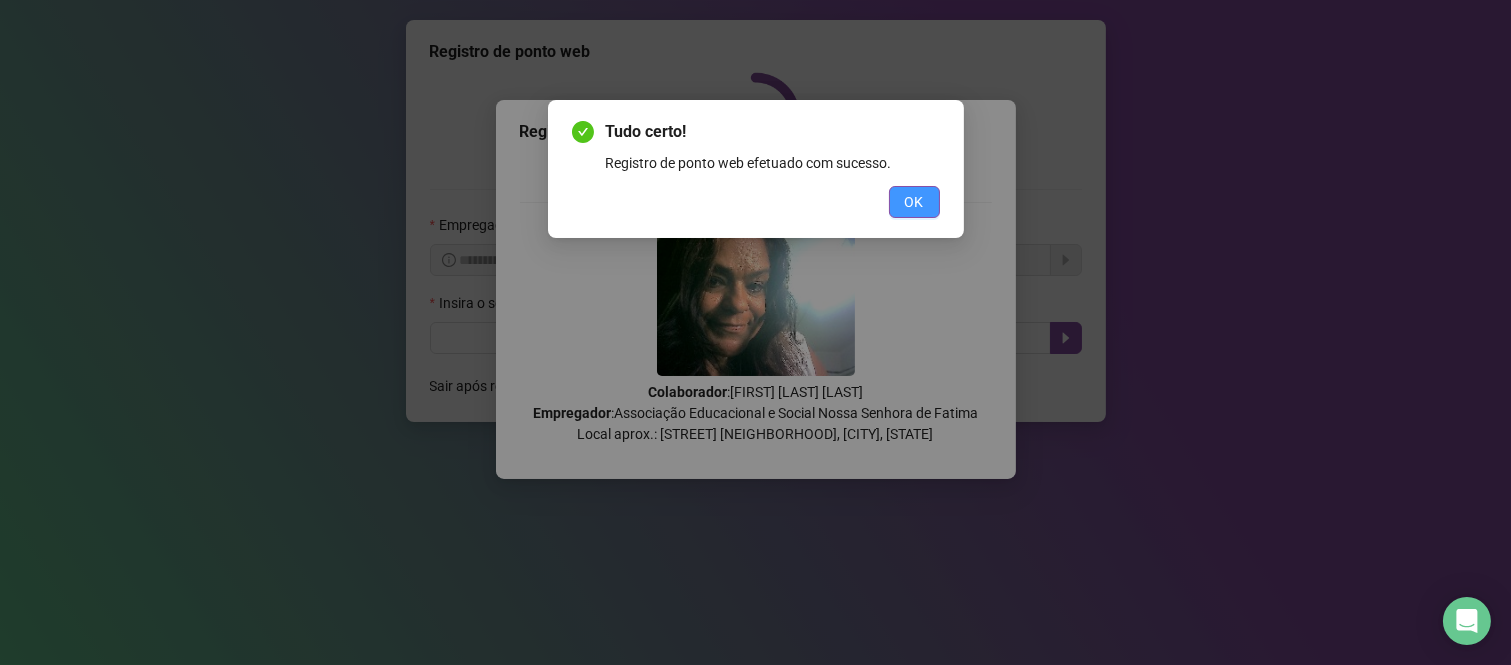 scroll, scrollTop: 0, scrollLeft: 0, axis: both 